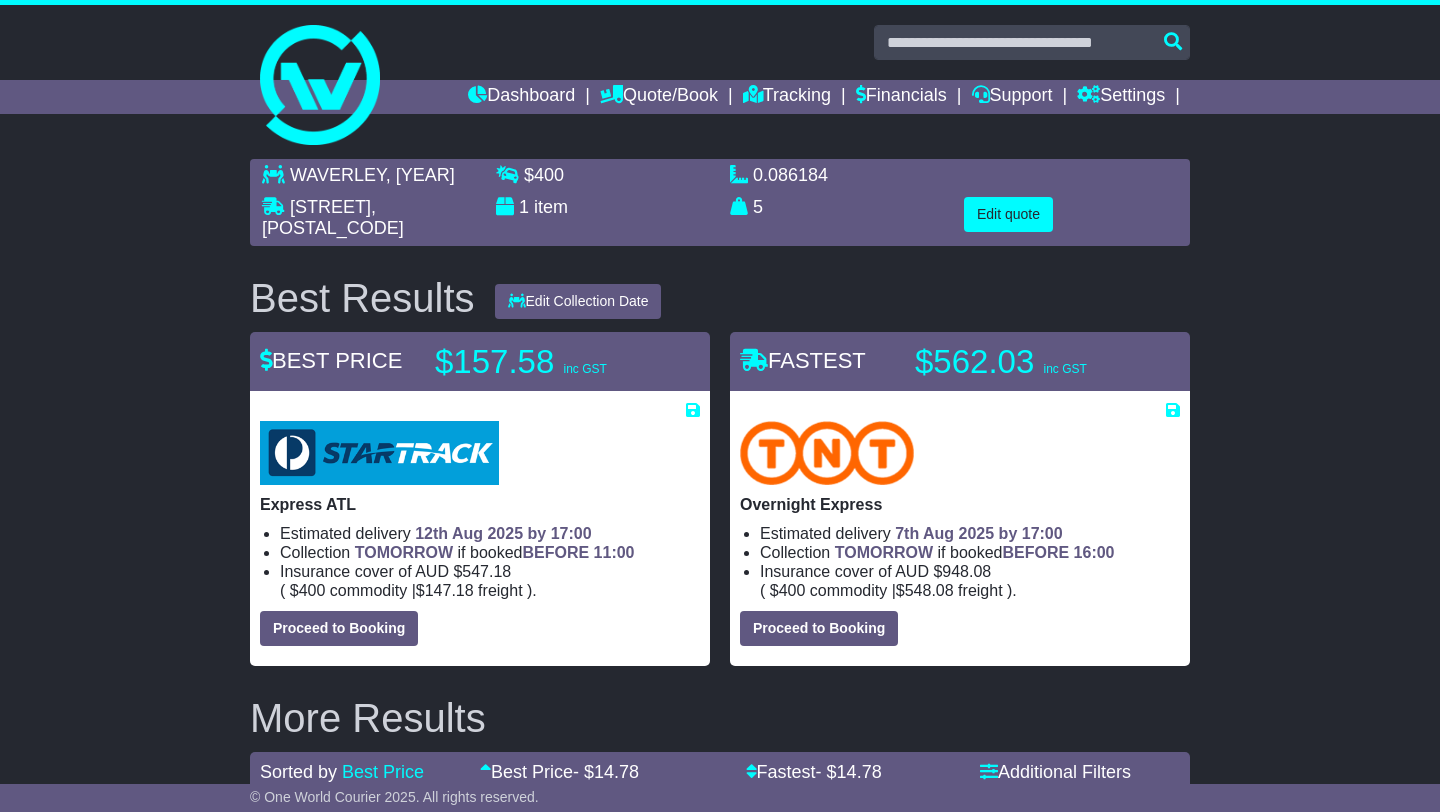 select on "*****" 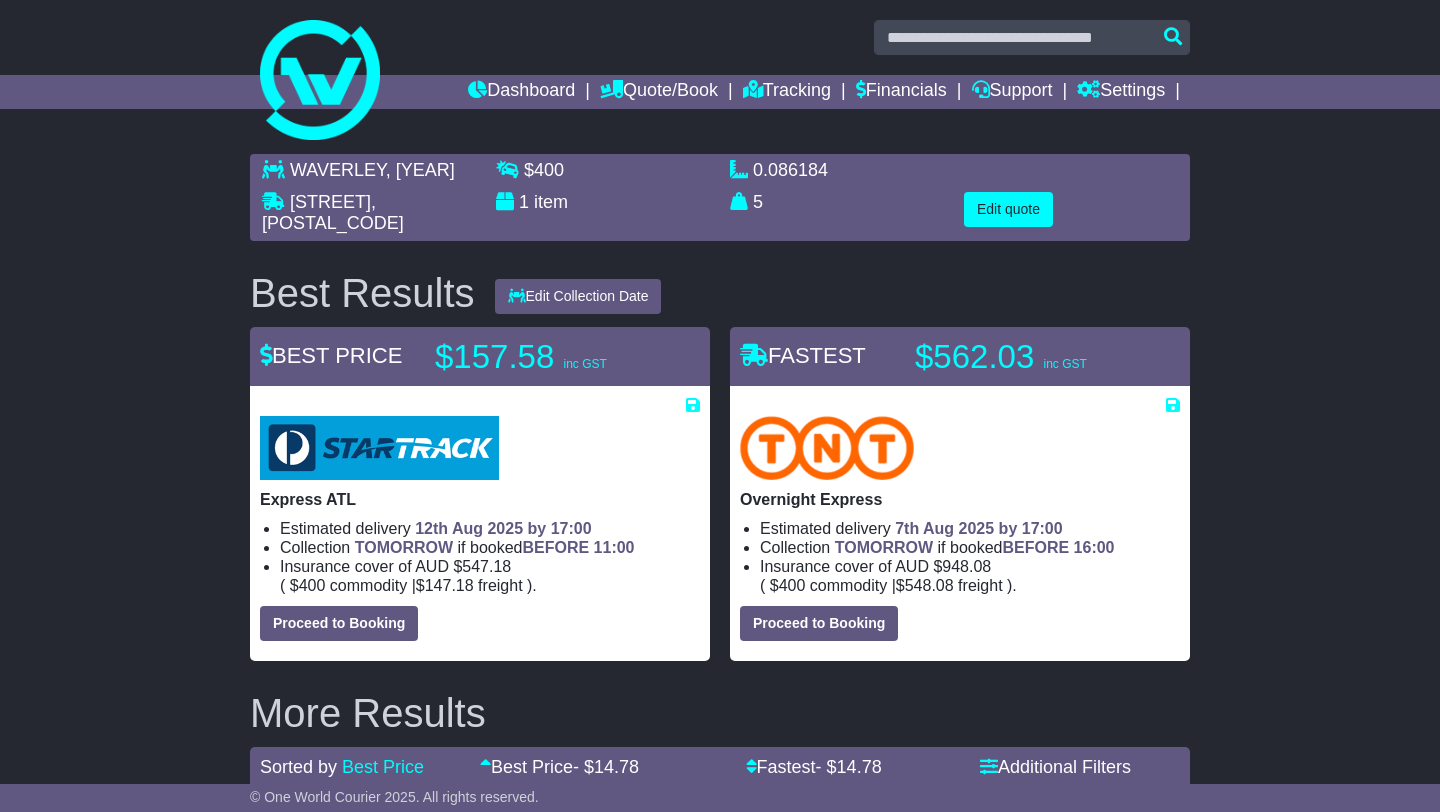 scroll, scrollTop: 0, scrollLeft: 0, axis: both 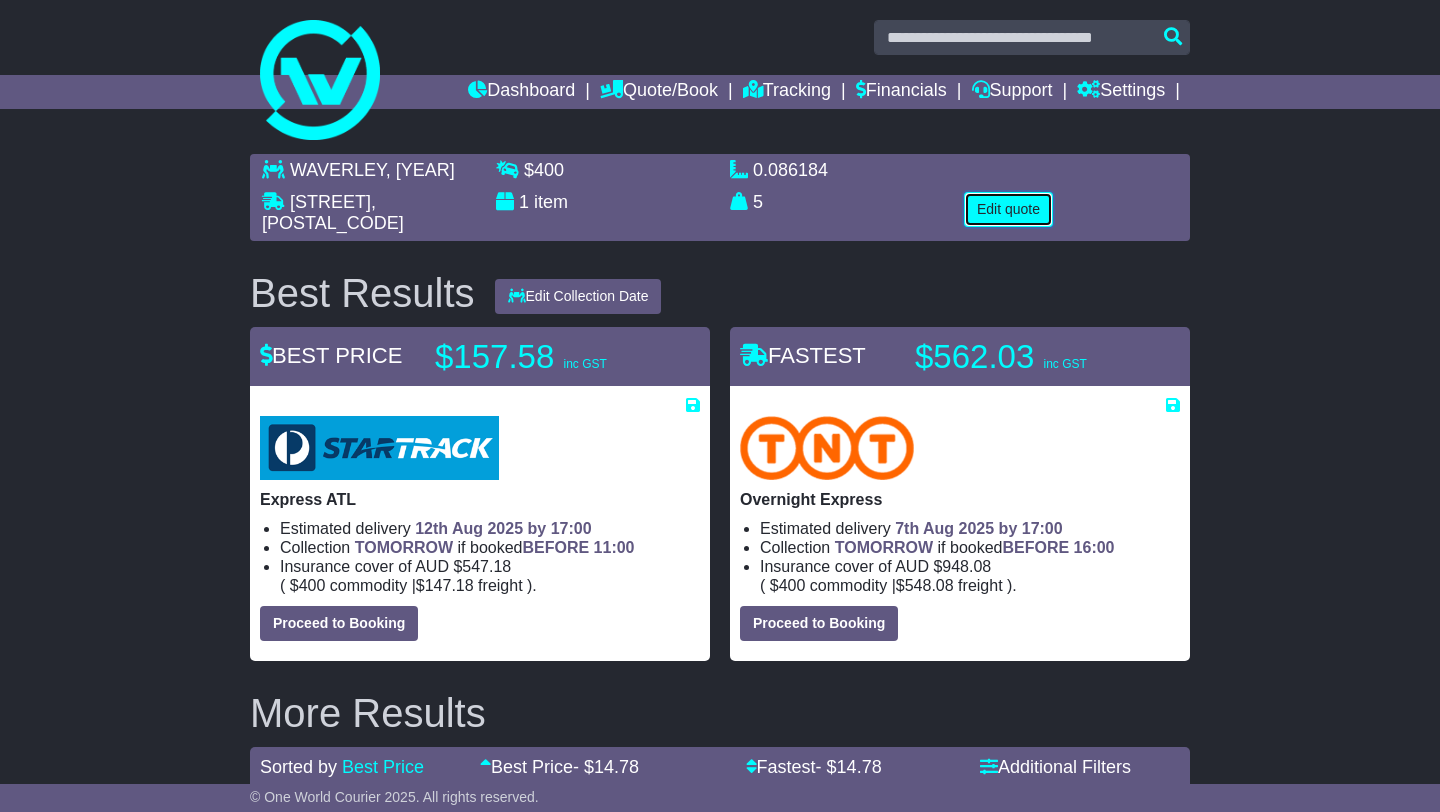 click on "Edit quote" at bounding box center [1008, 209] 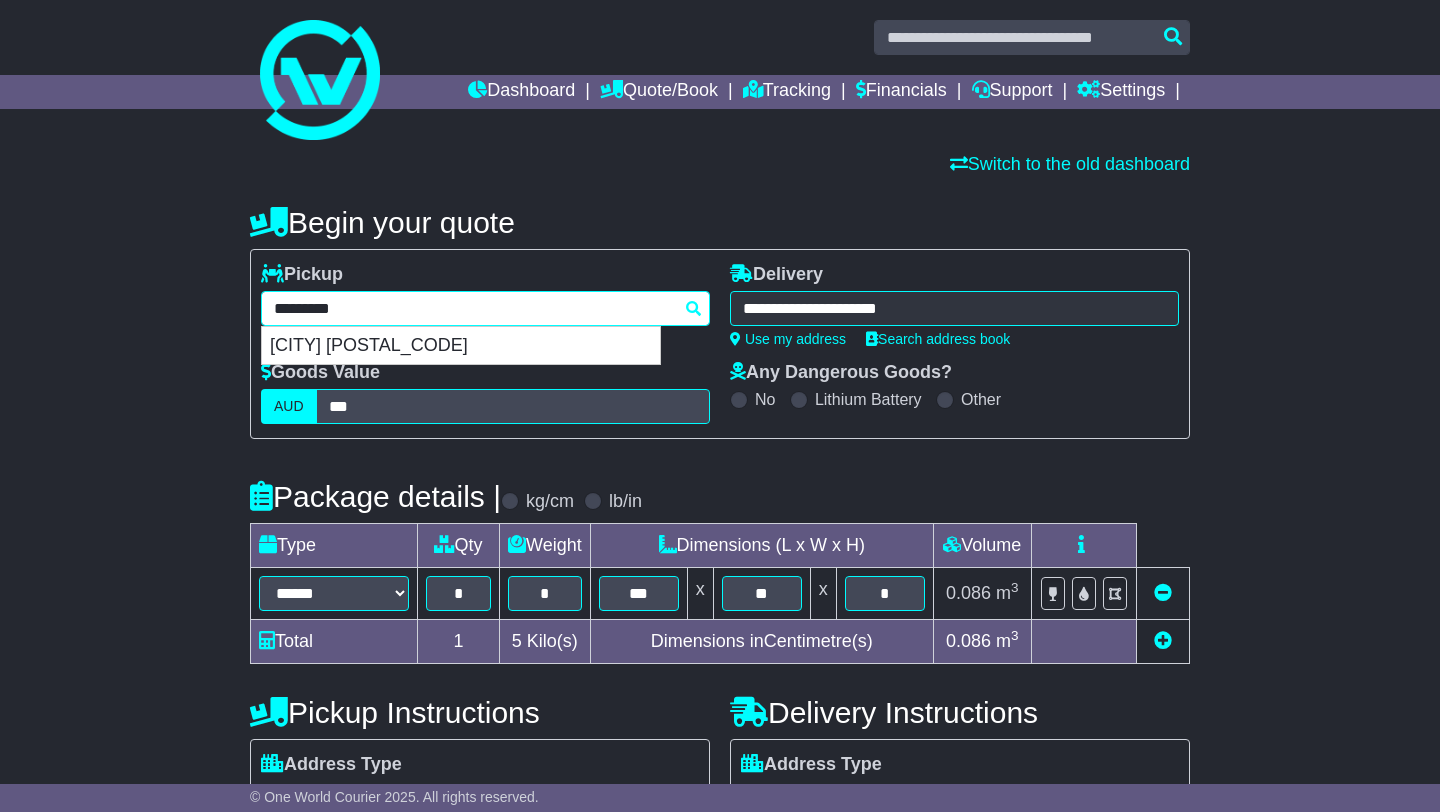 click on "**********" at bounding box center [485, 308] 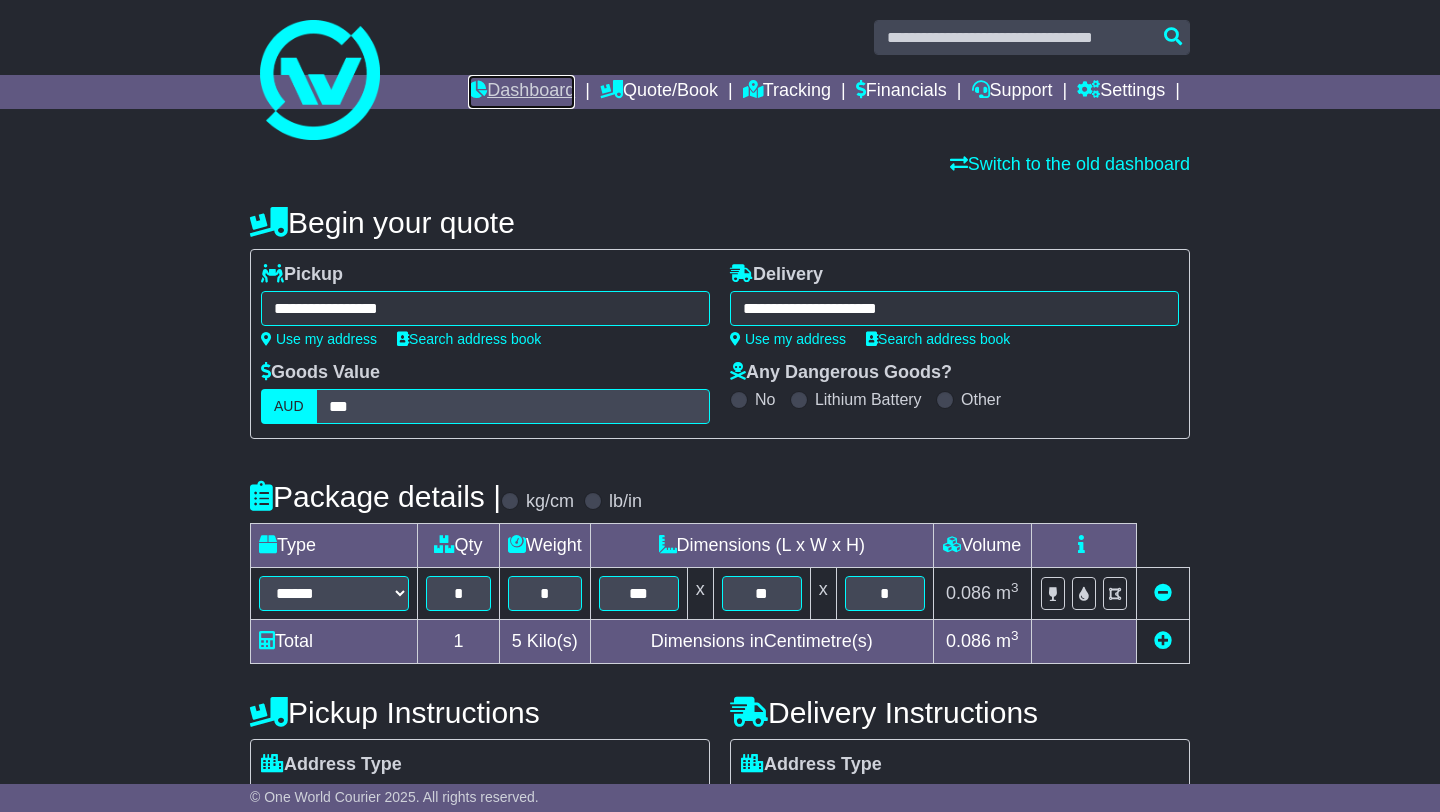 click on "Dashboard" at bounding box center [521, 92] 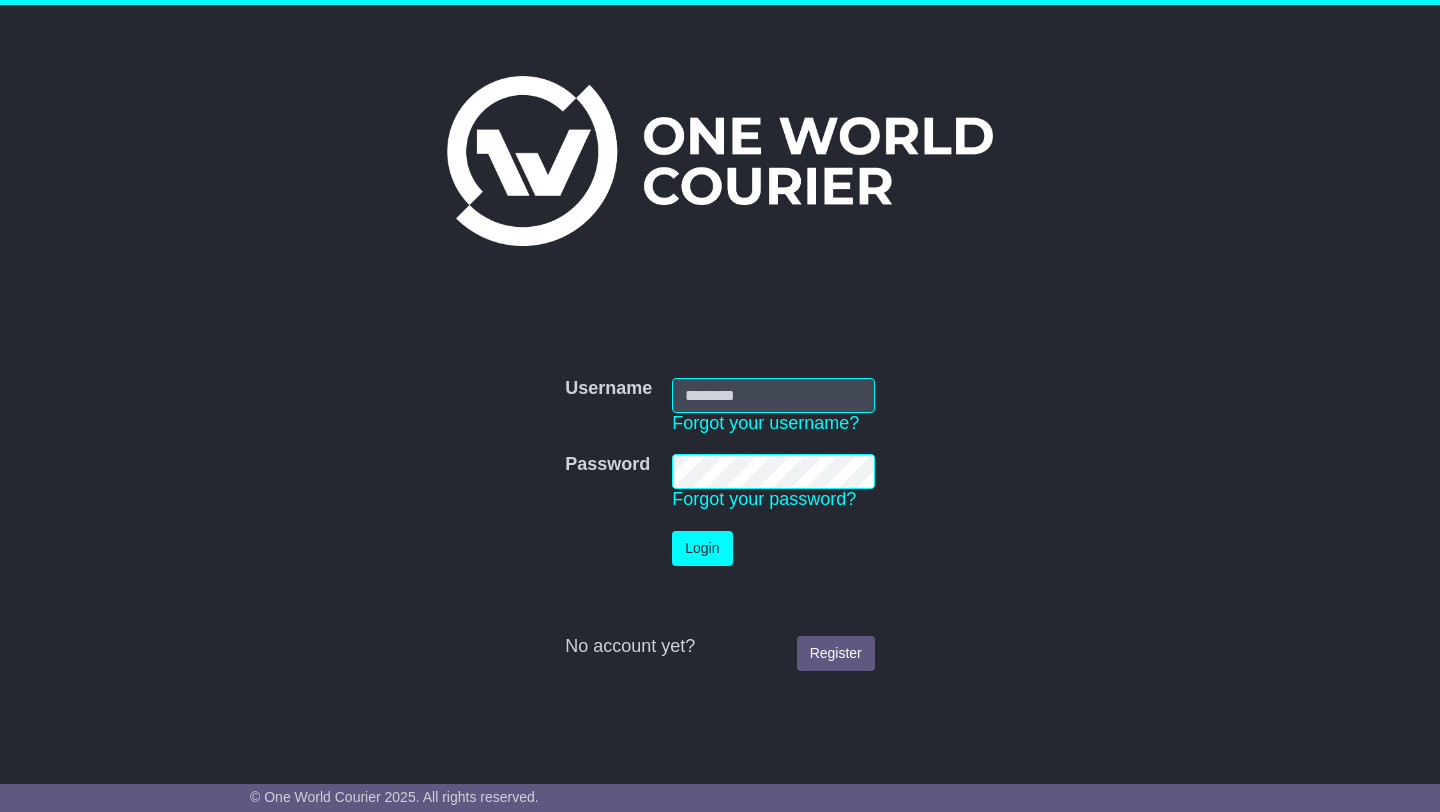 scroll, scrollTop: 0, scrollLeft: 0, axis: both 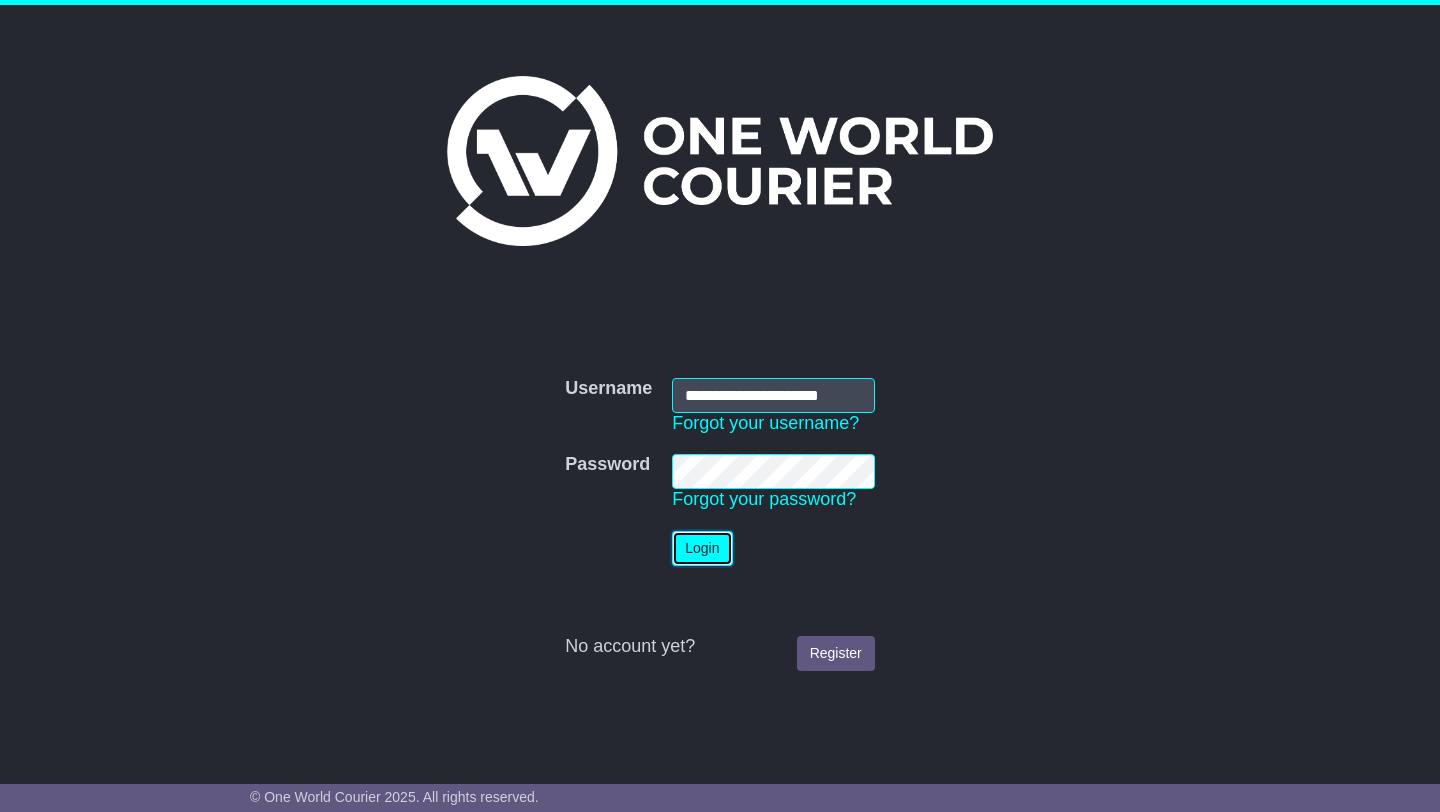 click on "Login" at bounding box center (702, 548) 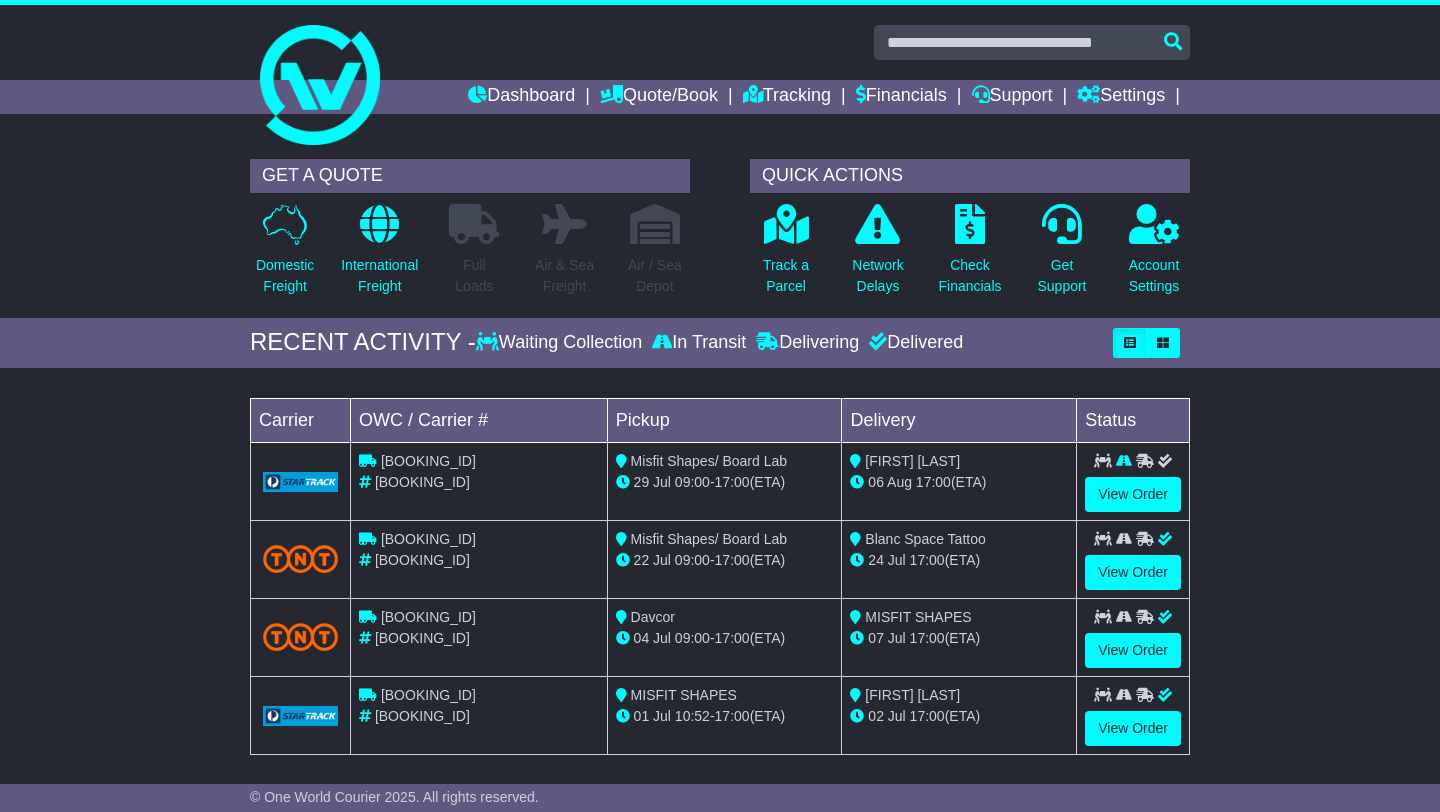 scroll, scrollTop: 0, scrollLeft: 0, axis: both 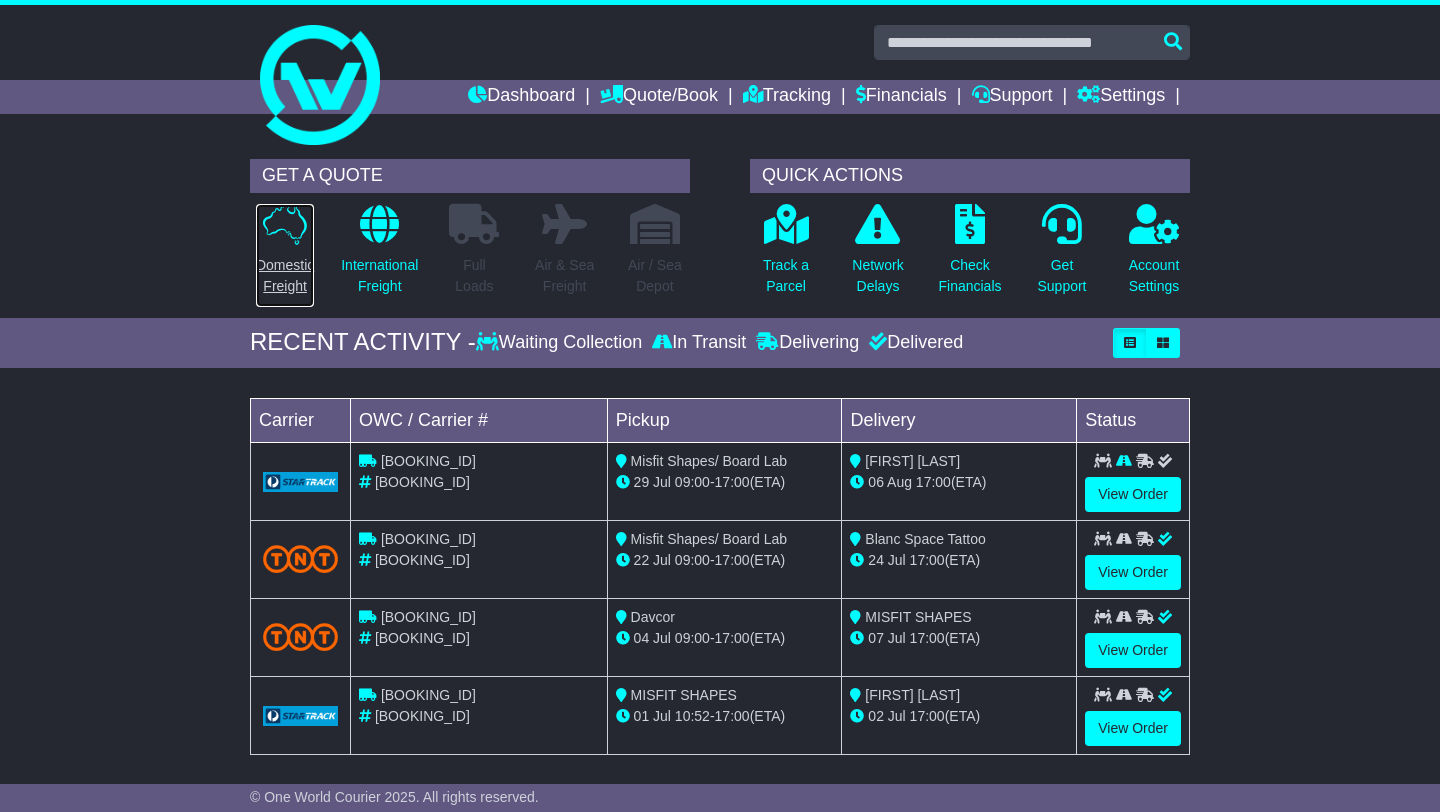 click on "Domestic Freight" at bounding box center [285, 276] 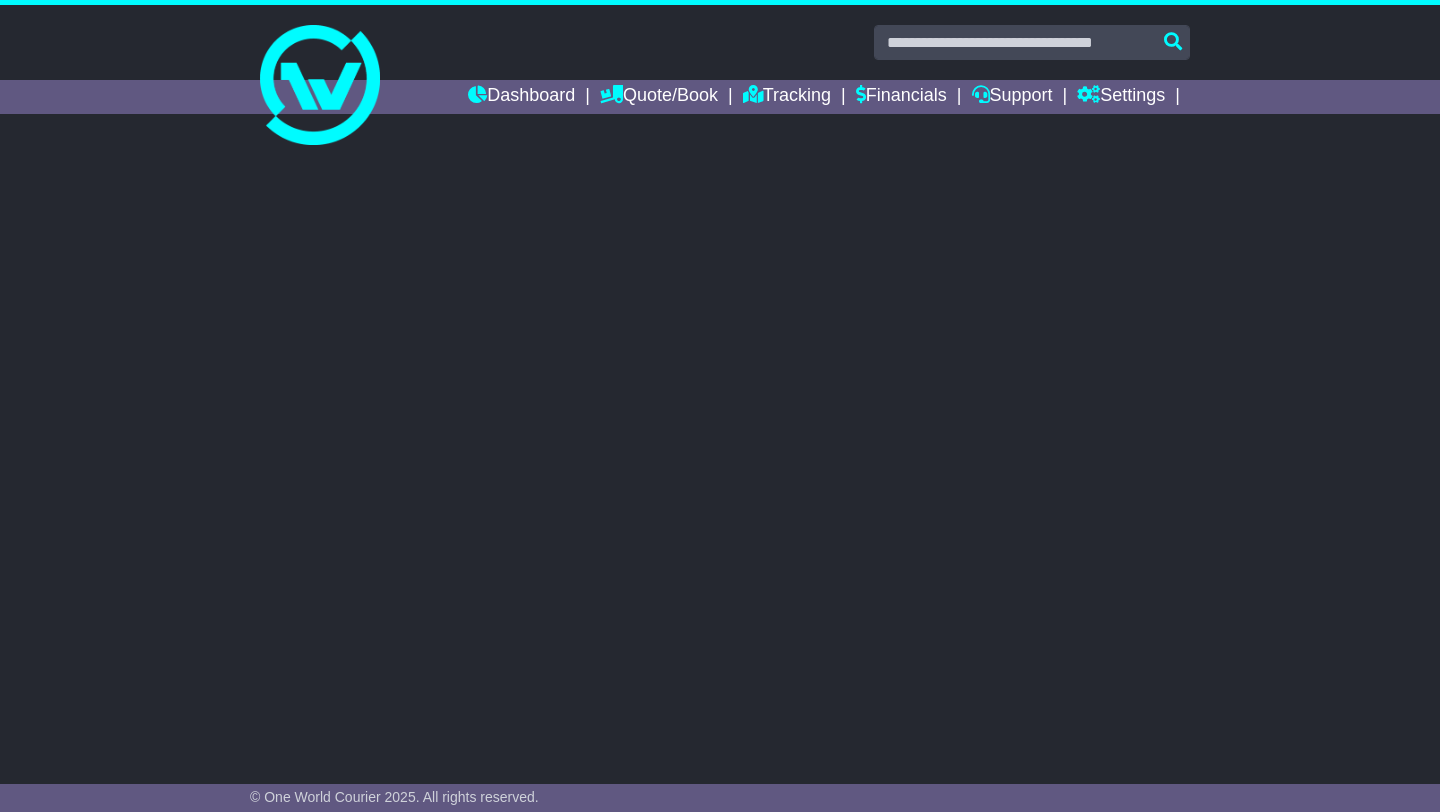 scroll, scrollTop: 0, scrollLeft: 0, axis: both 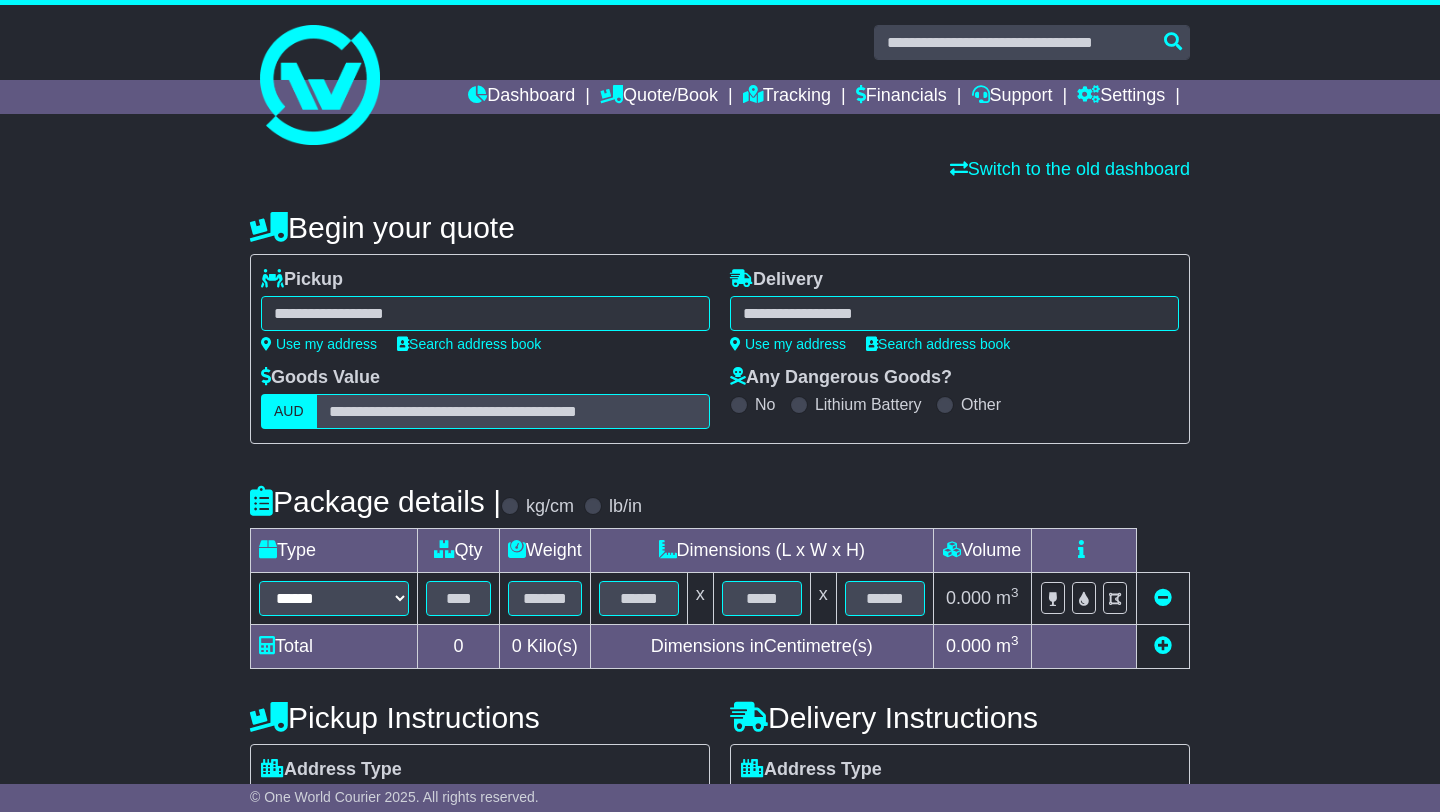 click at bounding box center (485, 313) 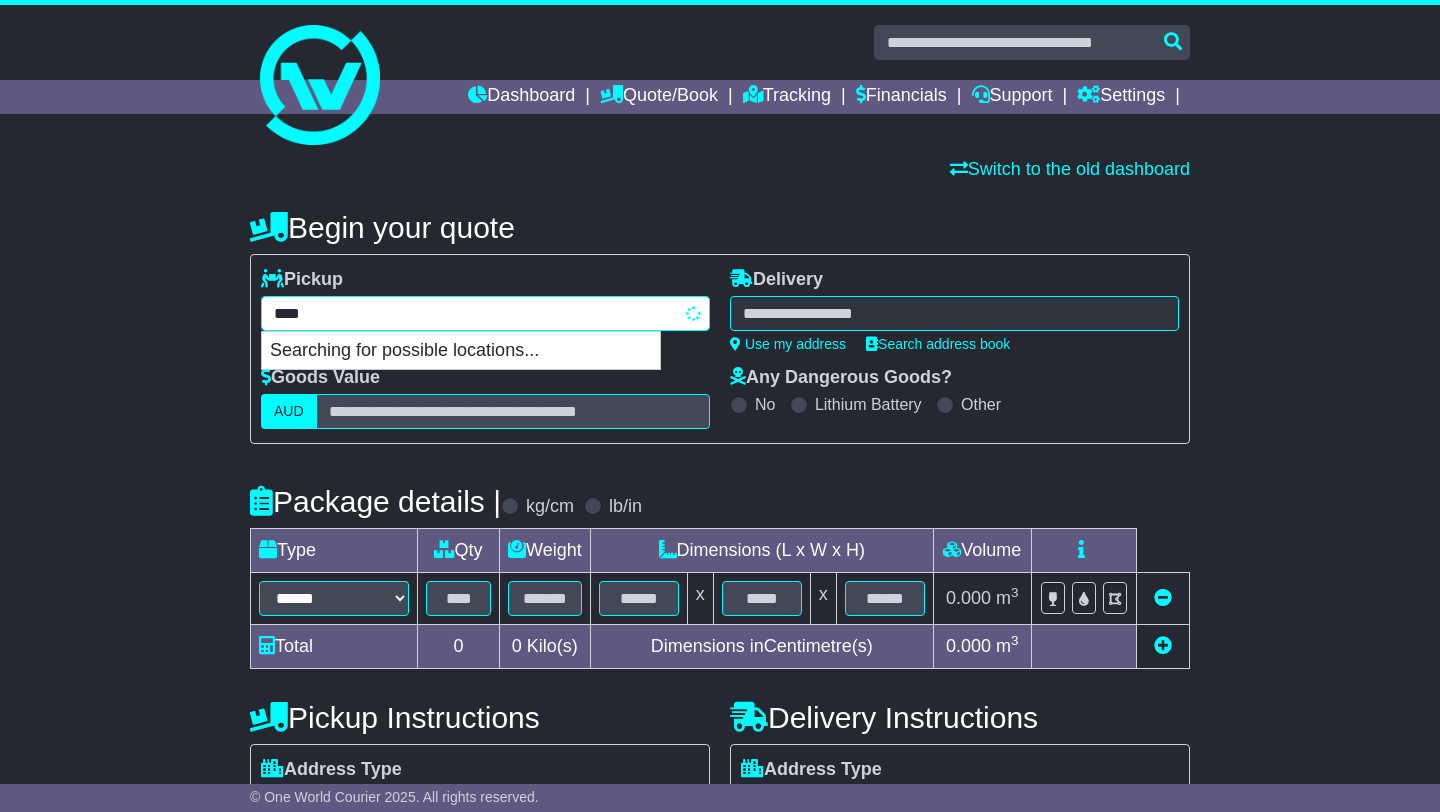 type on "*****" 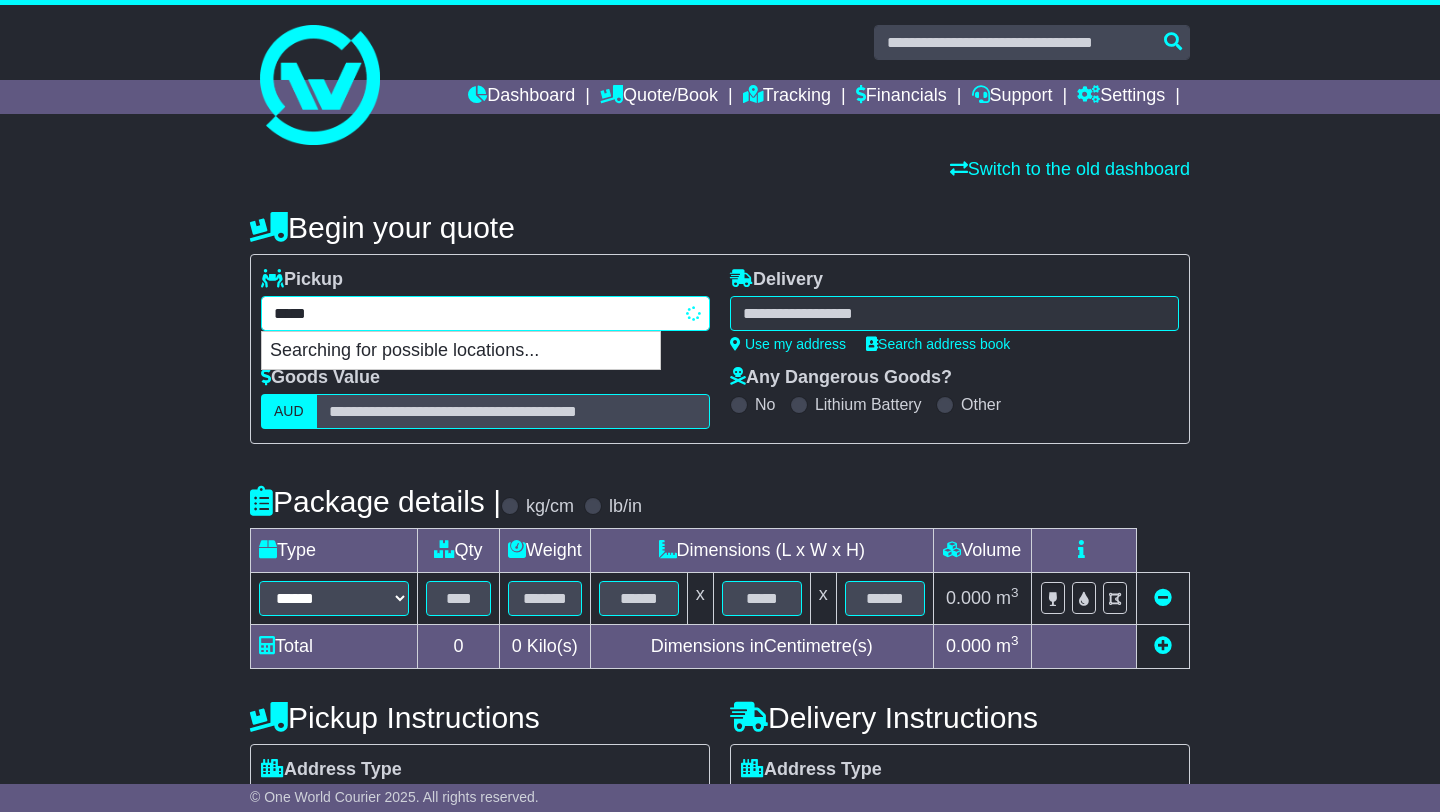 type on "**********" 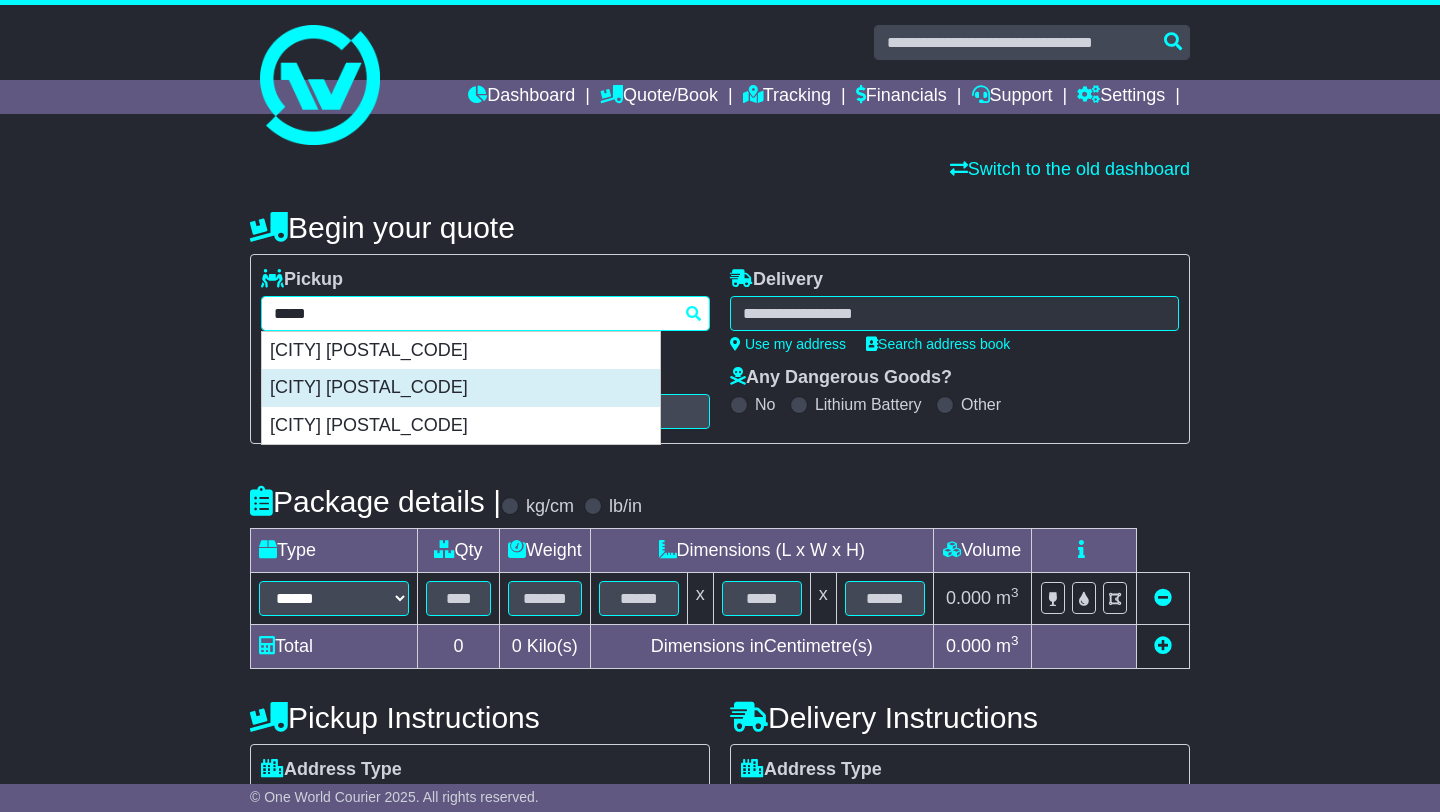 click on "[CITY] [POSTAL_CODE]" at bounding box center (461, 388) 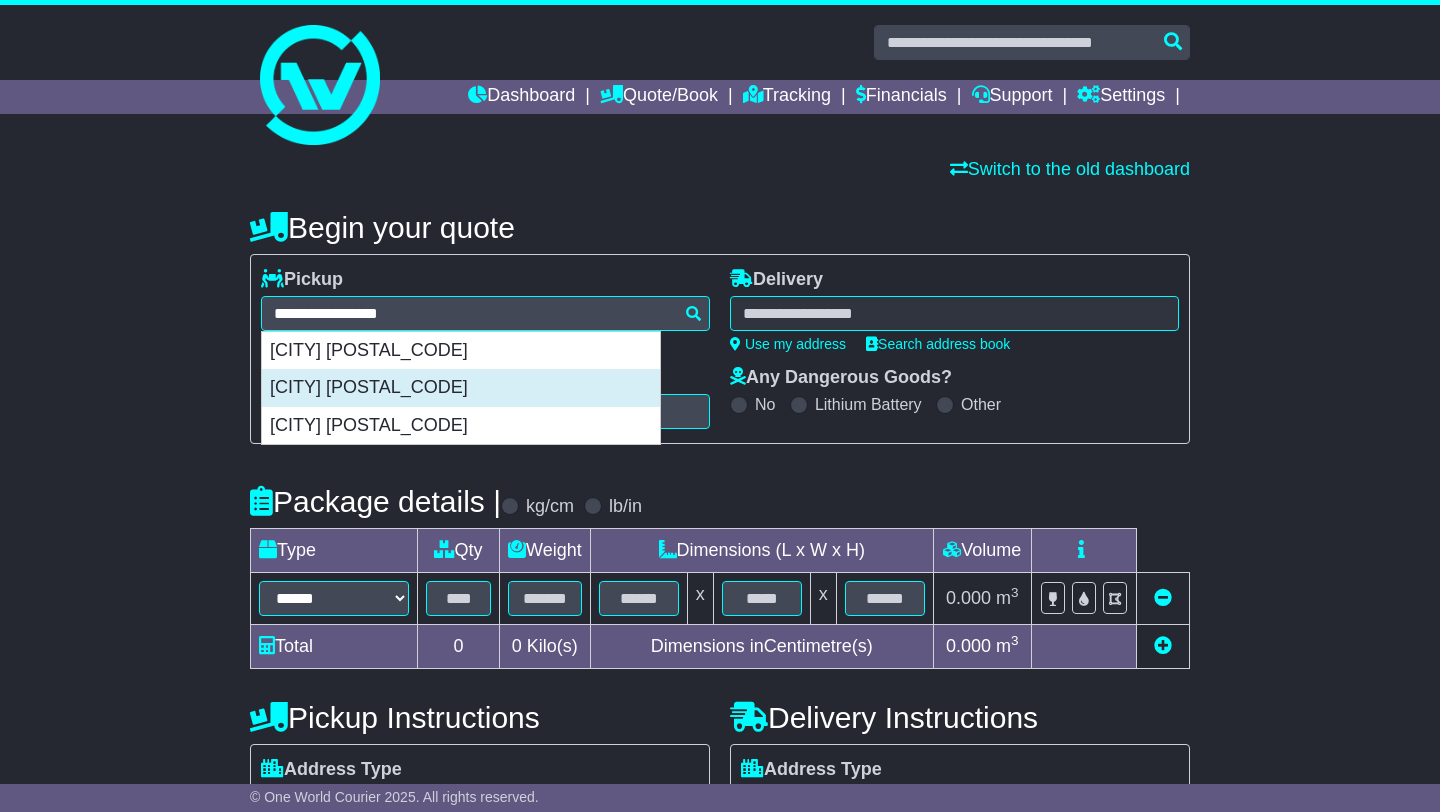 type on "**********" 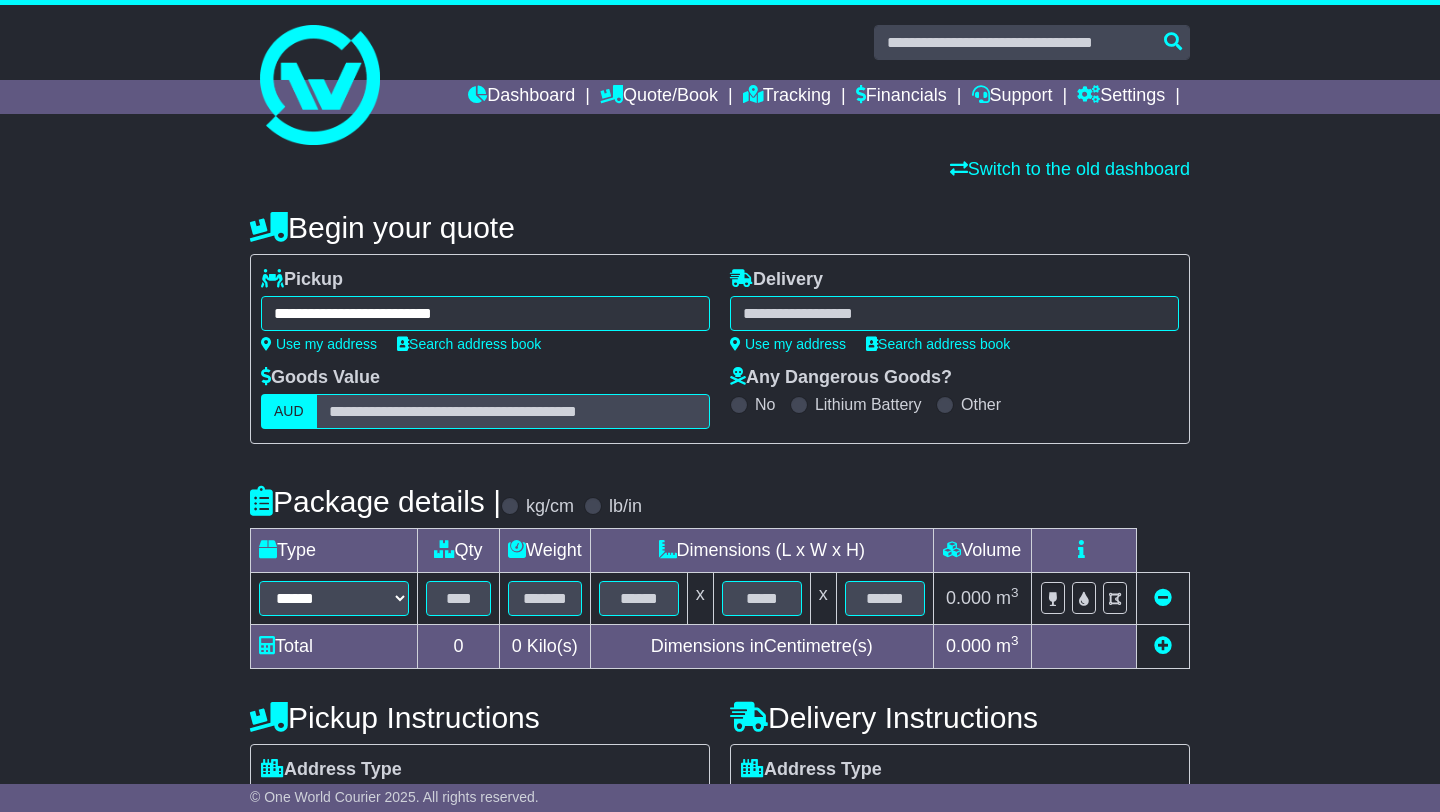 scroll, scrollTop: 1, scrollLeft: 0, axis: vertical 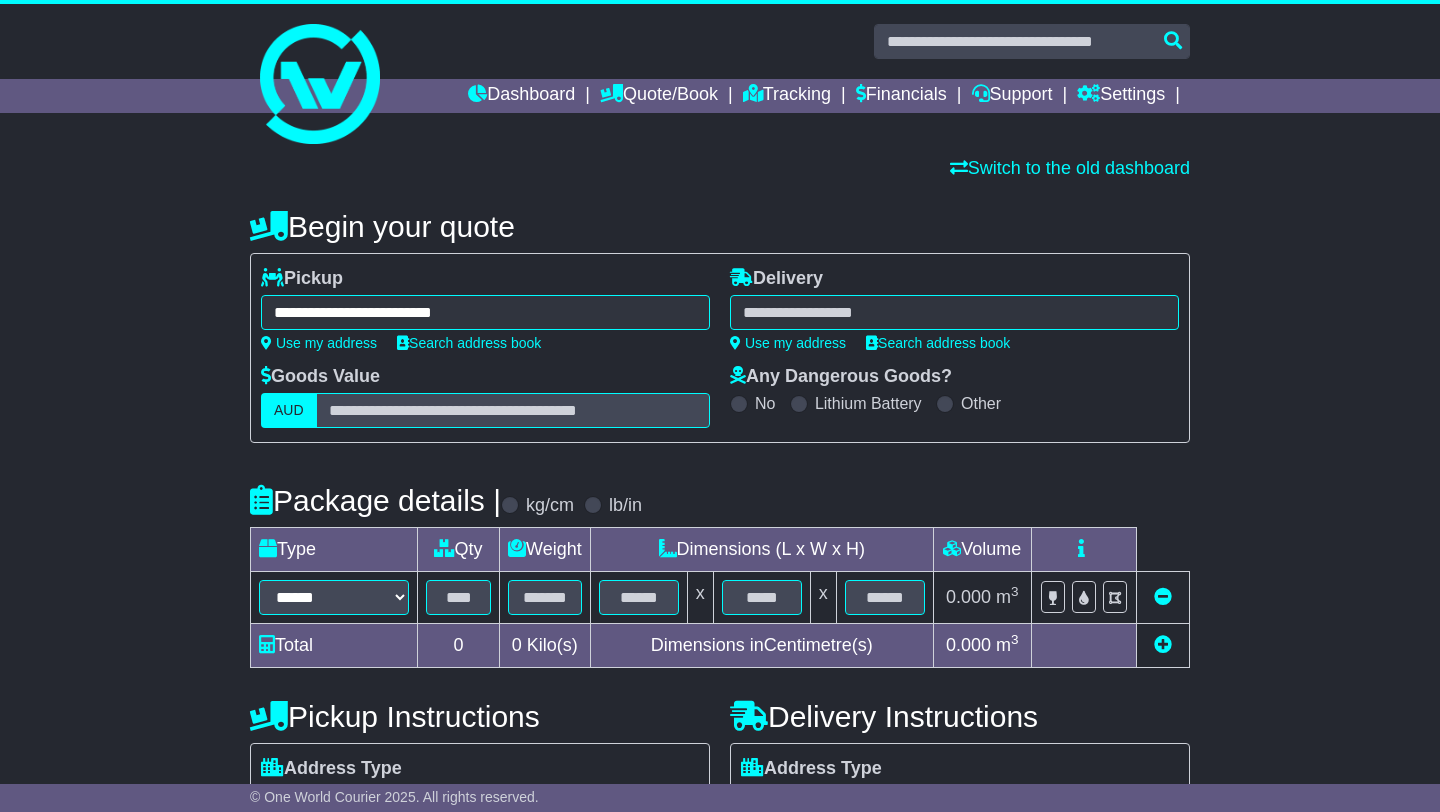 click at bounding box center [954, 312] 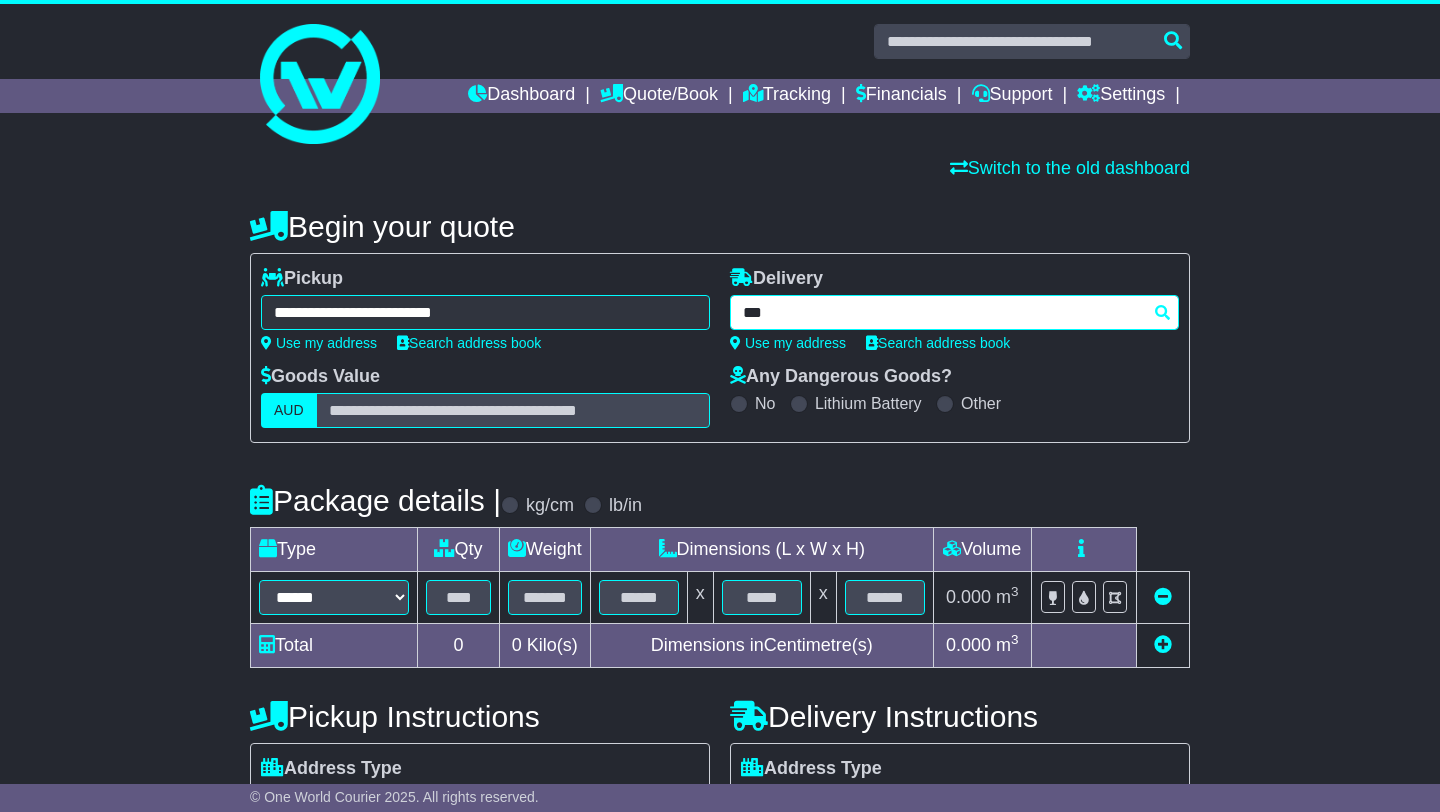 type on "****" 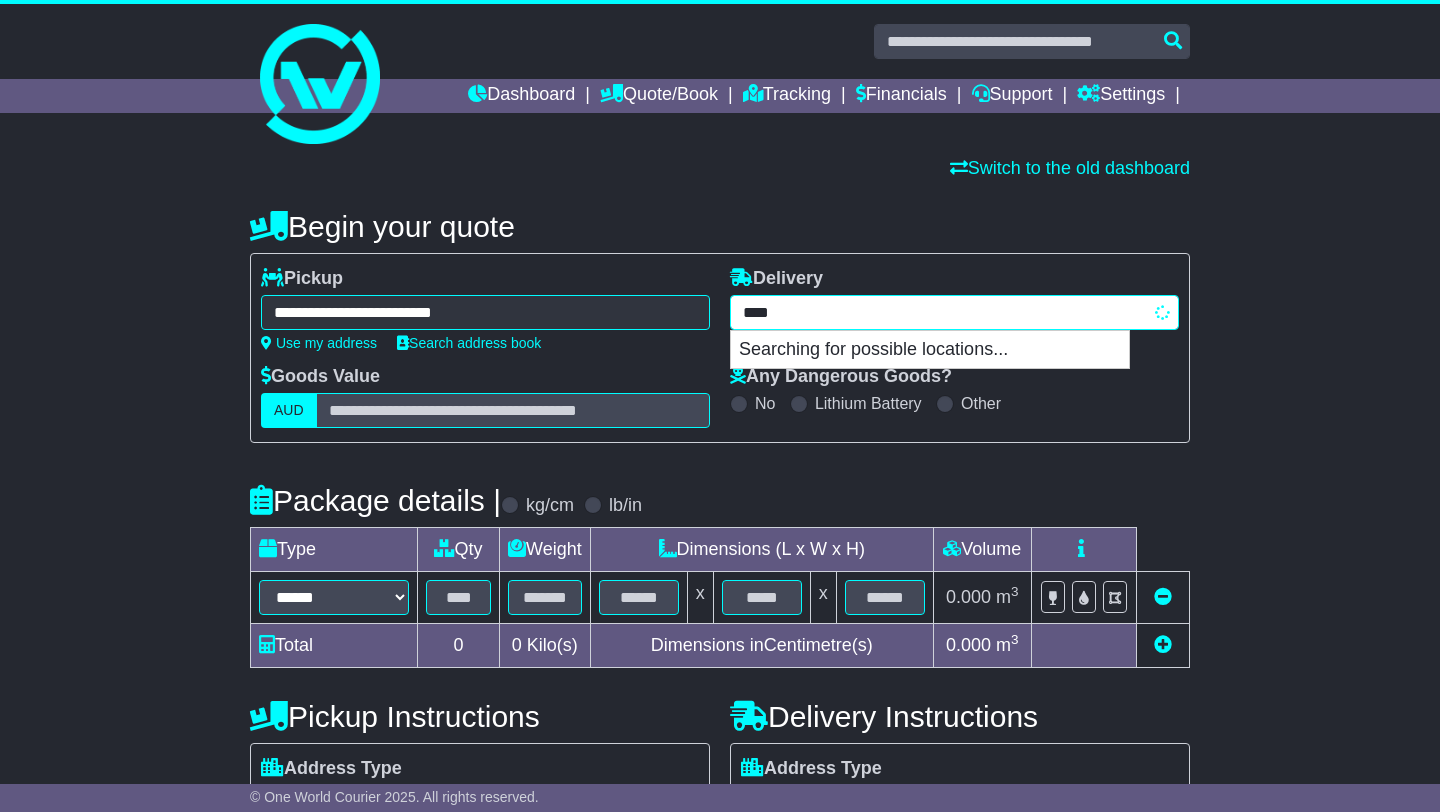 type on "********" 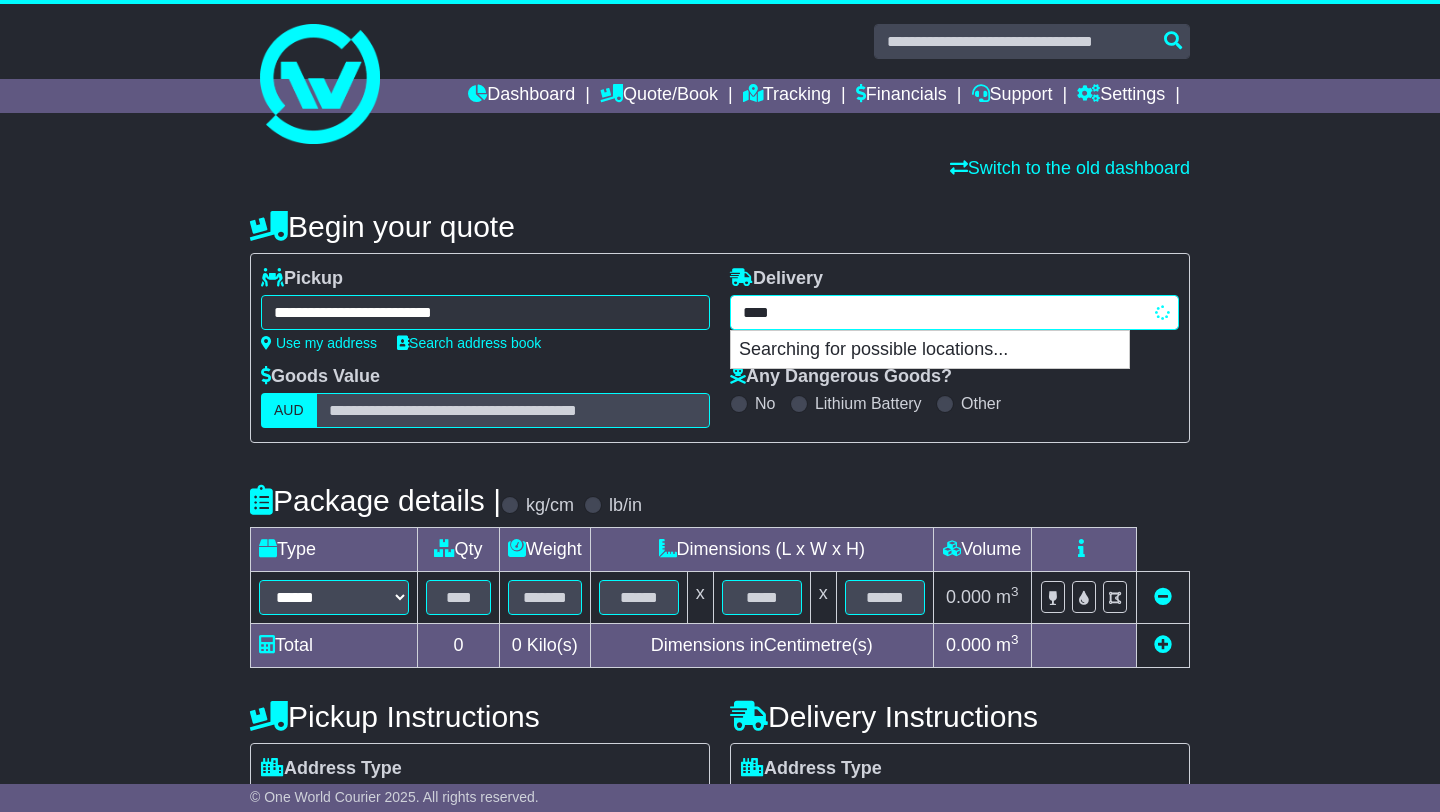 type 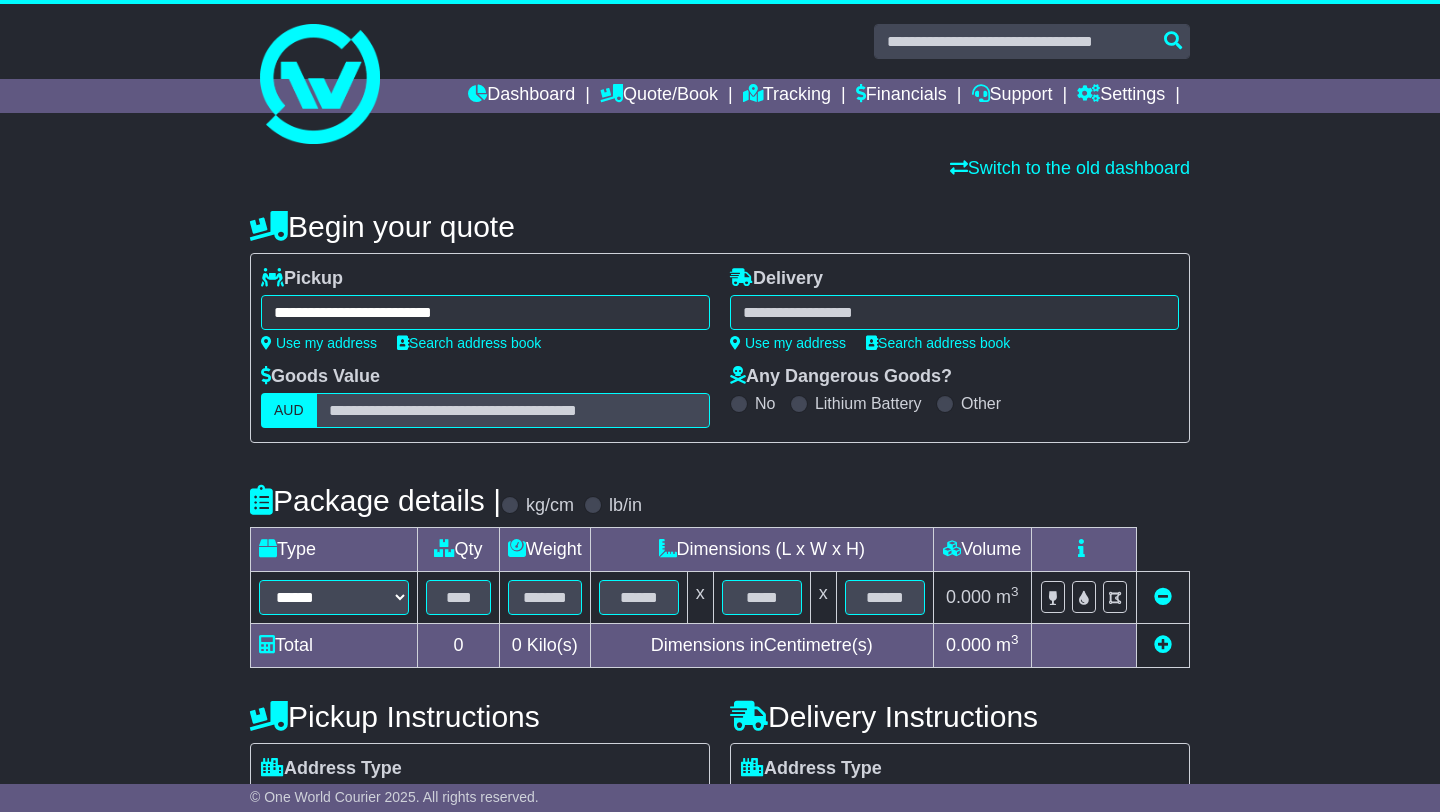click on "******* [LAST] No suggestions found which would match entered search key." at bounding box center (954, 312) 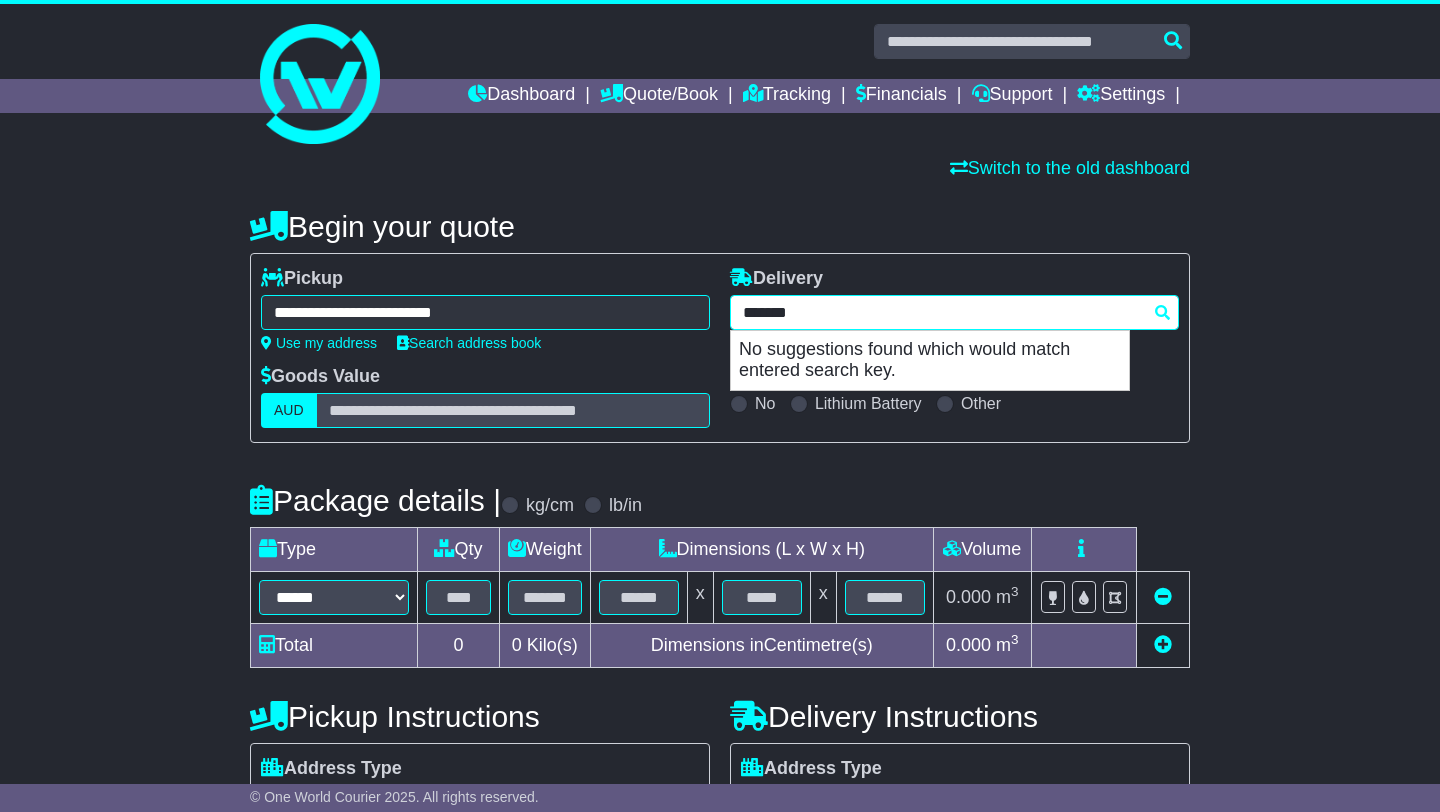 type on "******" 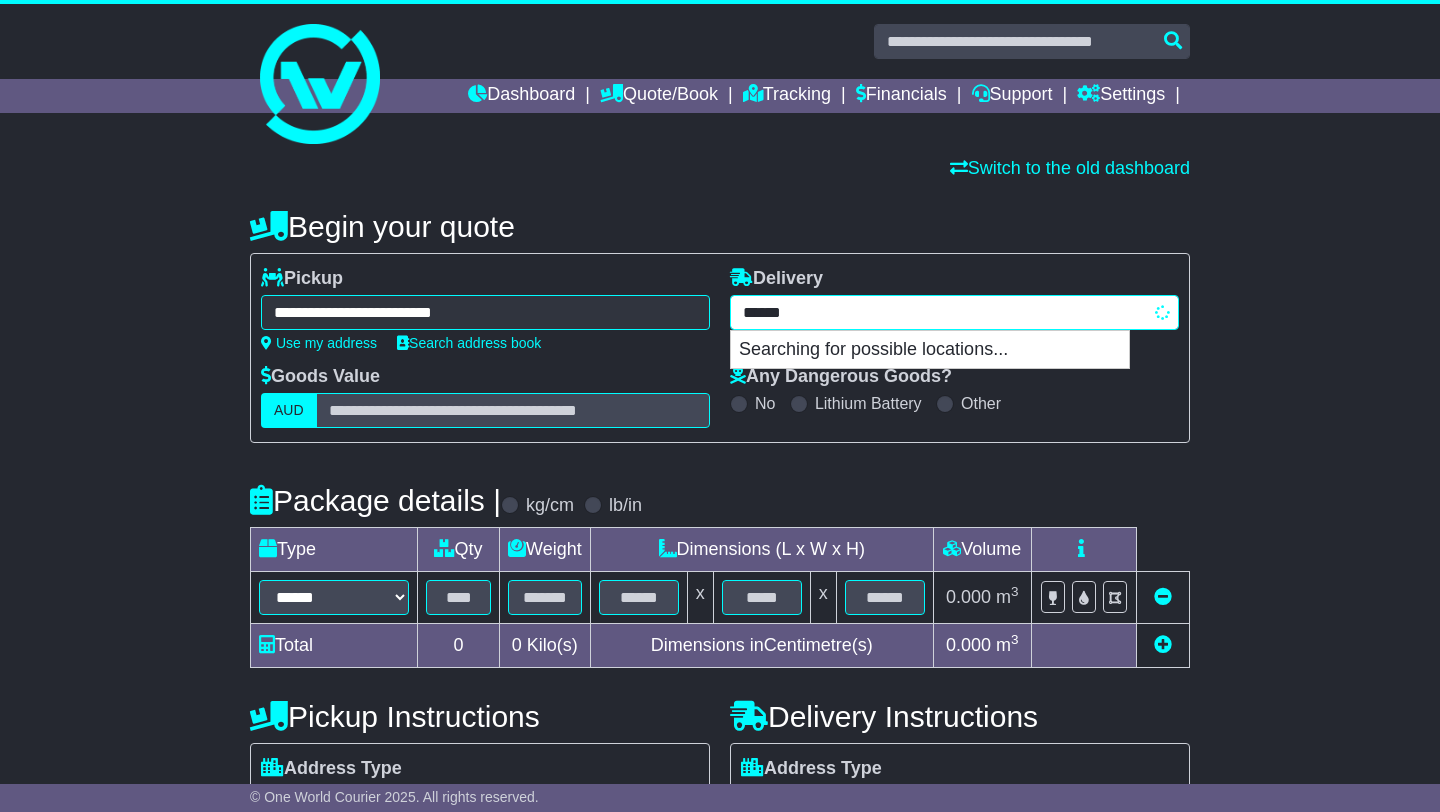 type on "******" 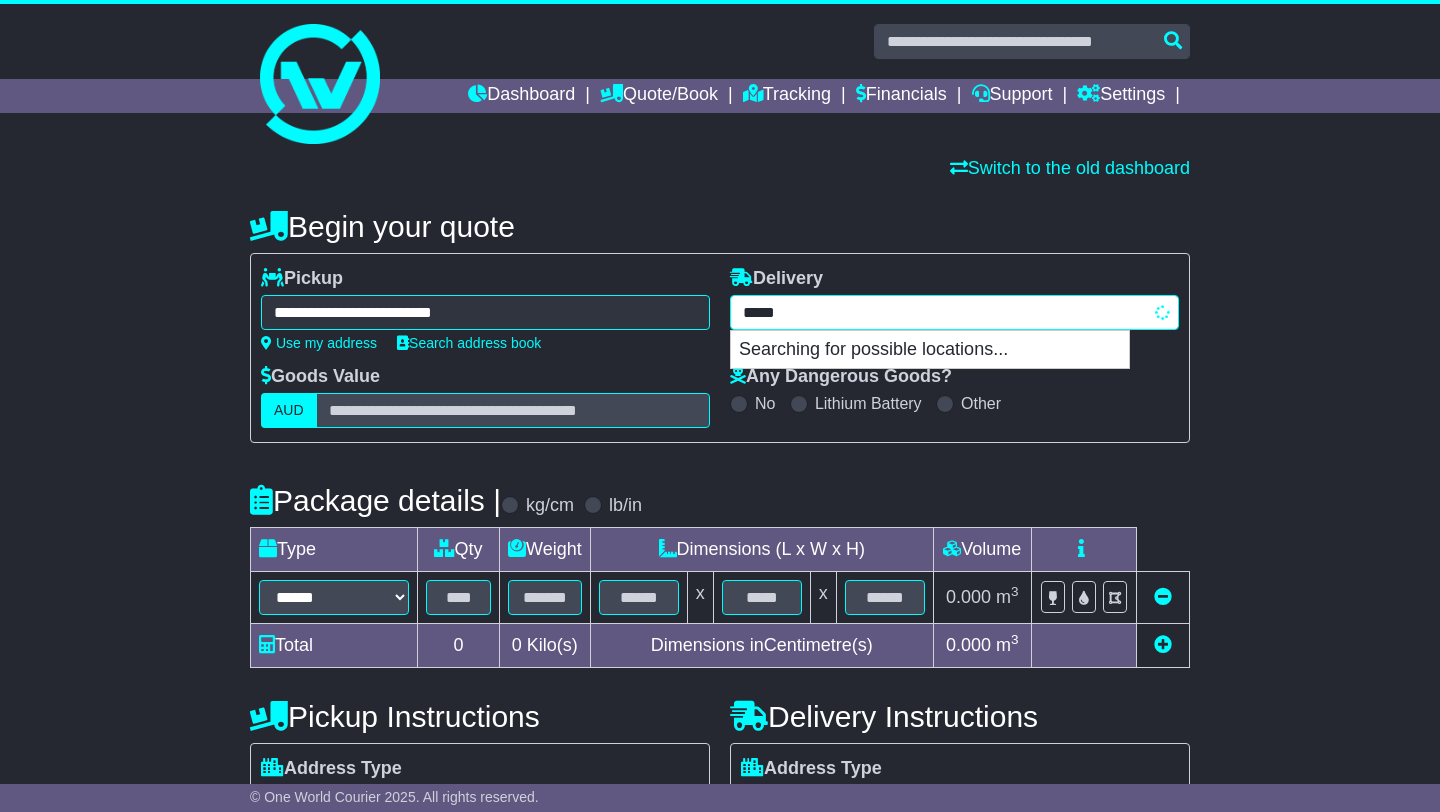type on "********" 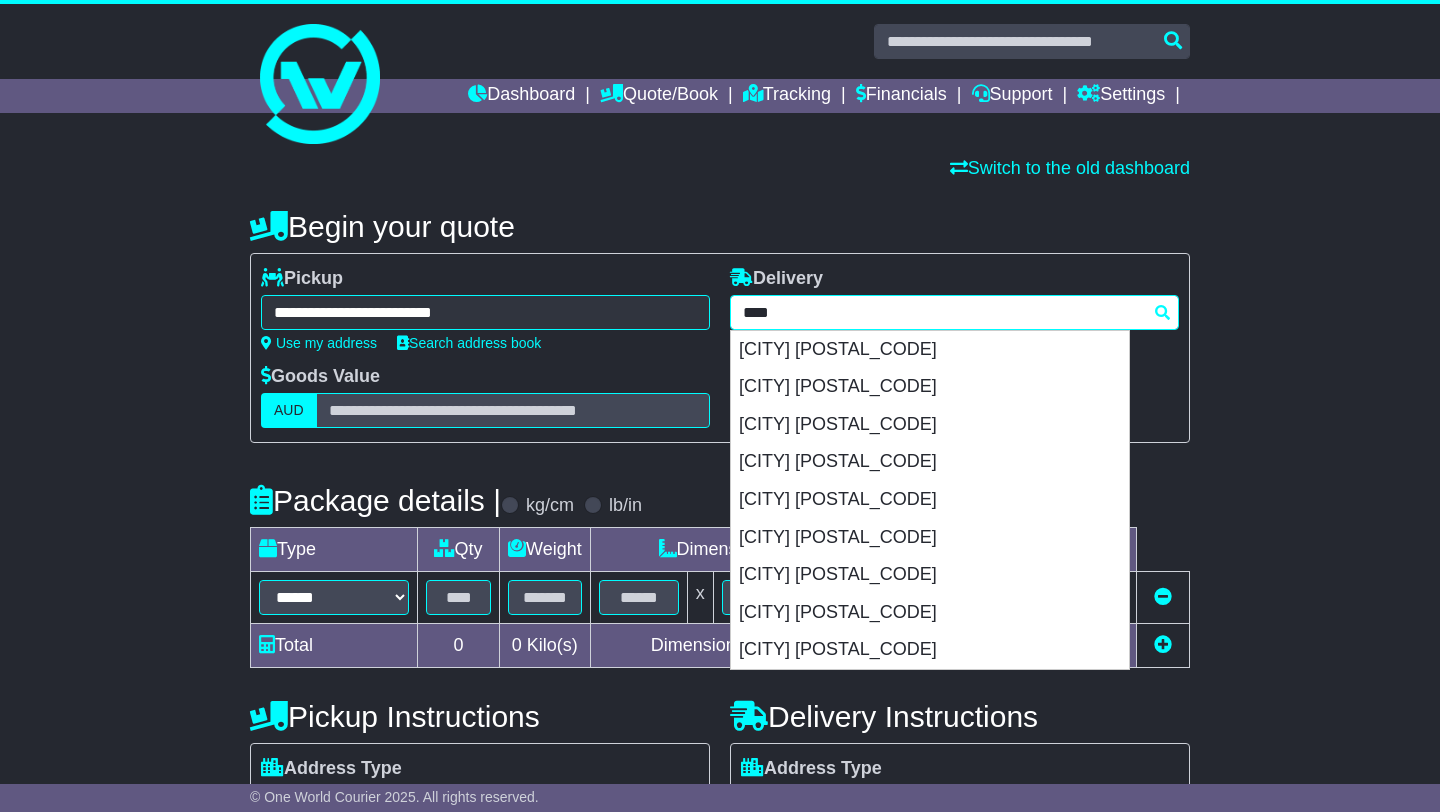 type 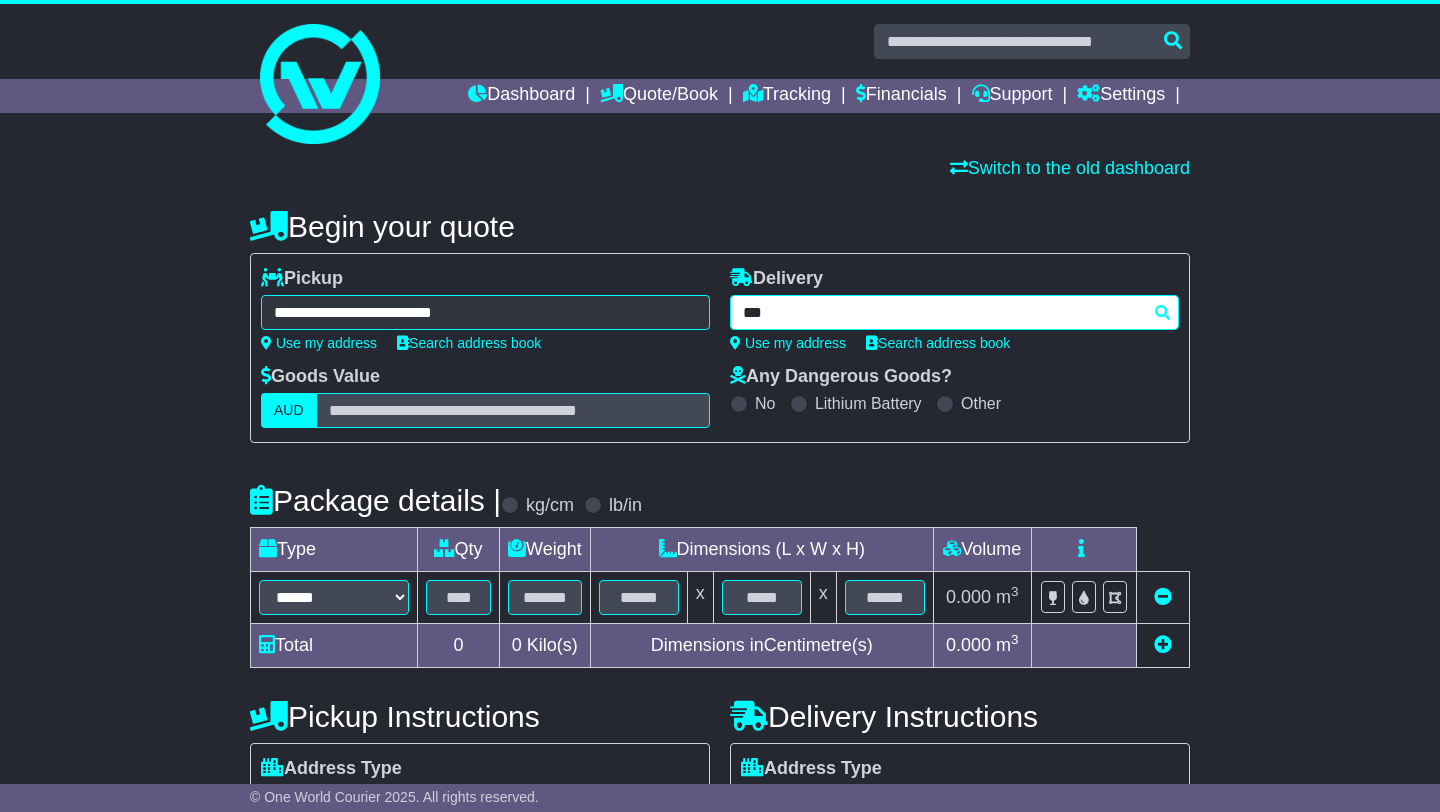 type on "****" 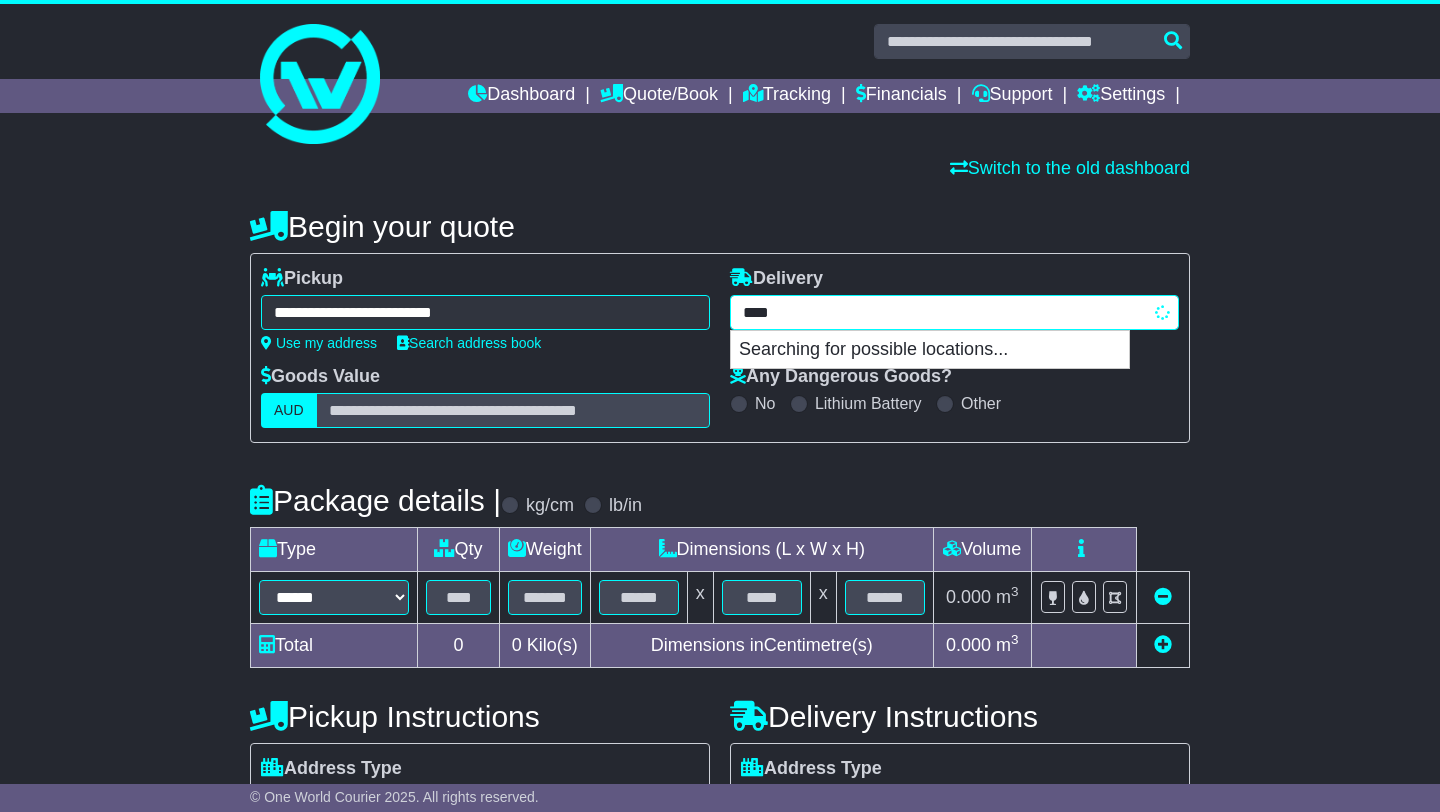 type on "********" 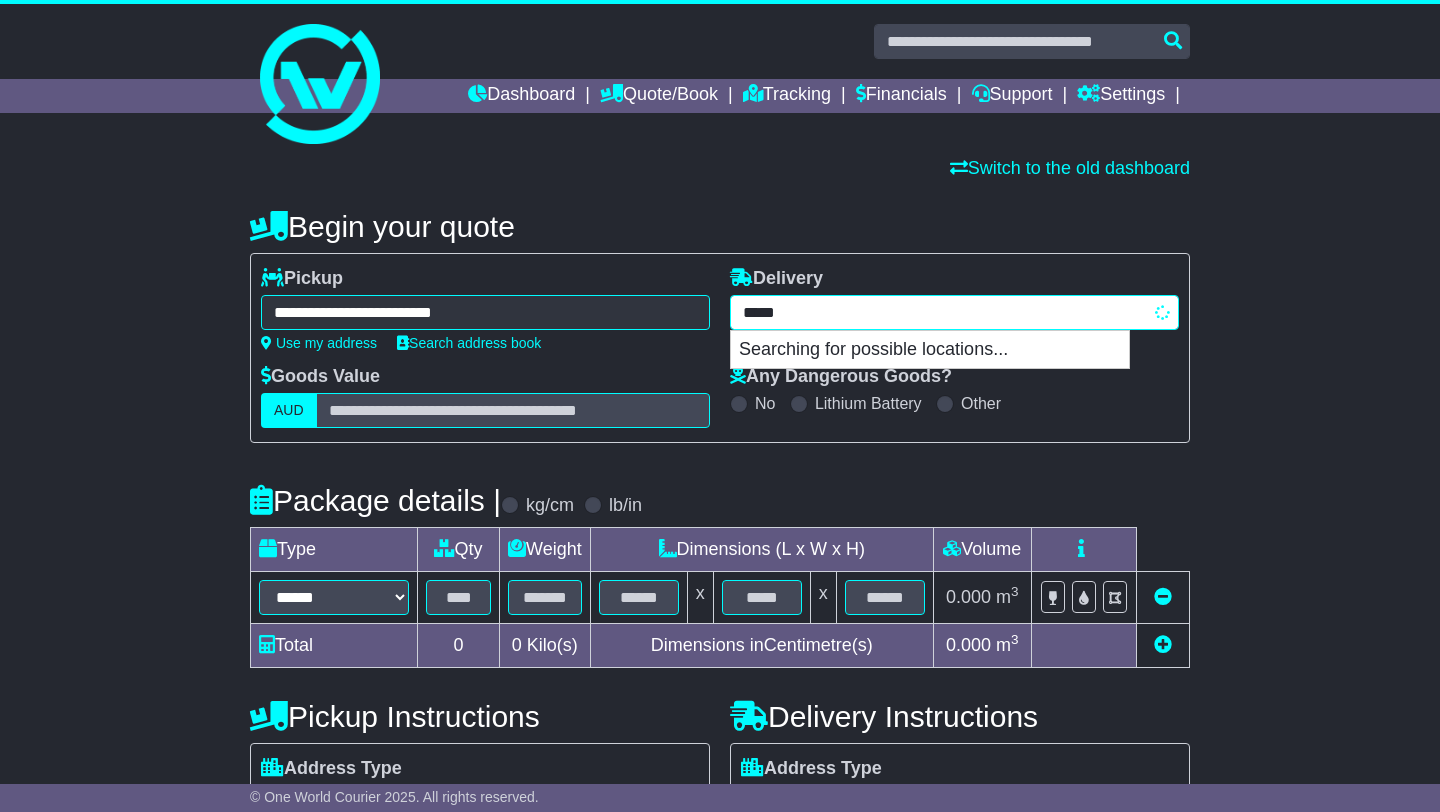 type on "*********" 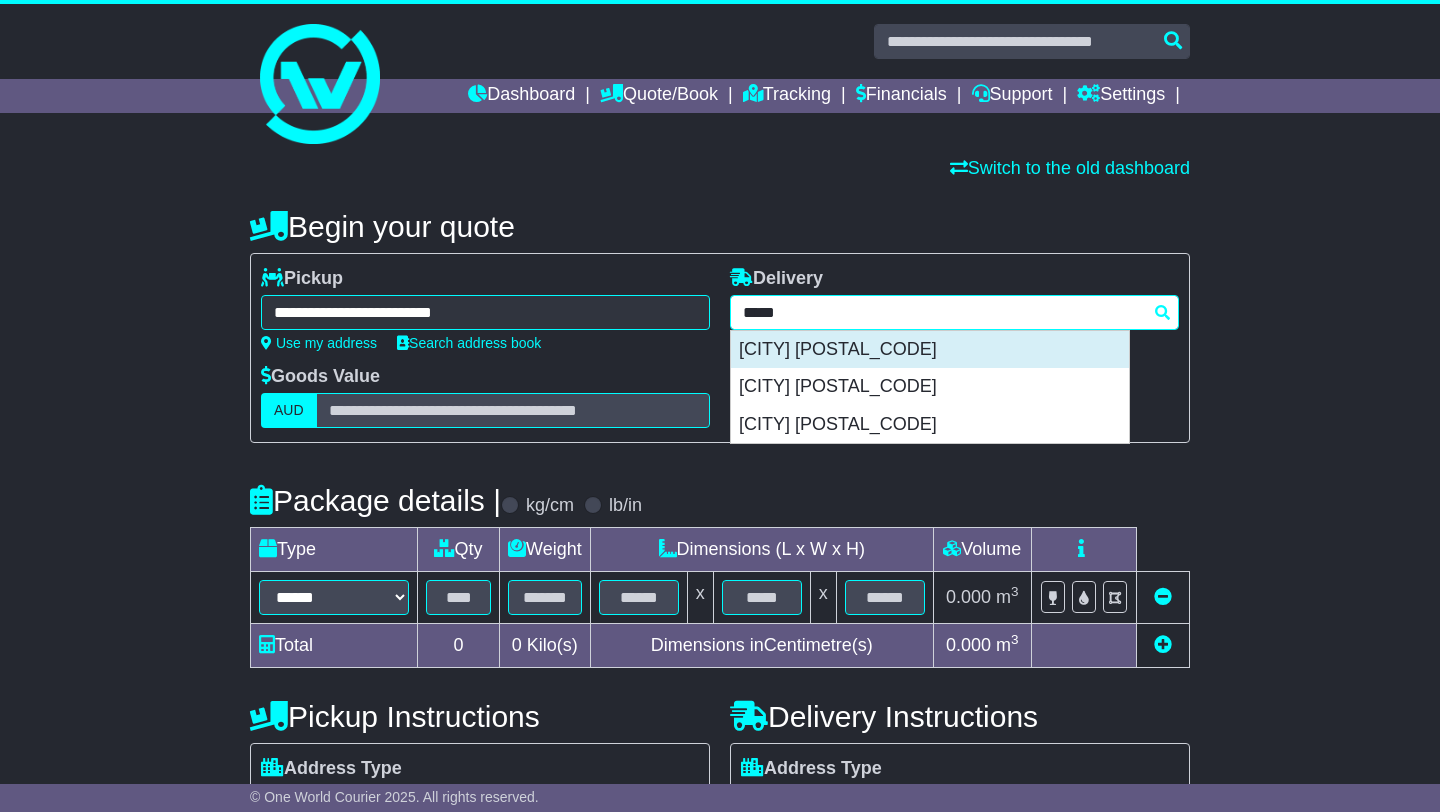click on "[CITY] [POSTAL_CODE]" at bounding box center (930, 350) 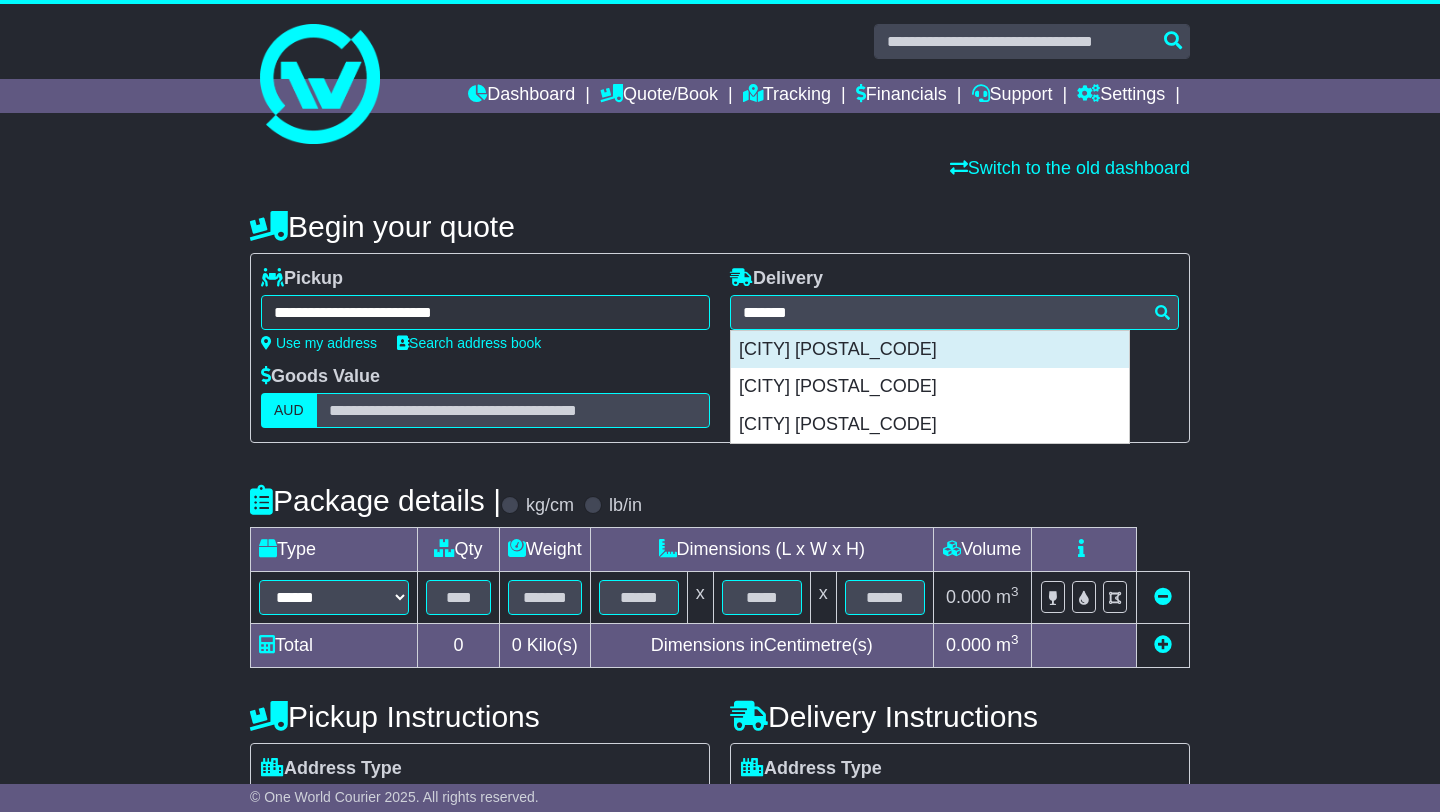 type on "**********" 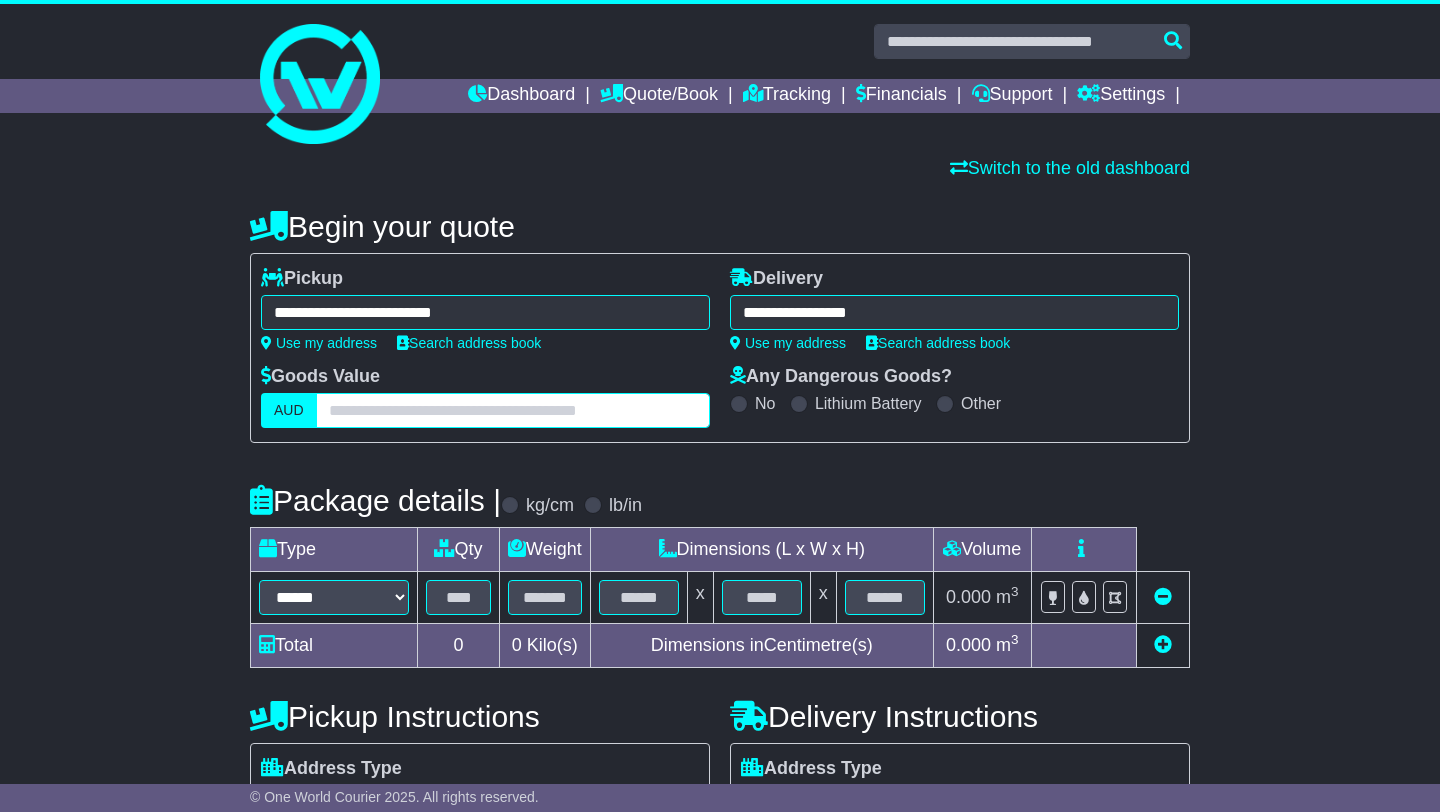 scroll, scrollTop: 2, scrollLeft: 0, axis: vertical 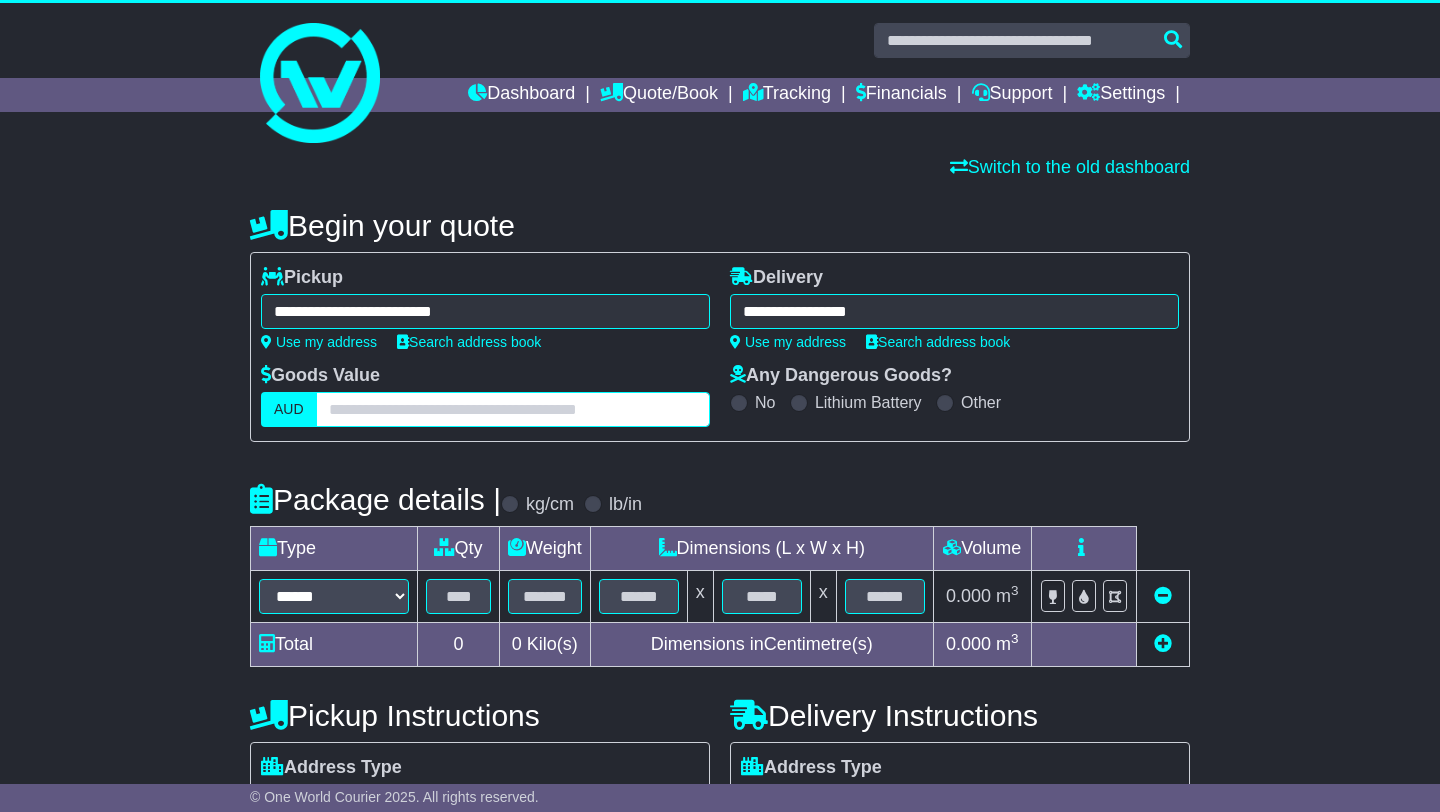 click at bounding box center [513, 409] 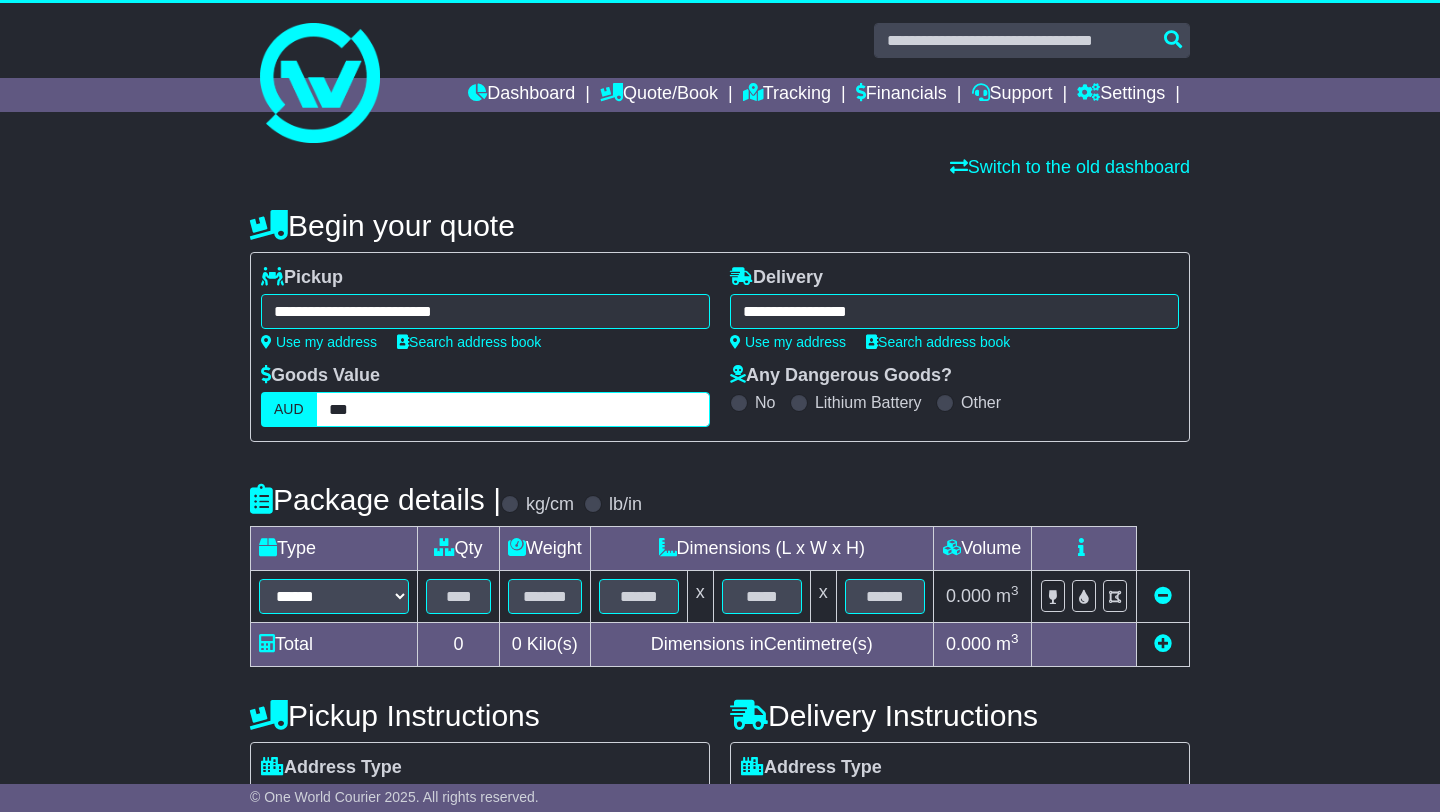 type on "***" 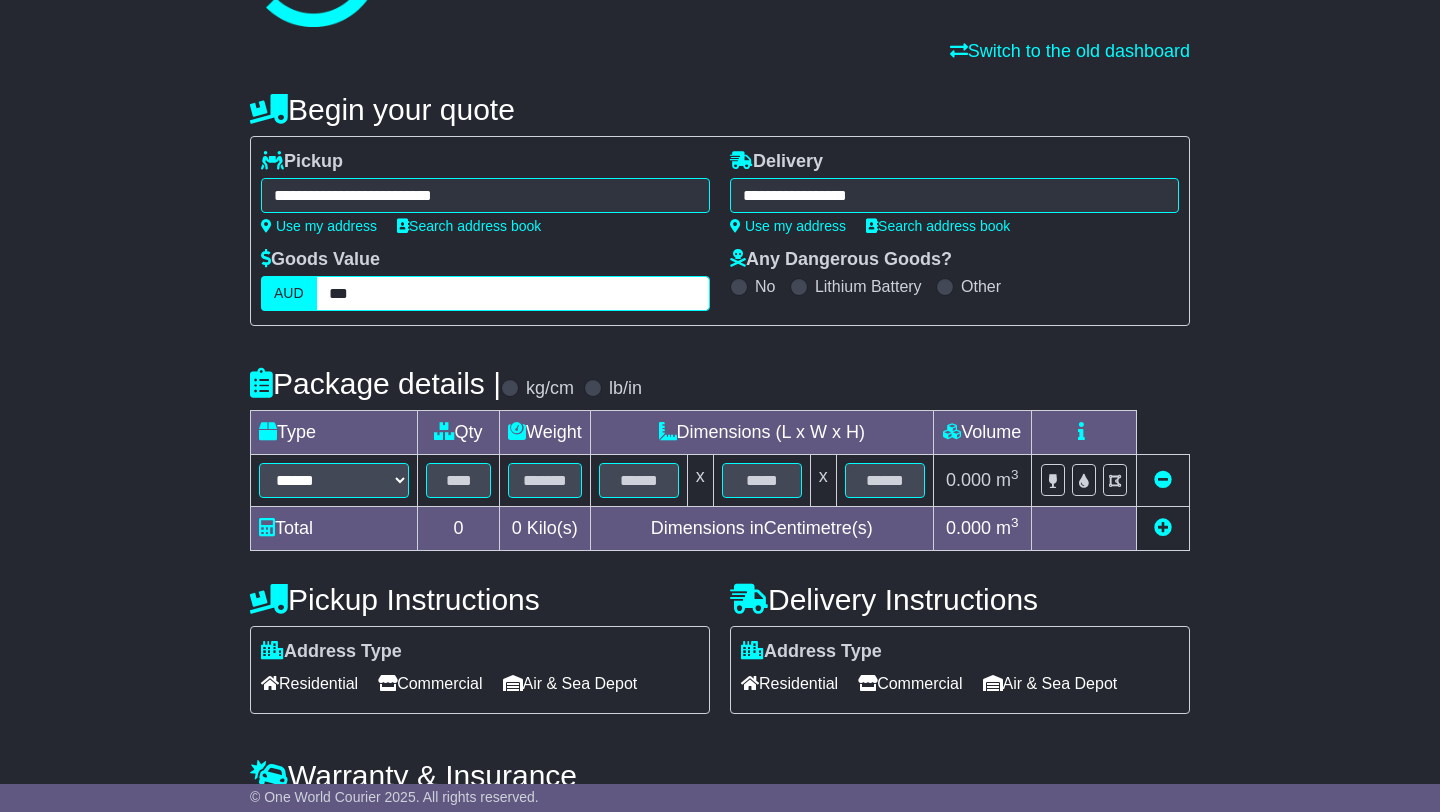 scroll, scrollTop: 126, scrollLeft: 0, axis: vertical 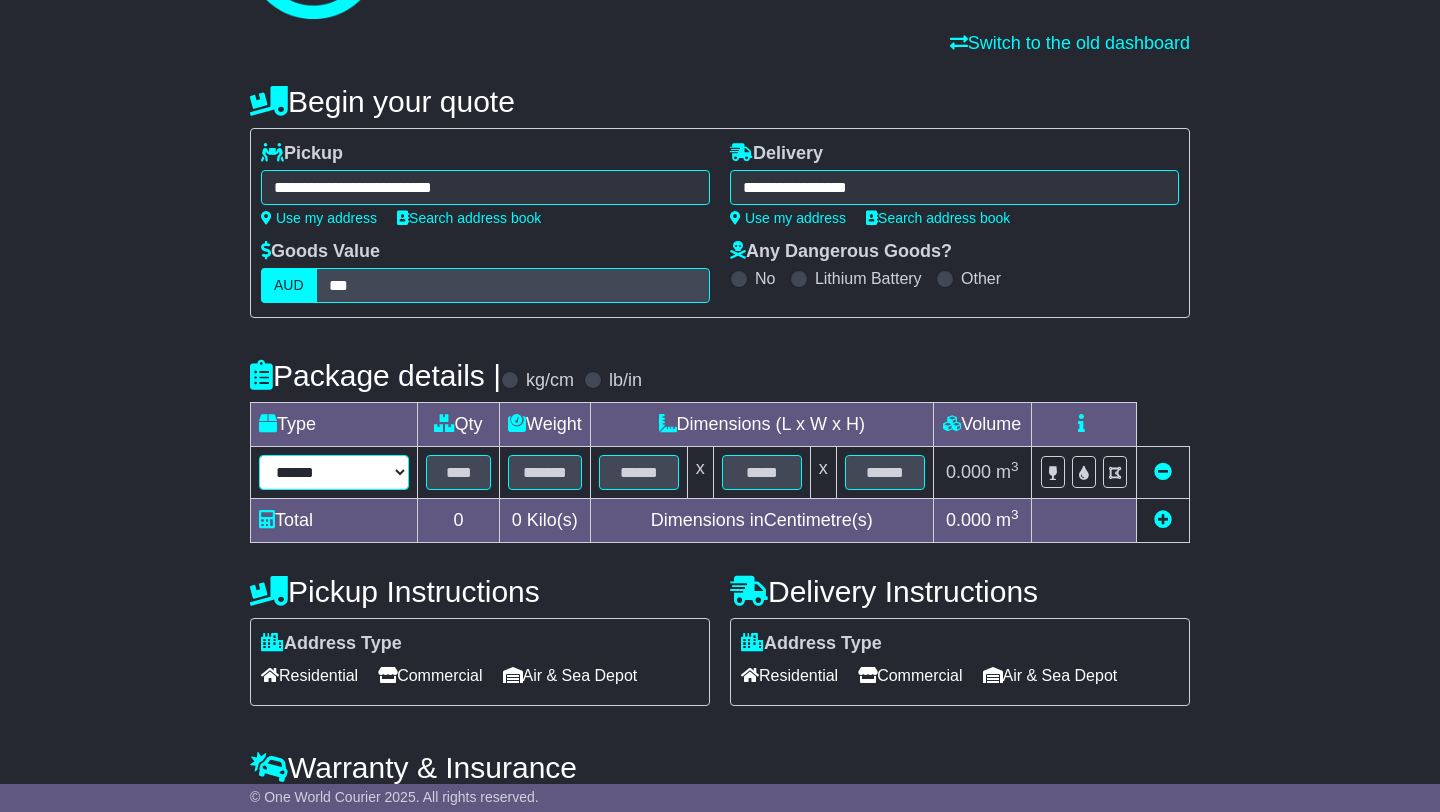 click on "****** ****** *** ******** ***** **** **** ****** *** *******" at bounding box center (334, 472) 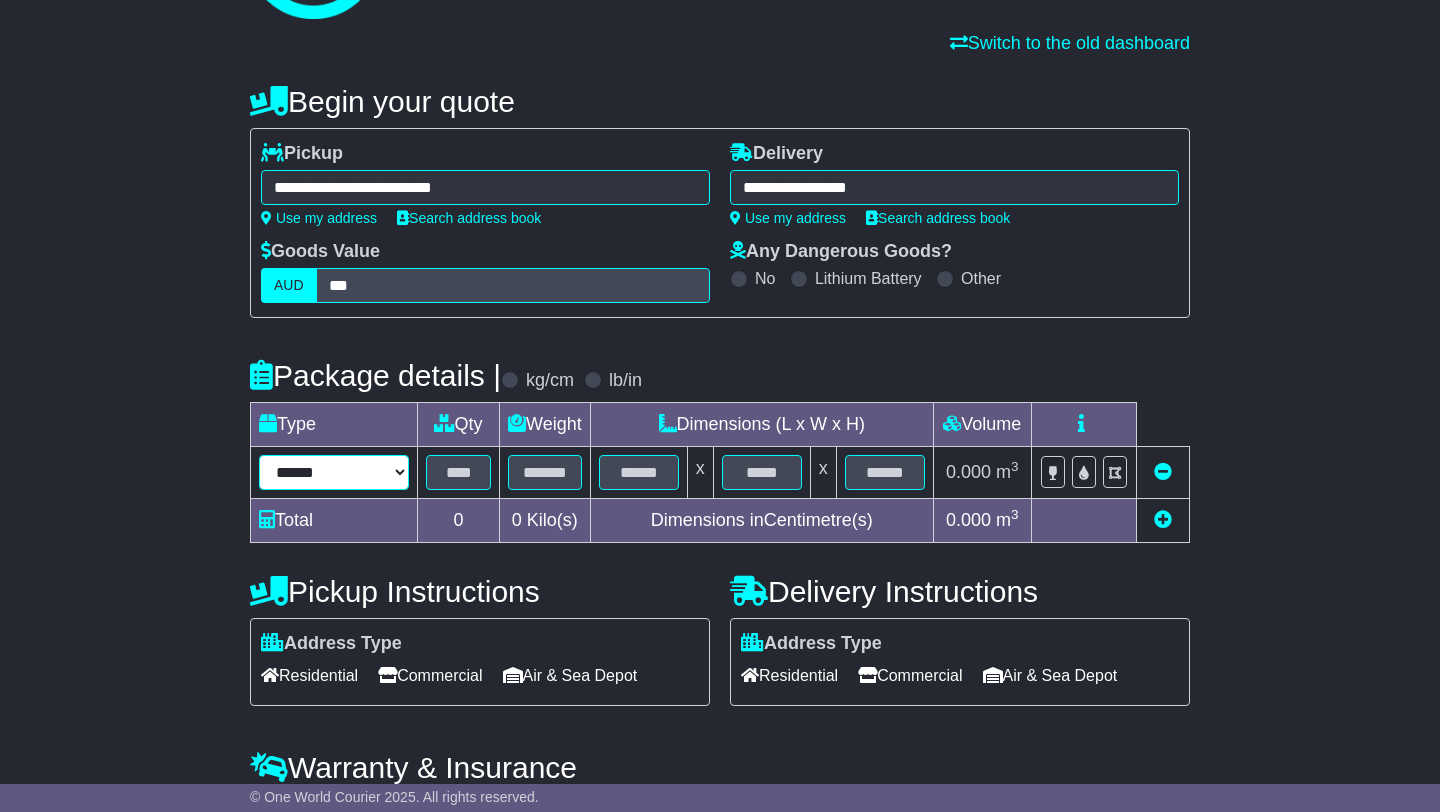 select on "*****" 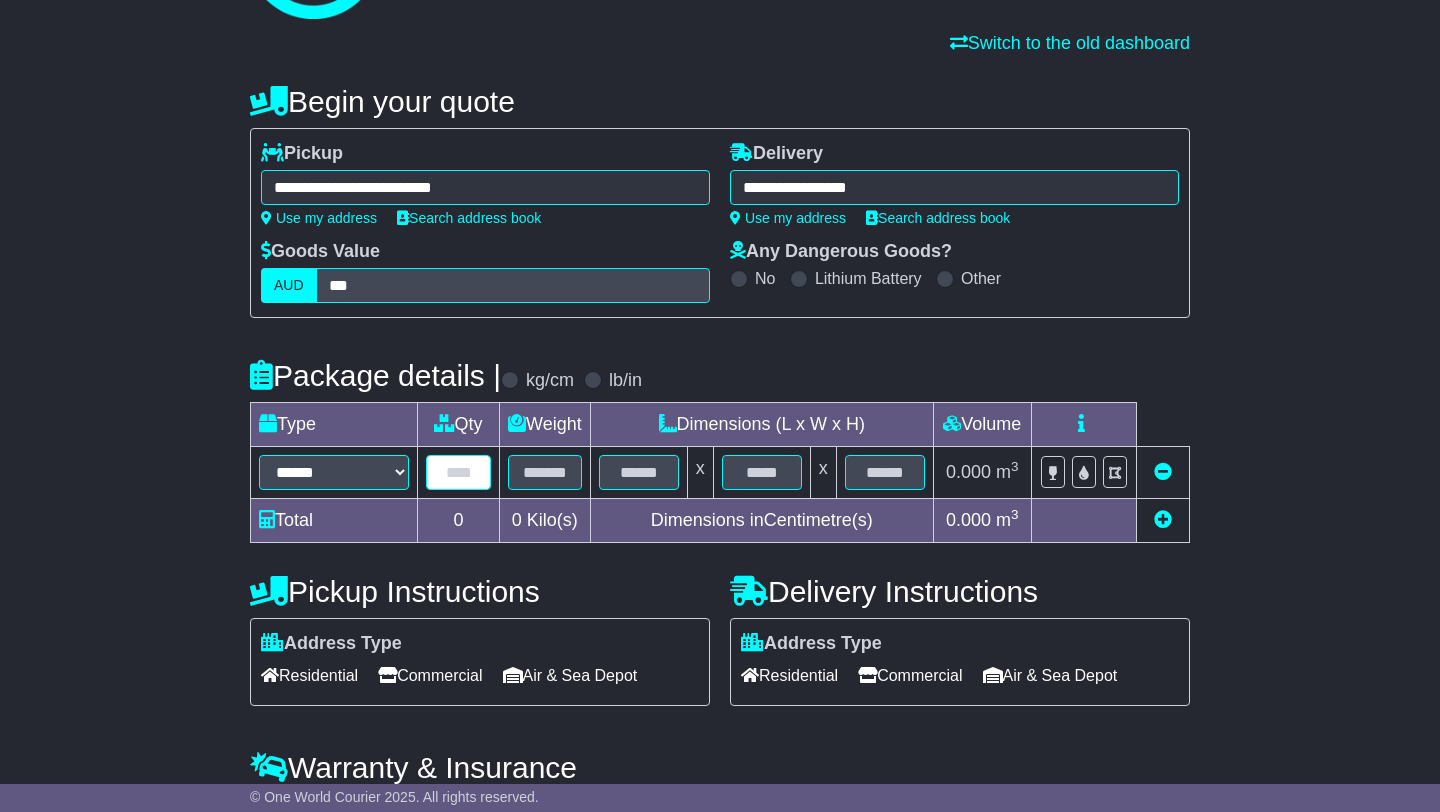 click at bounding box center (458, 472) 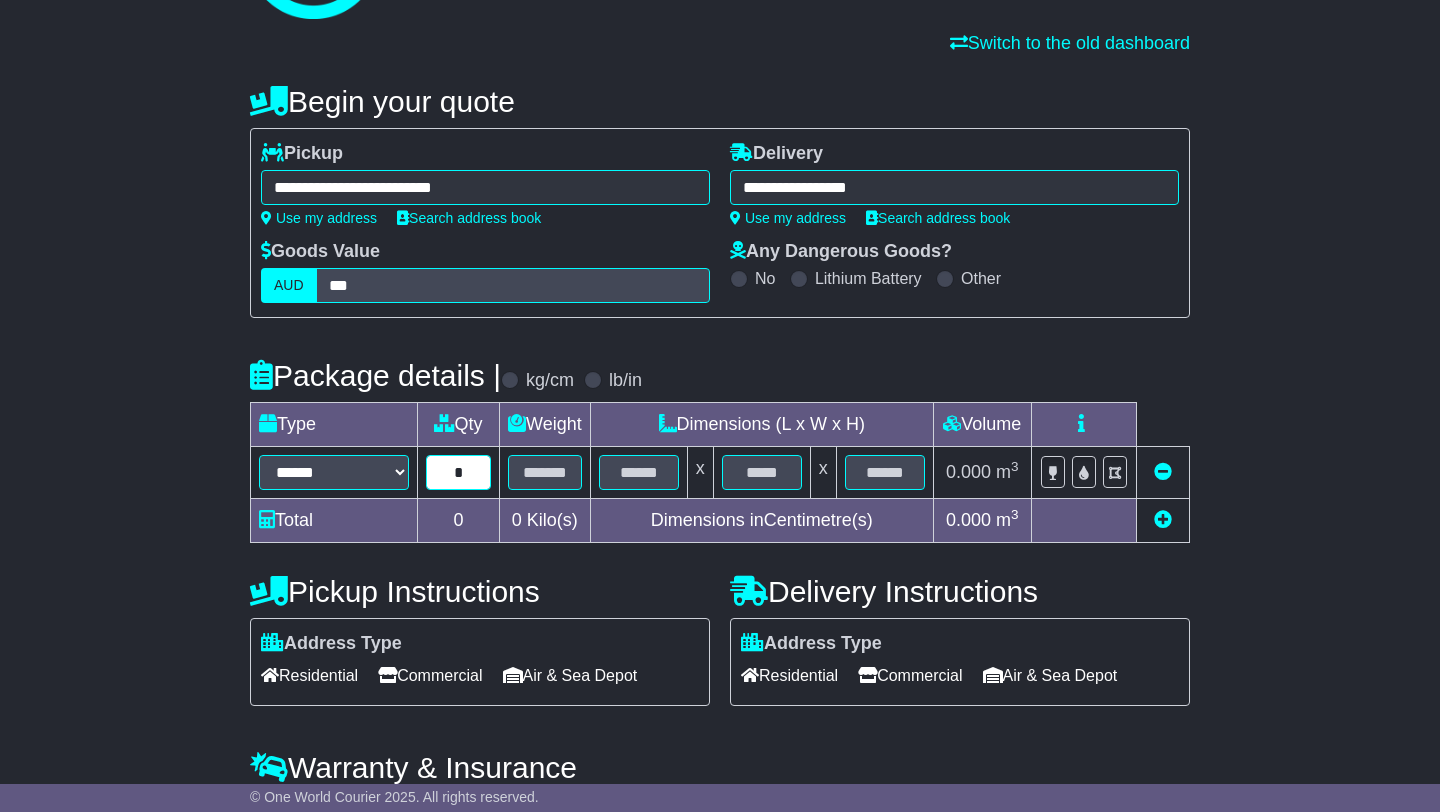 type on "*" 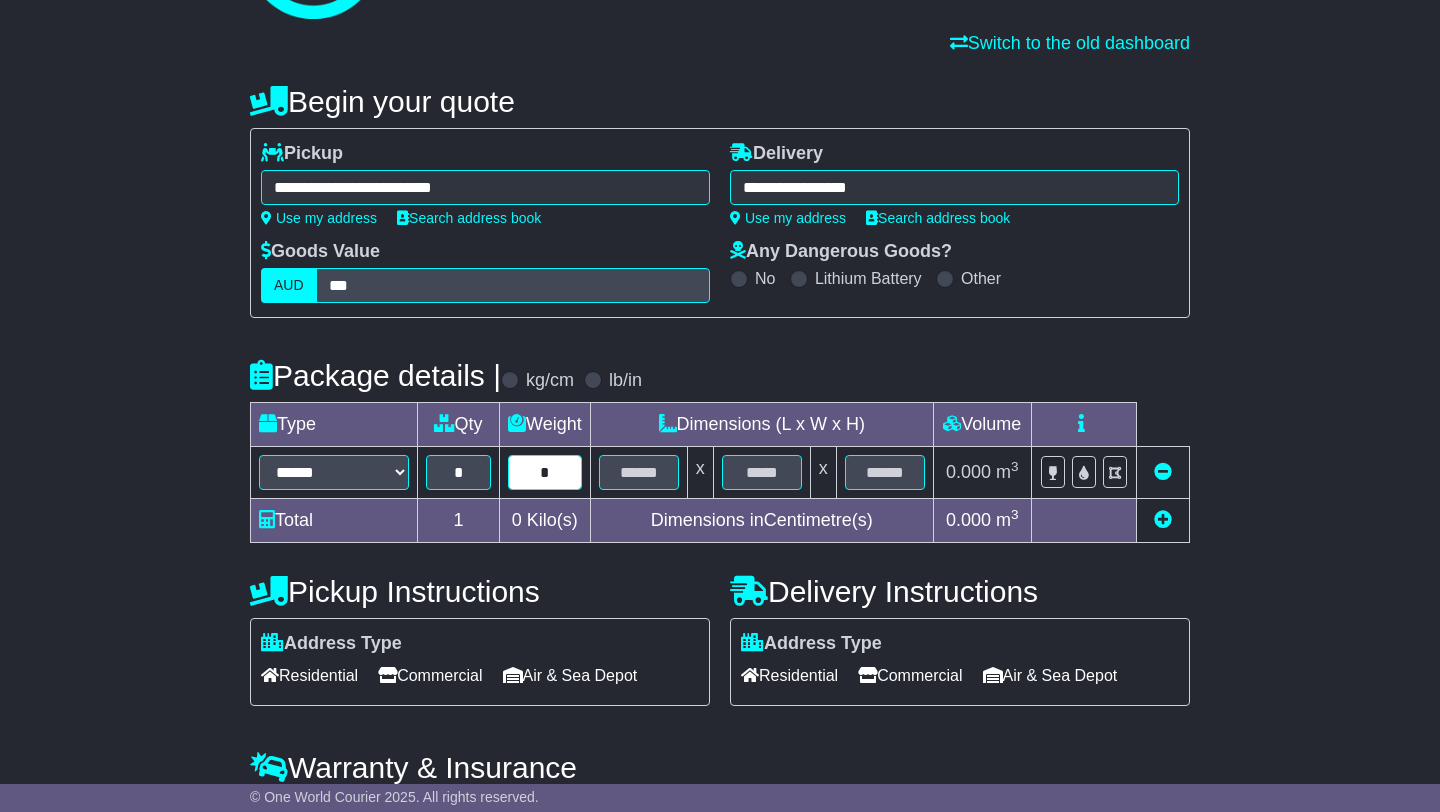 type on "*" 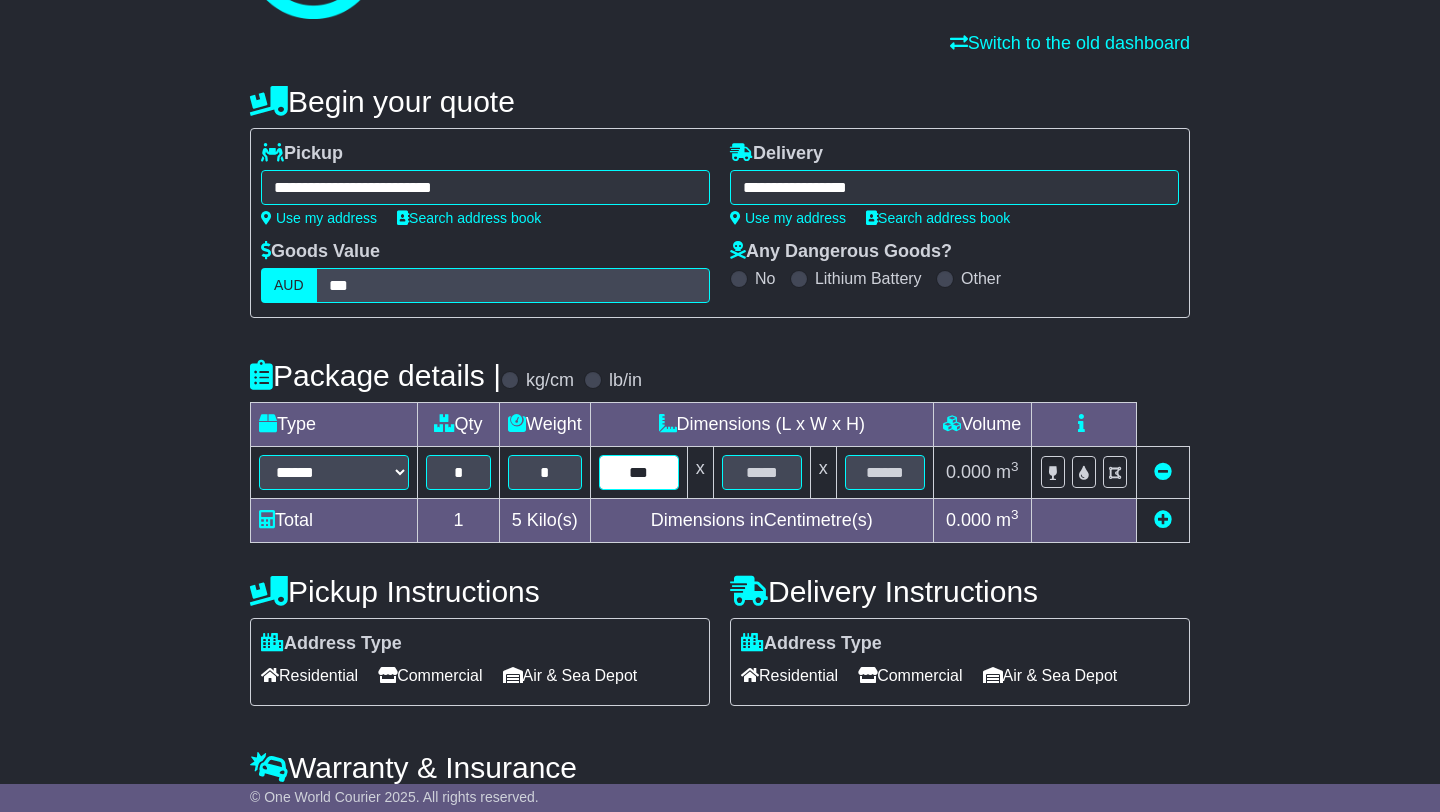 type on "***" 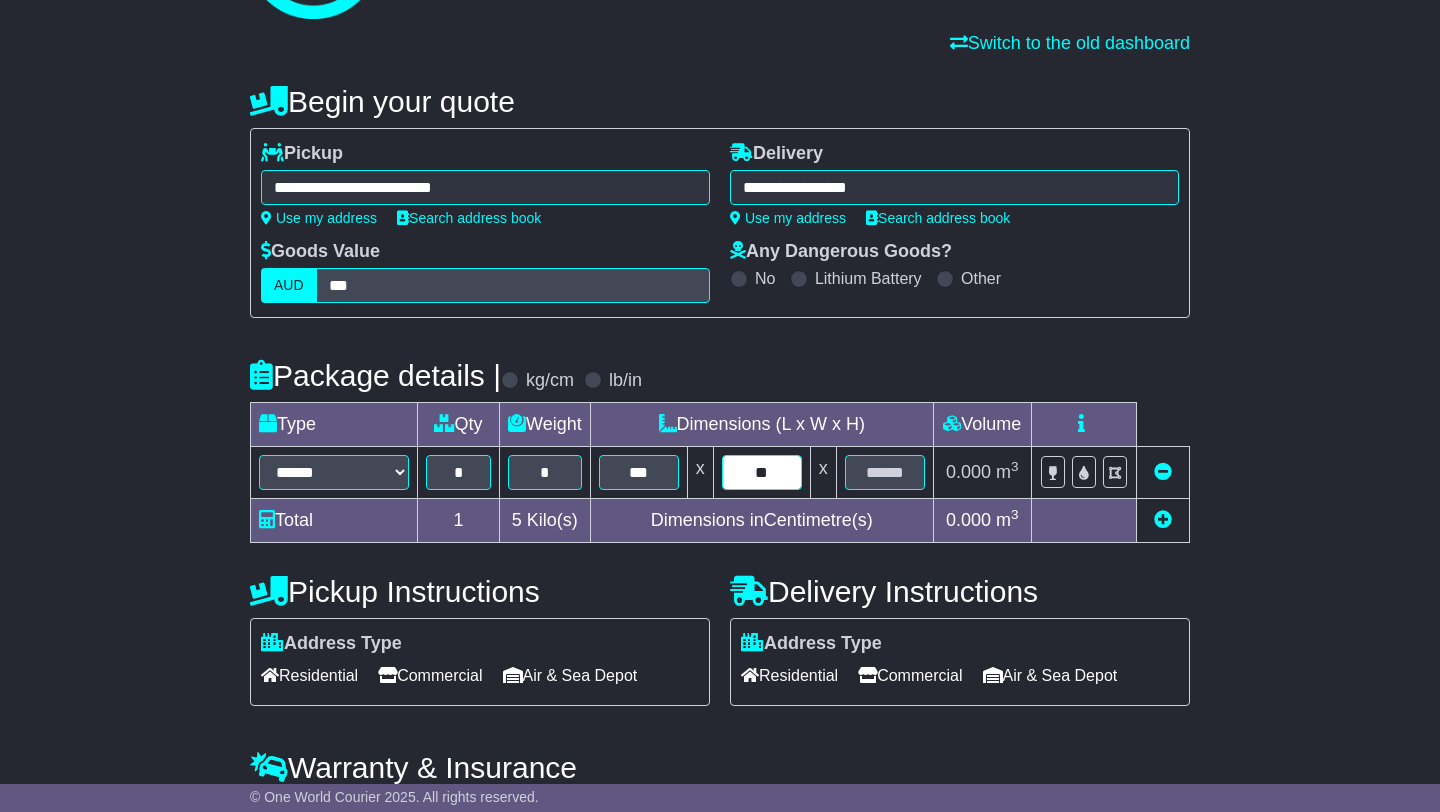 type on "**" 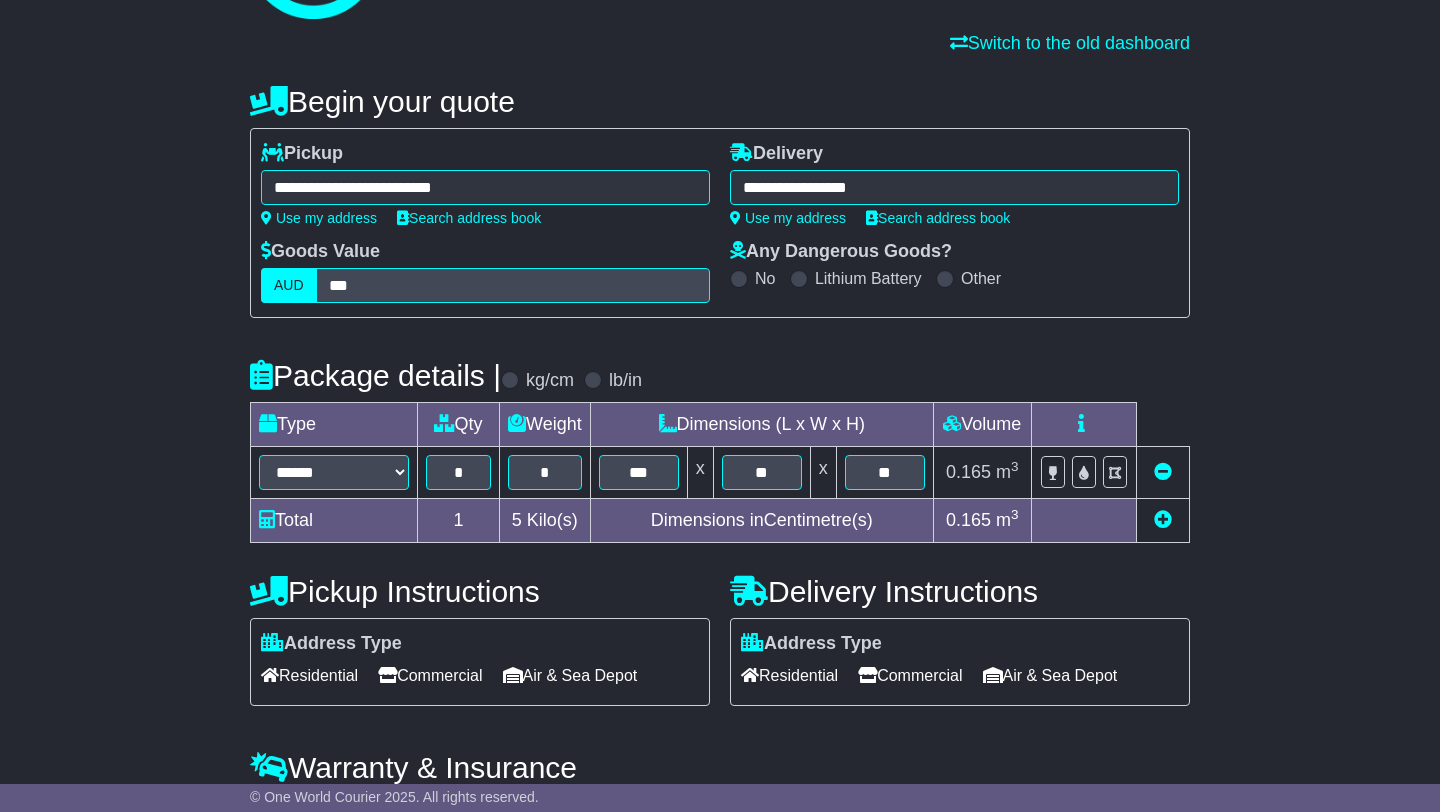 scroll, scrollTop: 464, scrollLeft: 0, axis: vertical 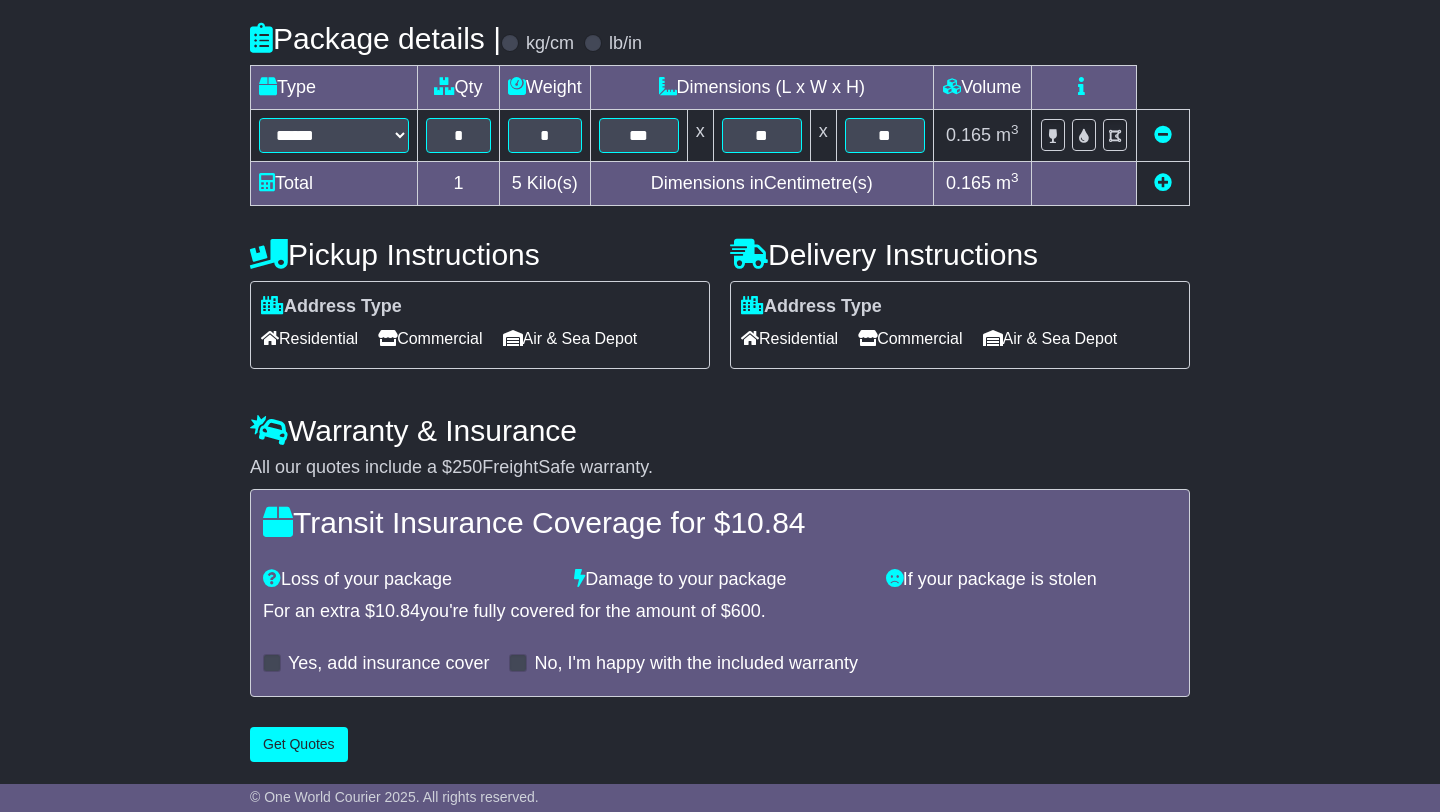 click on "Commercial" at bounding box center (430, 338) 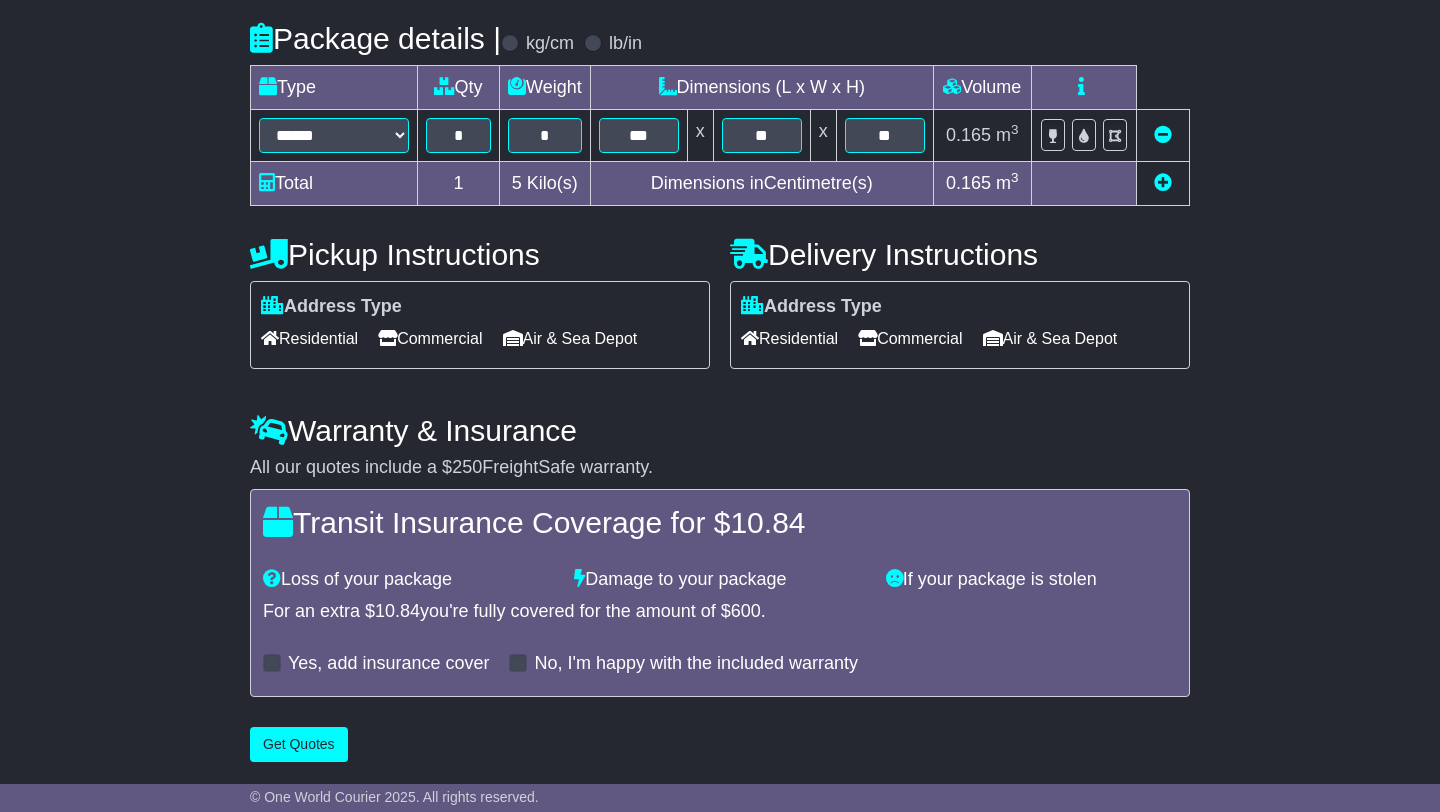 click at bounding box center [272, 663] 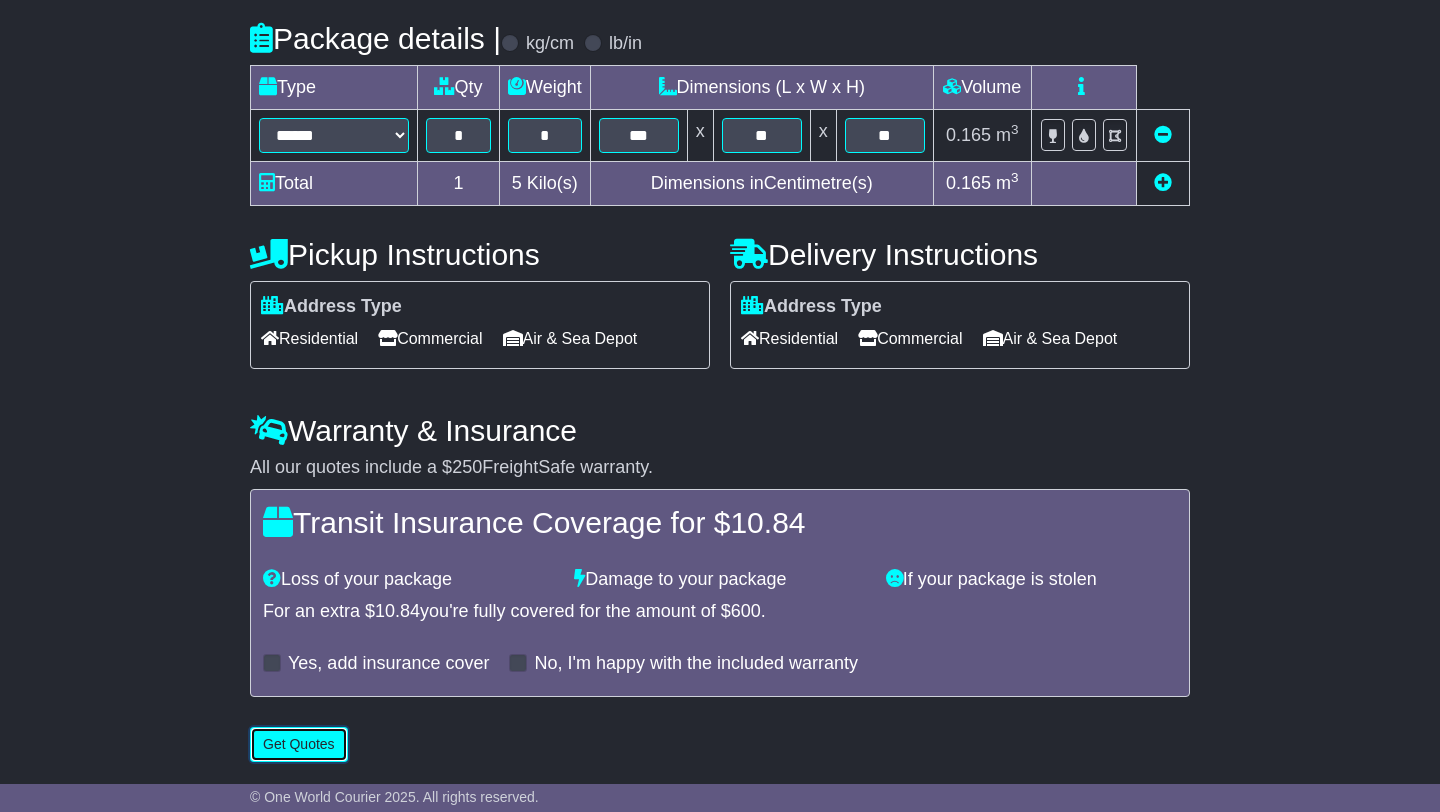 click on "Get Quotes" at bounding box center (299, 744) 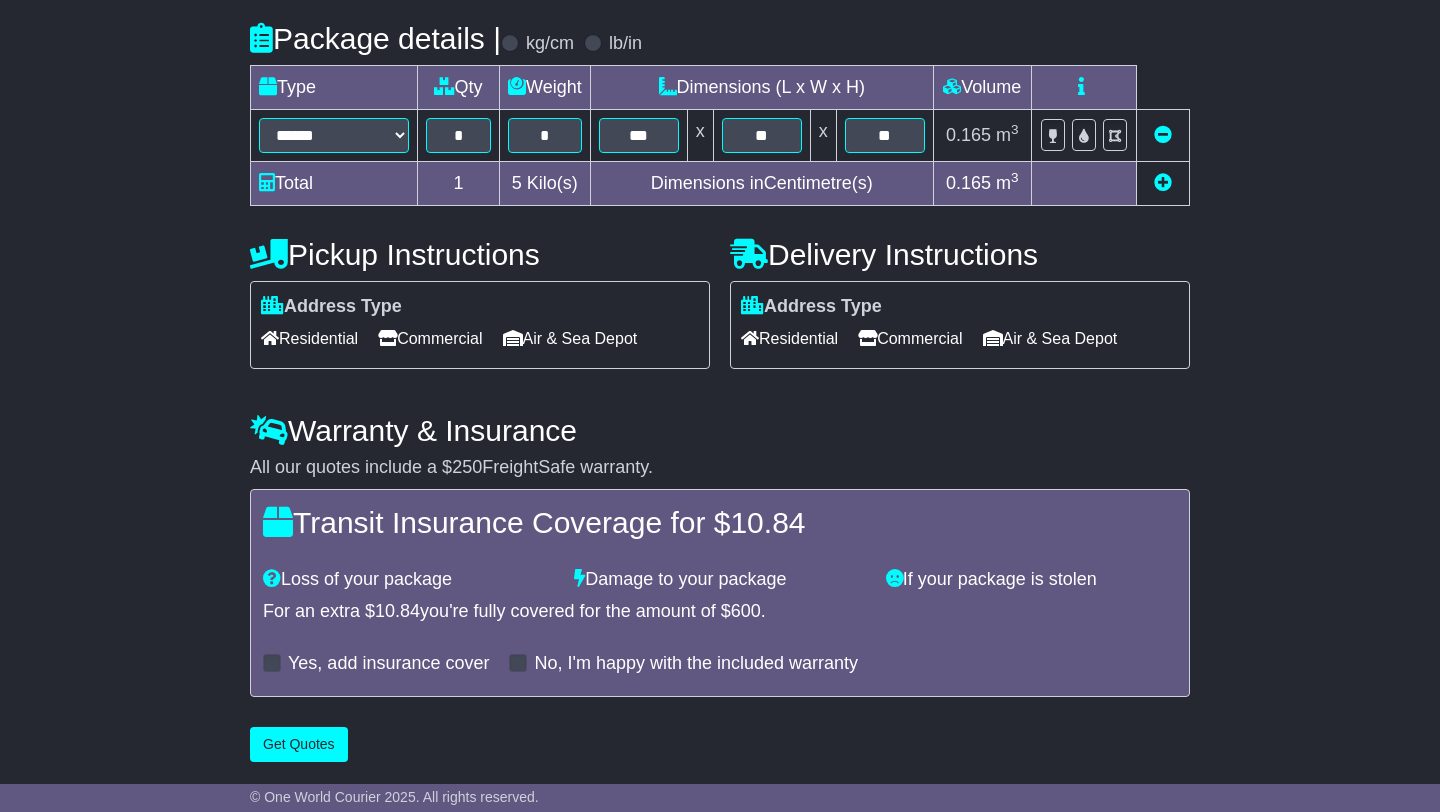 scroll, scrollTop: 0, scrollLeft: 0, axis: both 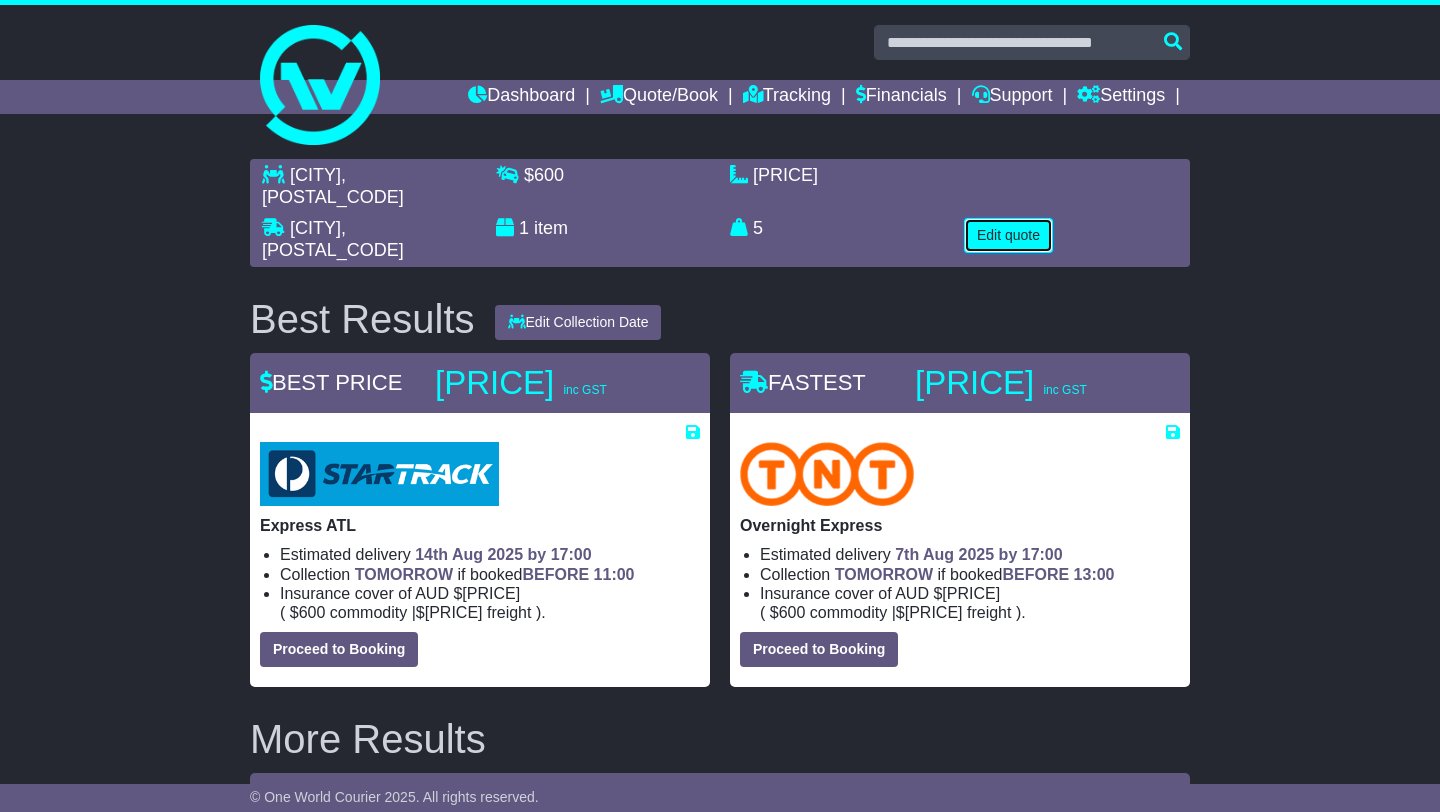 click on "Edit quote" at bounding box center [1008, 235] 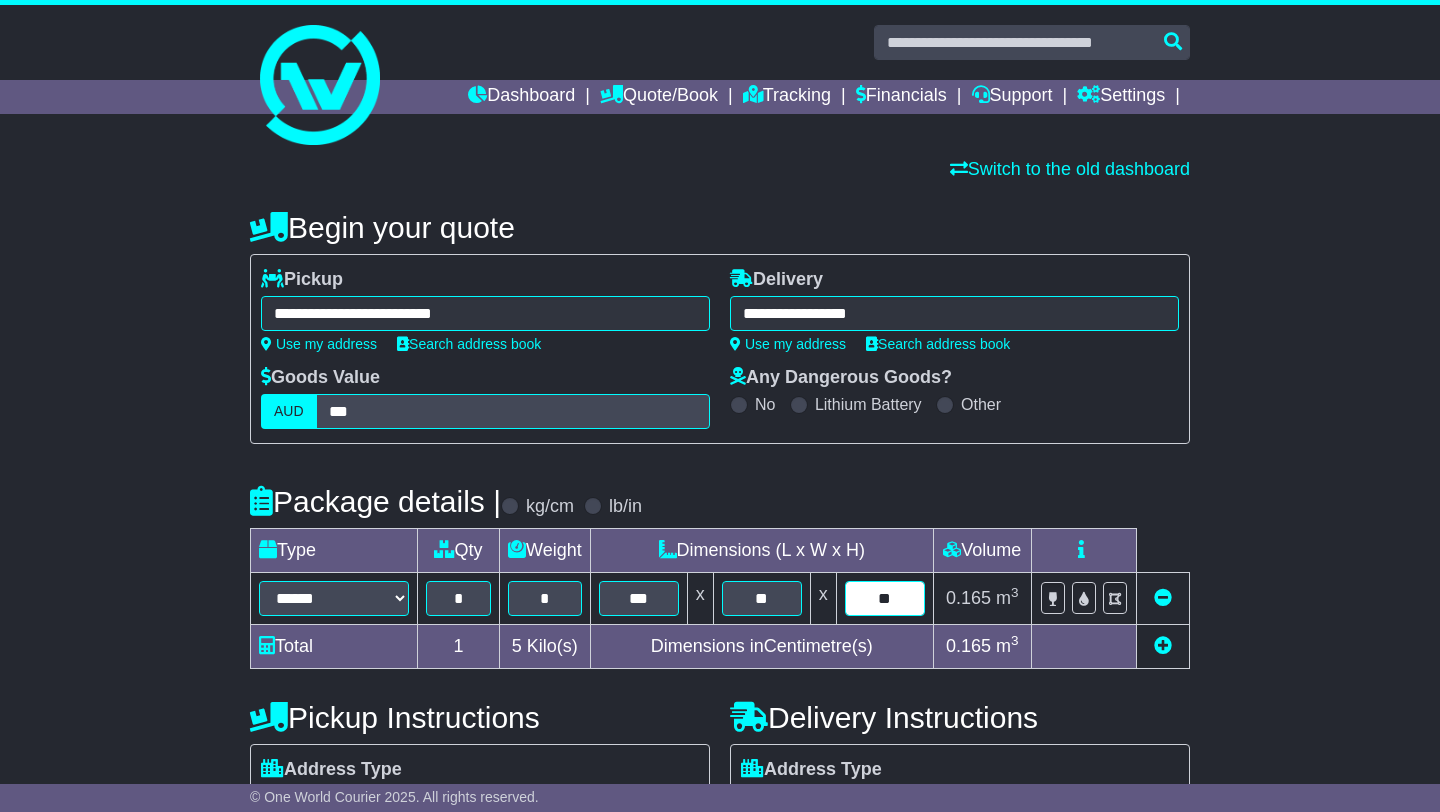 click on "**" at bounding box center (885, 598) 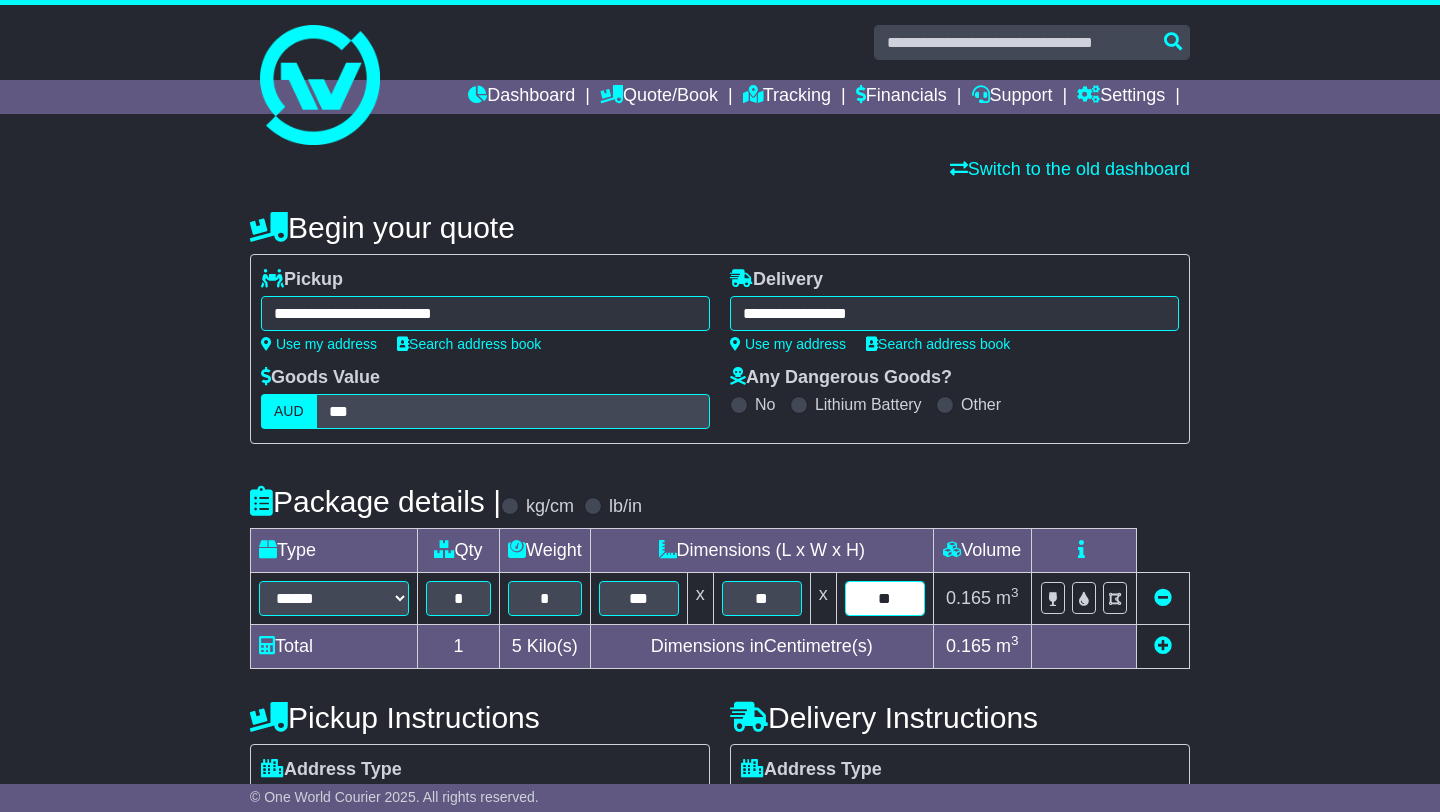 type on "**" 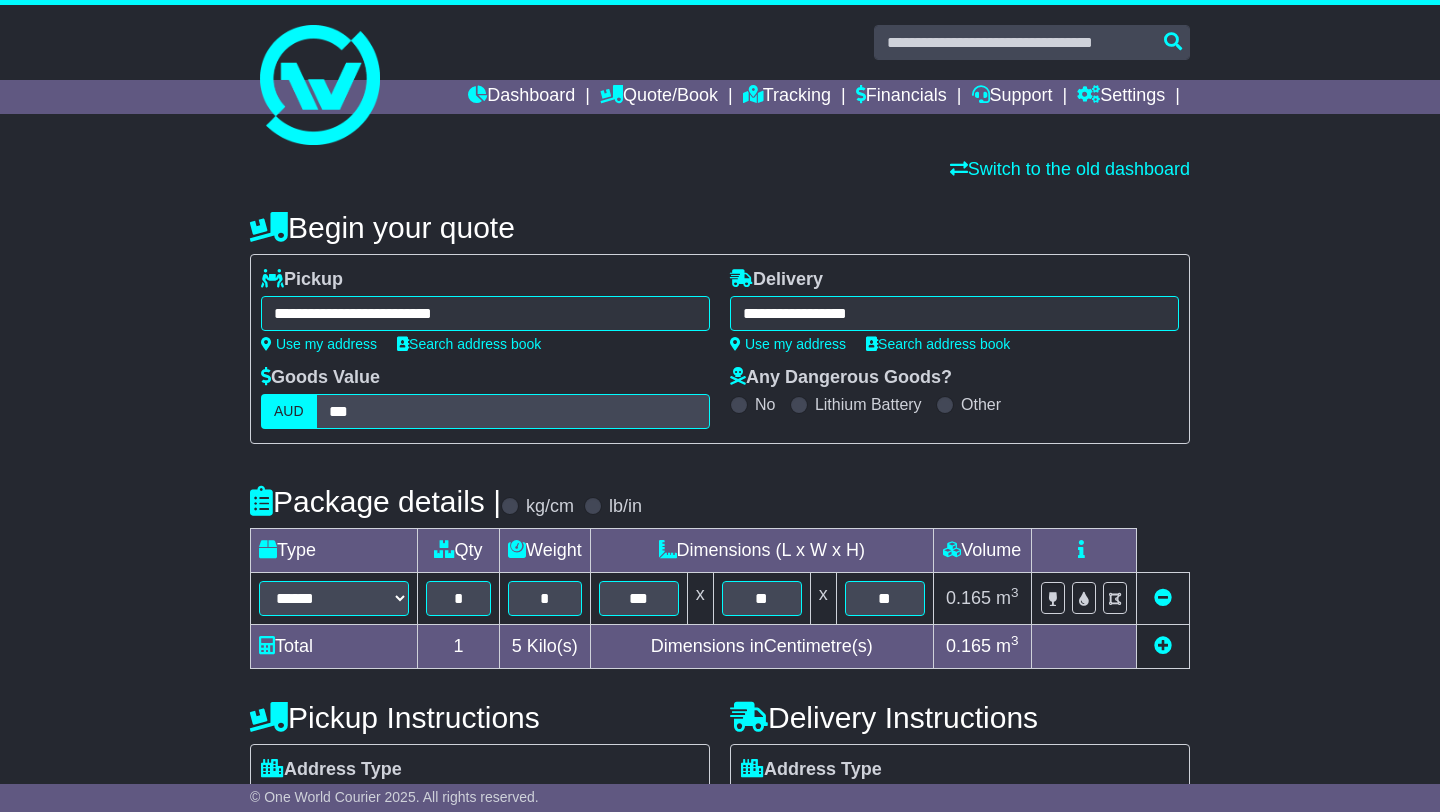 scroll, scrollTop: 466, scrollLeft: 0, axis: vertical 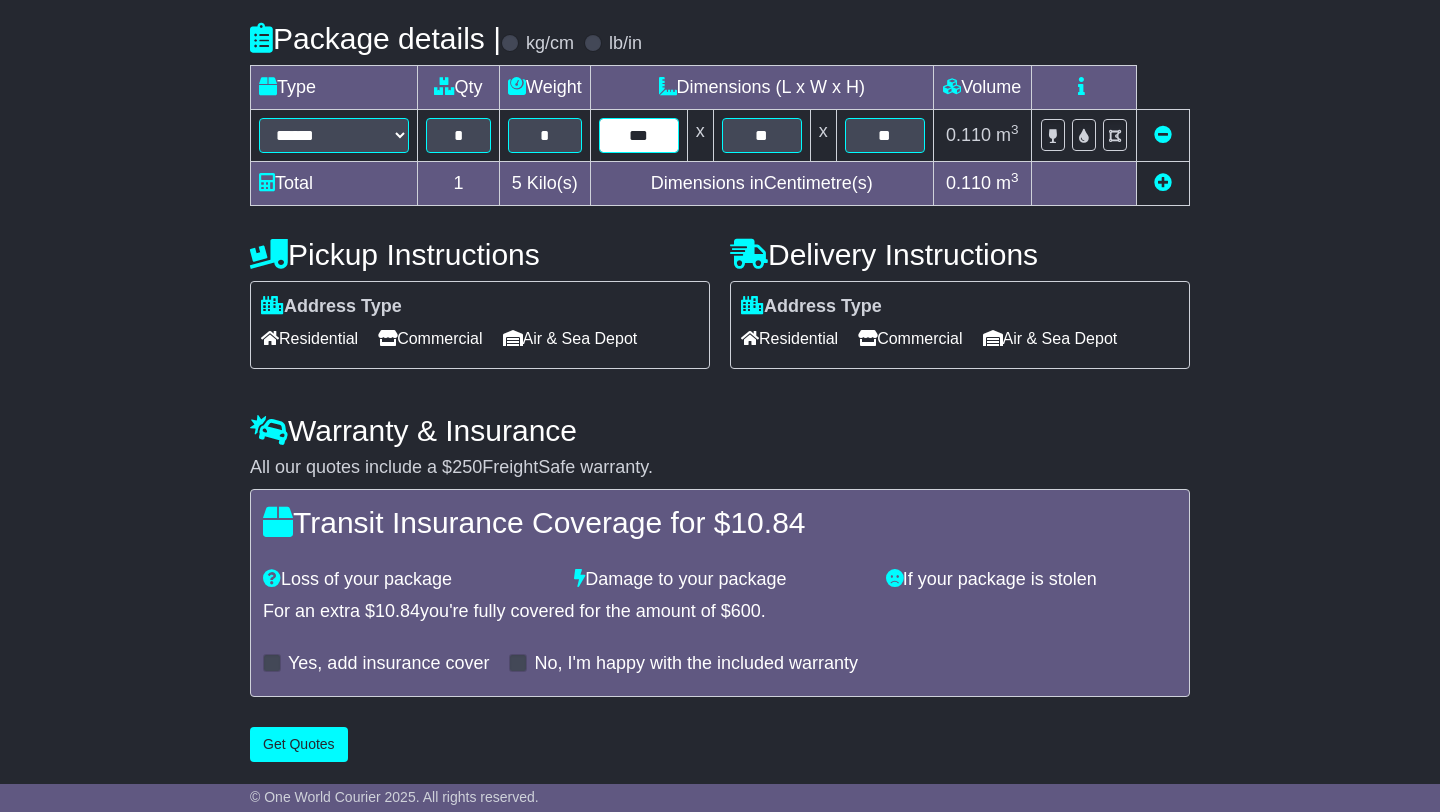 click on "***" at bounding box center [639, 135] 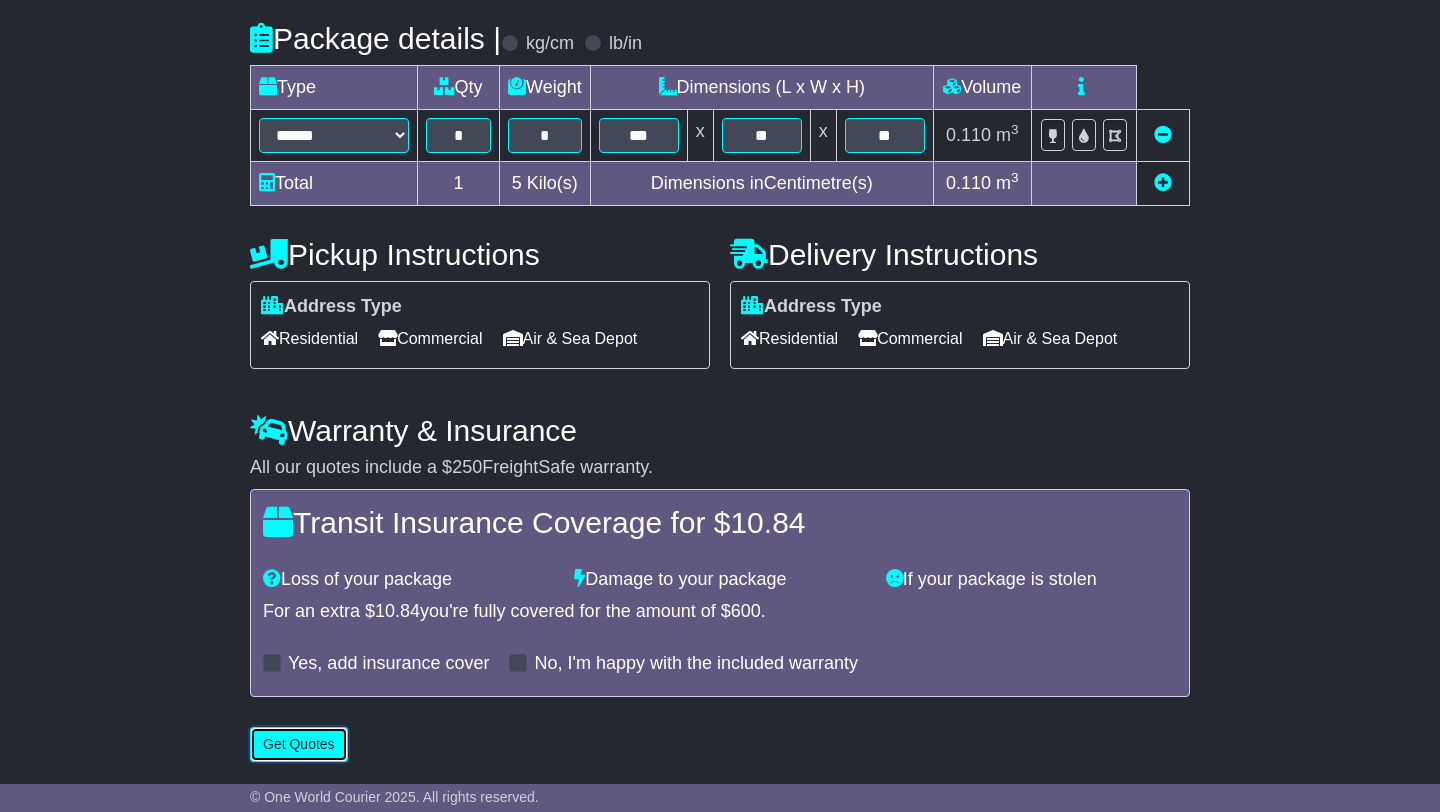 click on "Get Quotes" at bounding box center (299, 744) 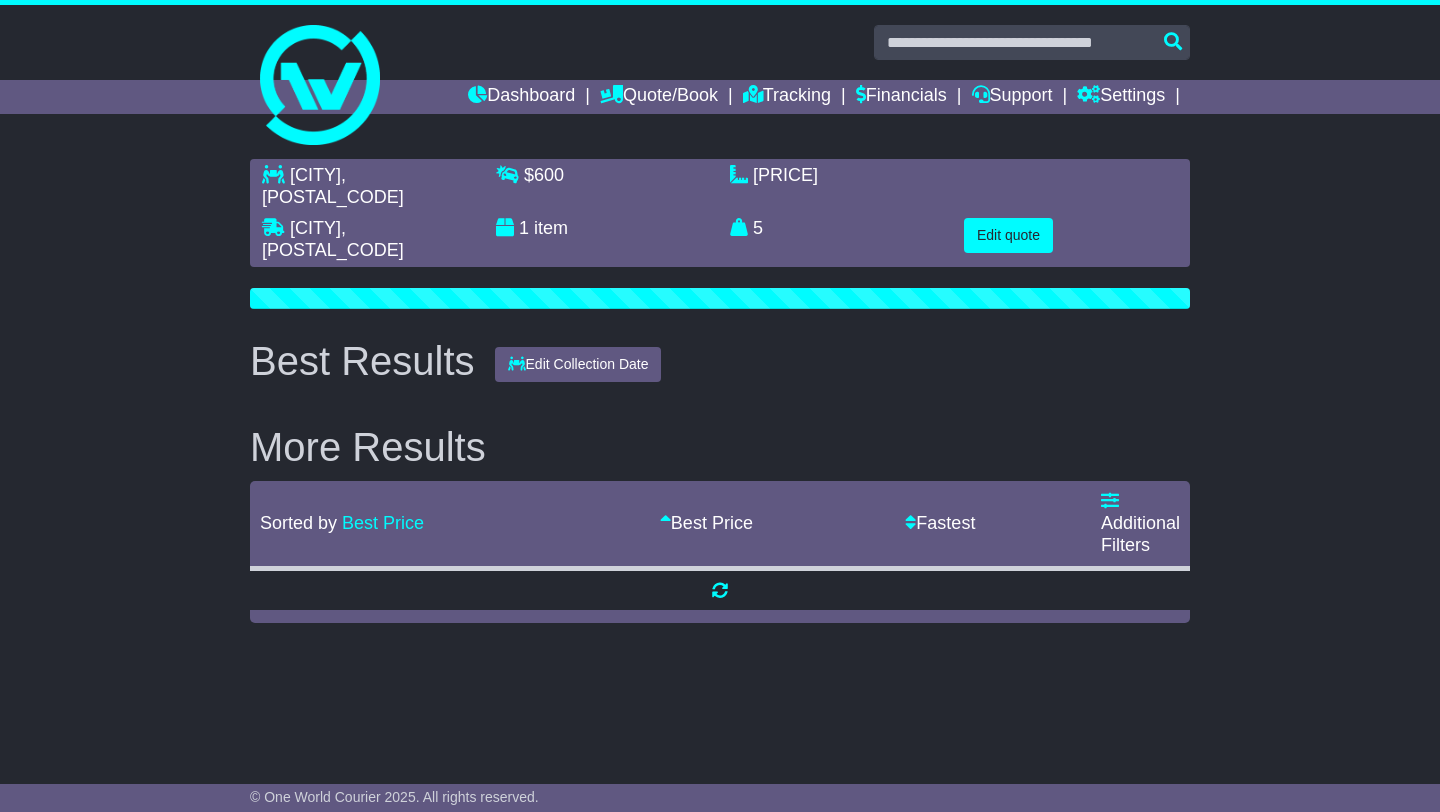 scroll, scrollTop: 0, scrollLeft: 0, axis: both 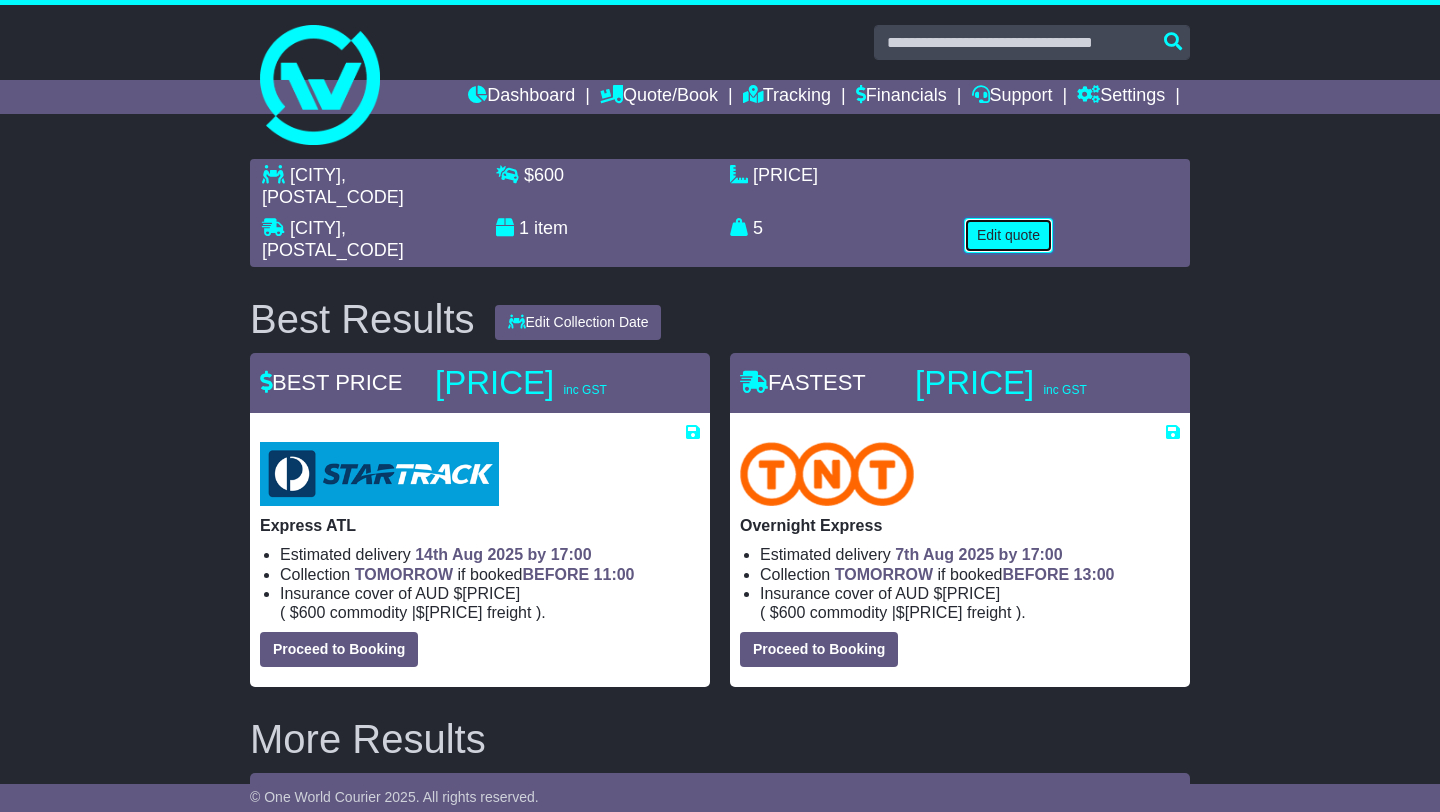click on "Edit quote" at bounding box center [1008, 235] 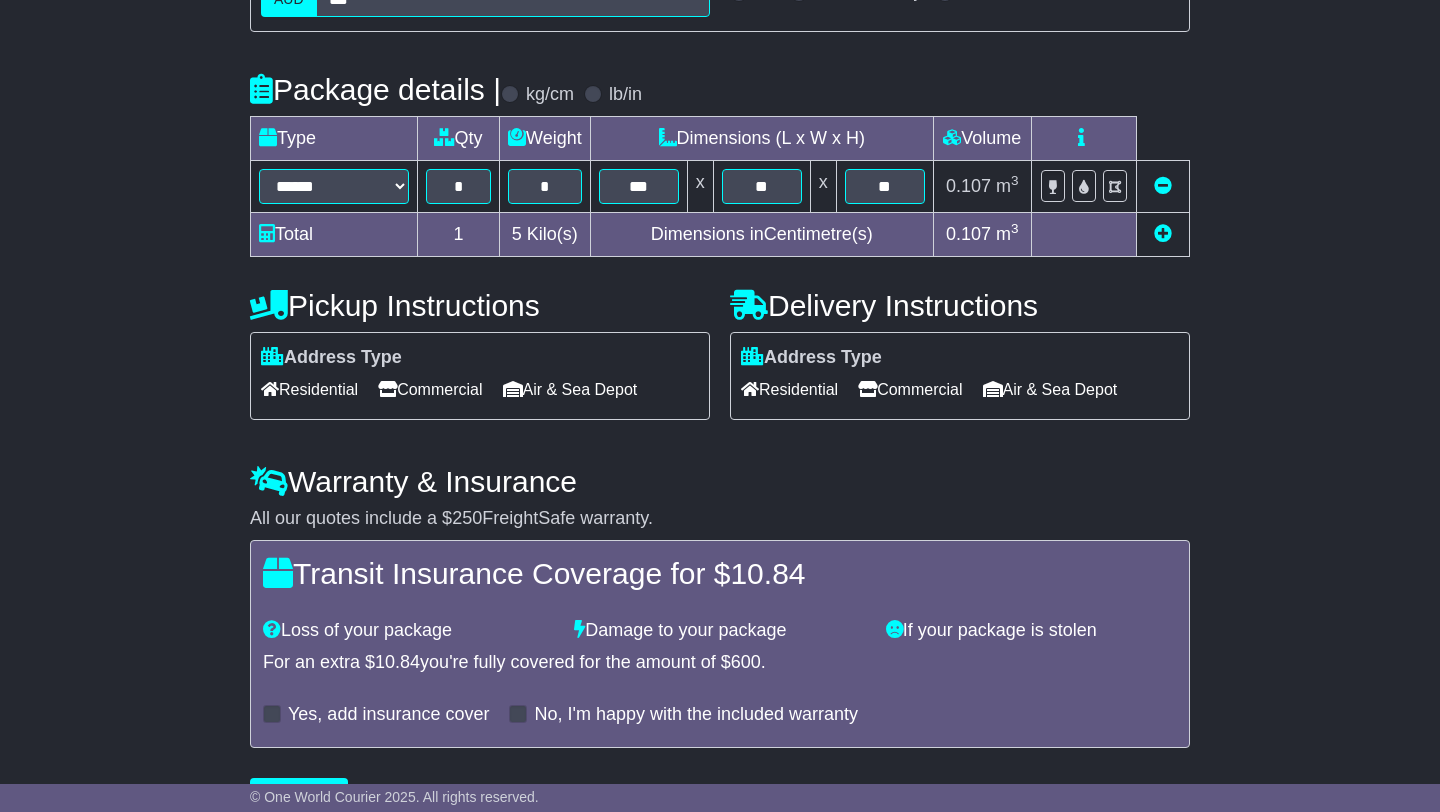 scroll, scrollTop: 404, scrollLeft: 0, axis: vertical 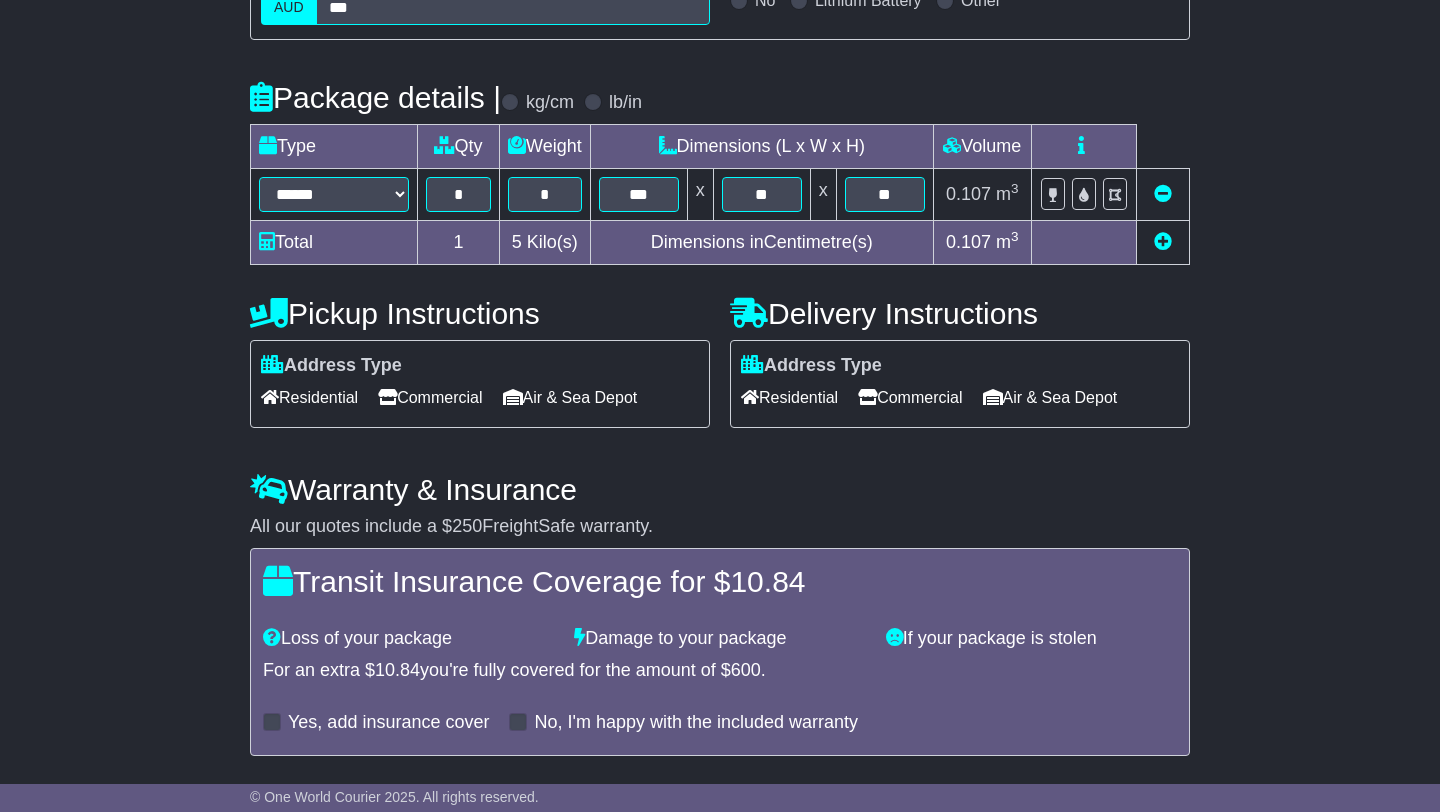 click on "Commercial" at bounding box center (910, 397) 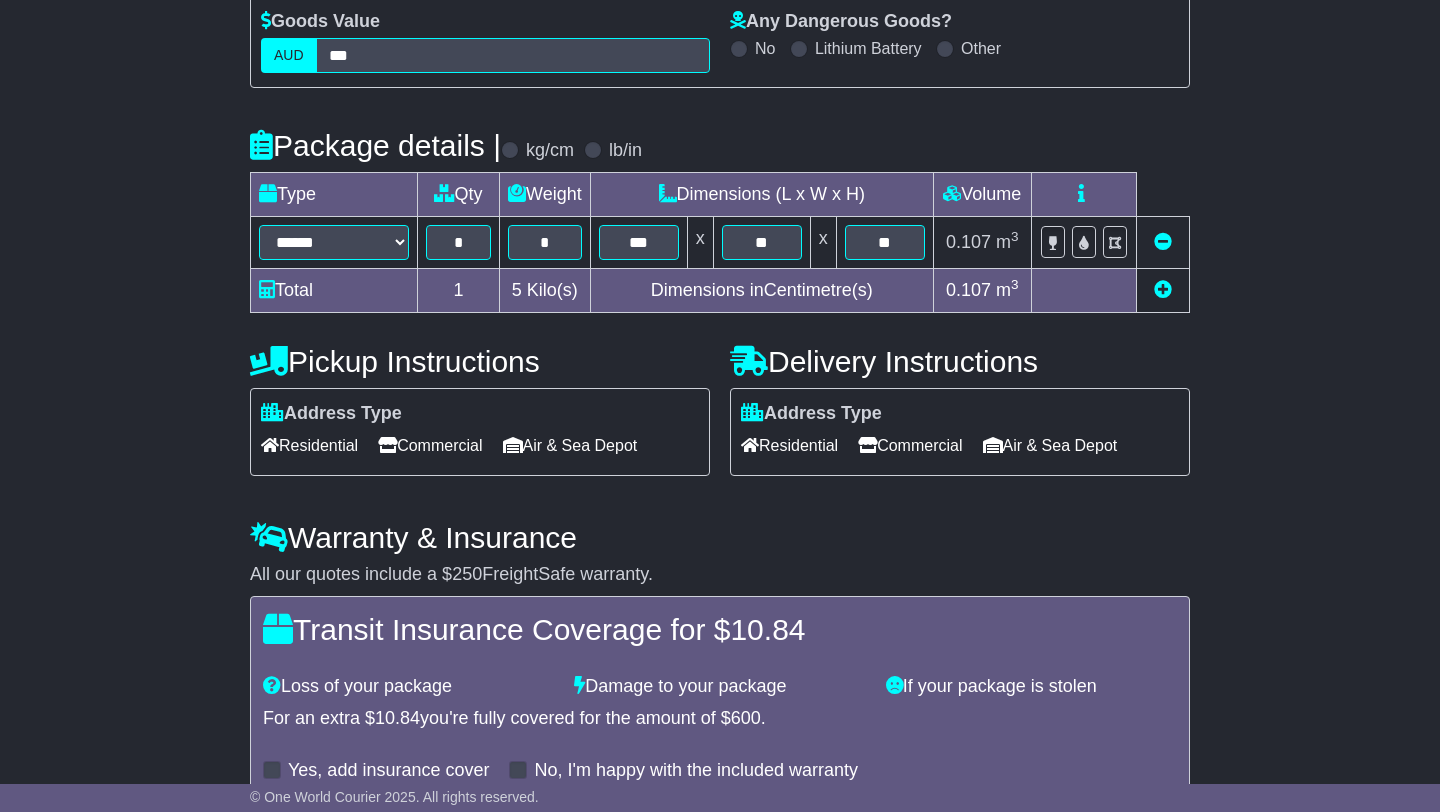 scroll, scrollTop: 466, scrollLeft: 0, axis: vertical 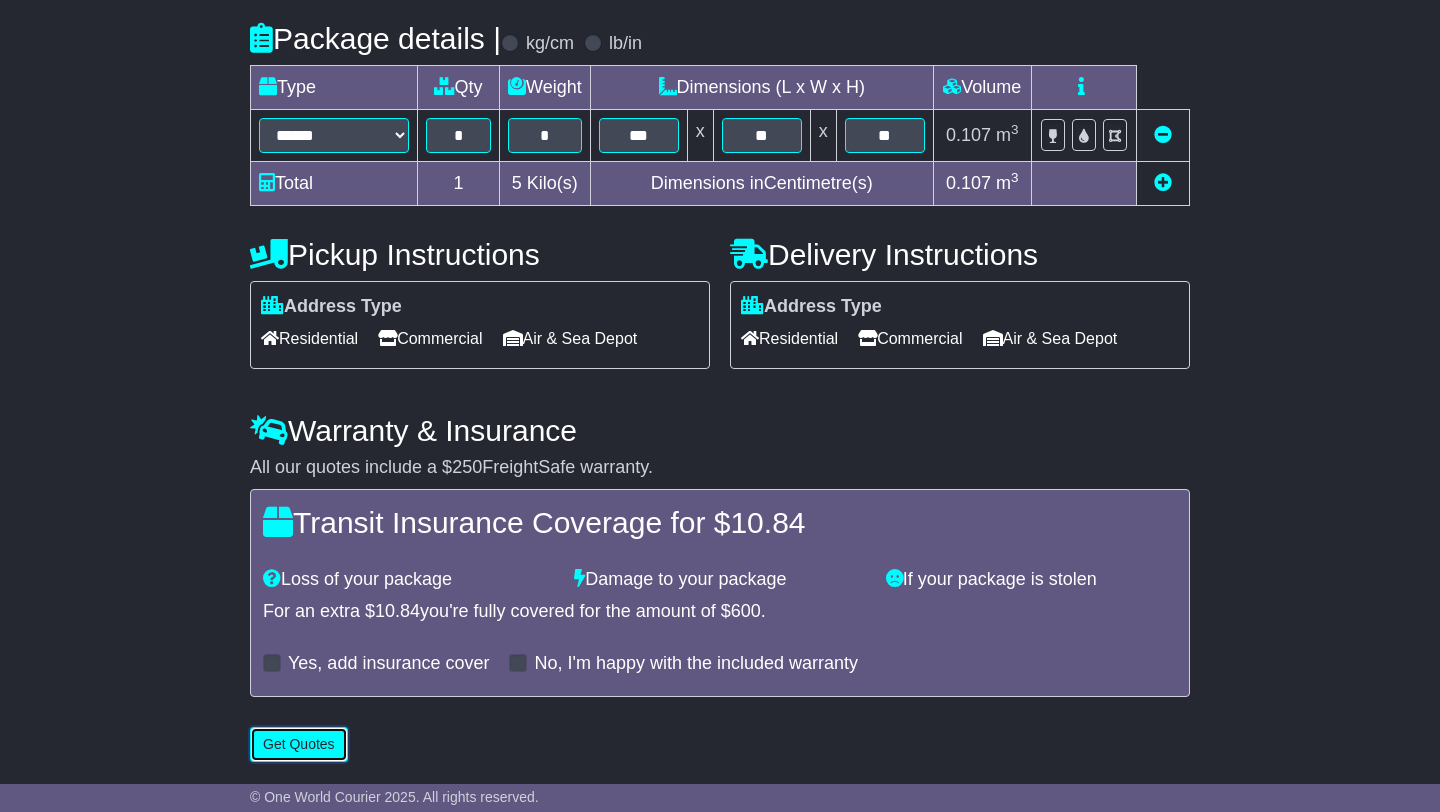 click on "Get Quotes" at bounding box center [299, 744] 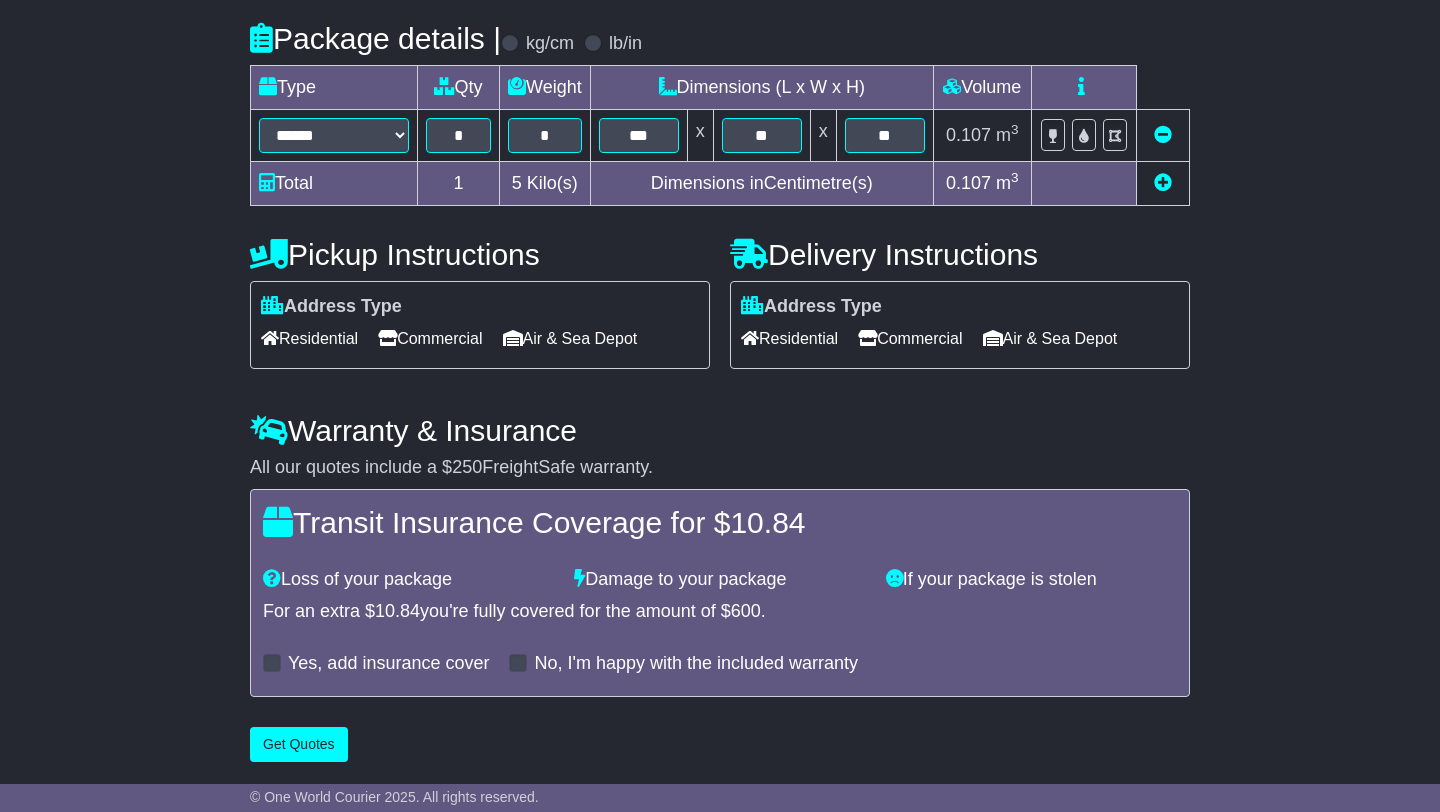 scroll, scrollTop: 0, scrollLeft: 0, axis: both 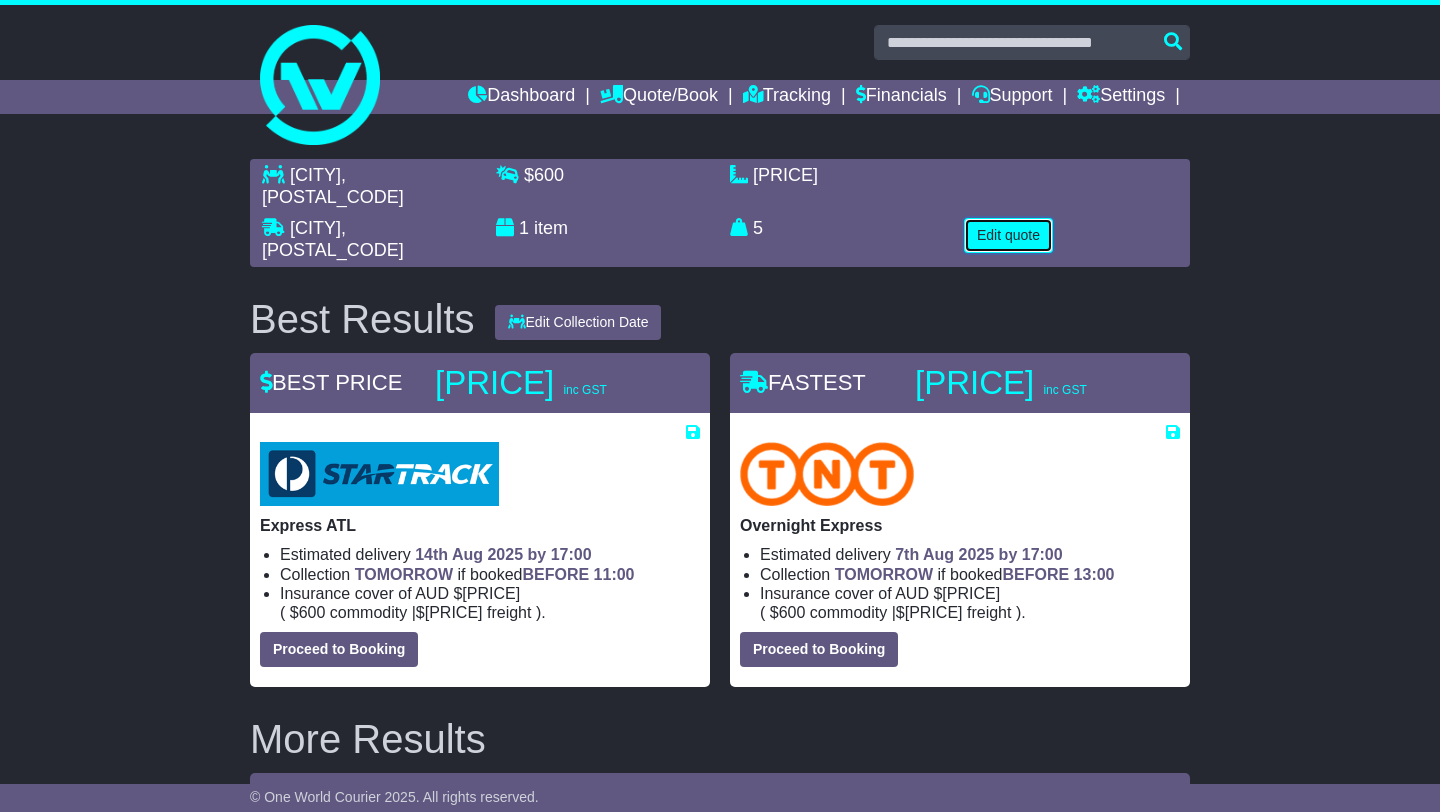 click on "Edit quote" at bounding box center [1008, 235] 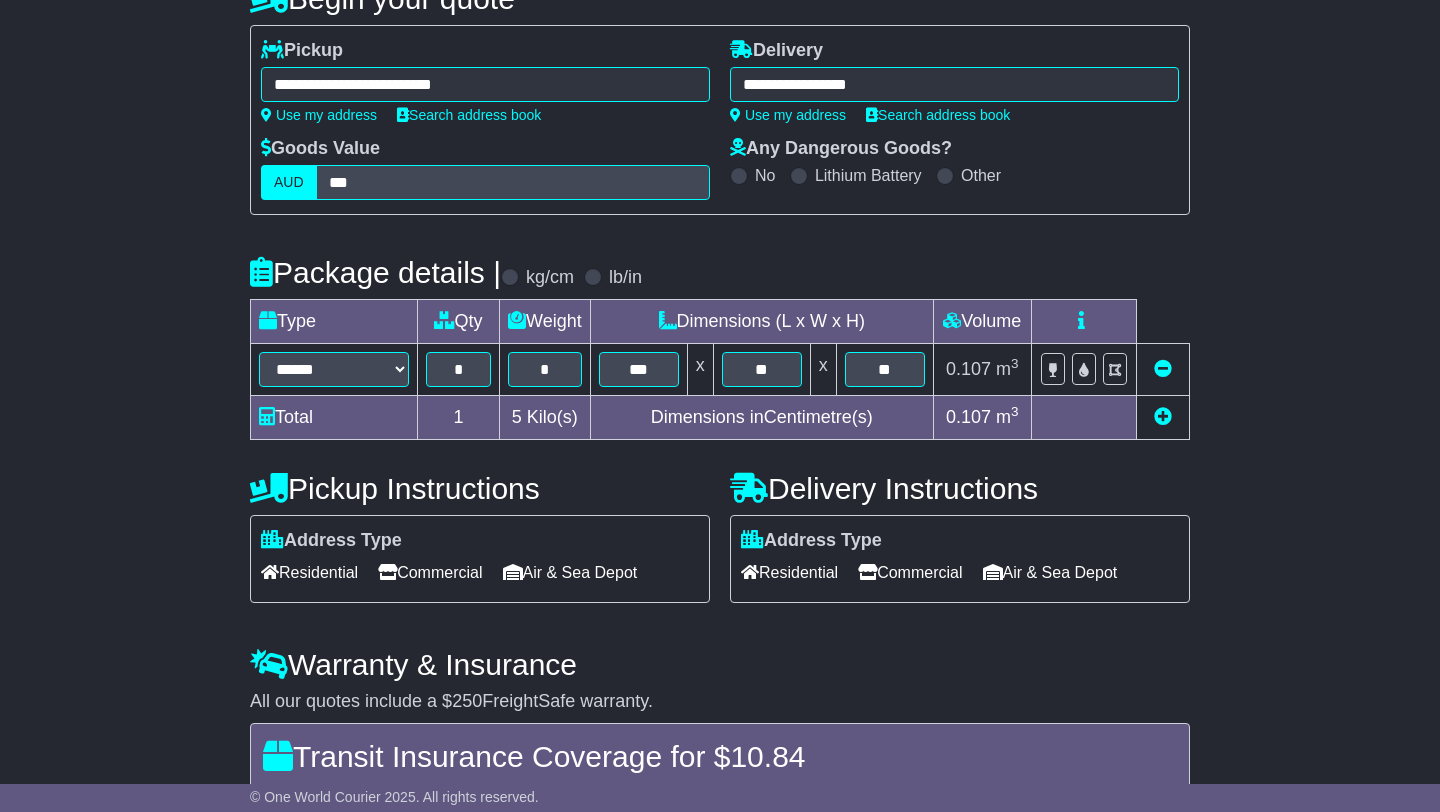 scroll, scrollTop: 466, scrollLeft: 0, axis: vertical 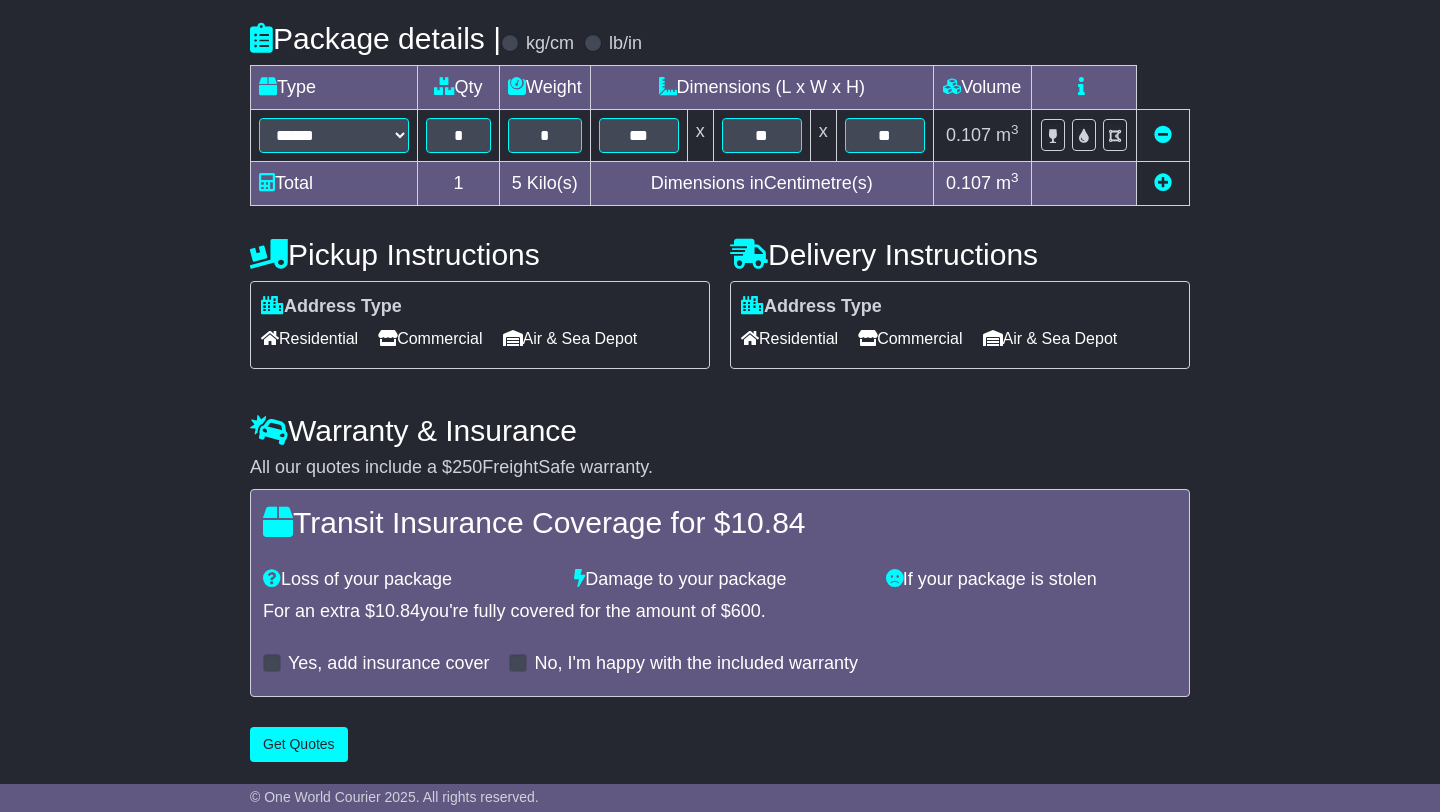 click on "Residential" at bounding box center [789, 338] 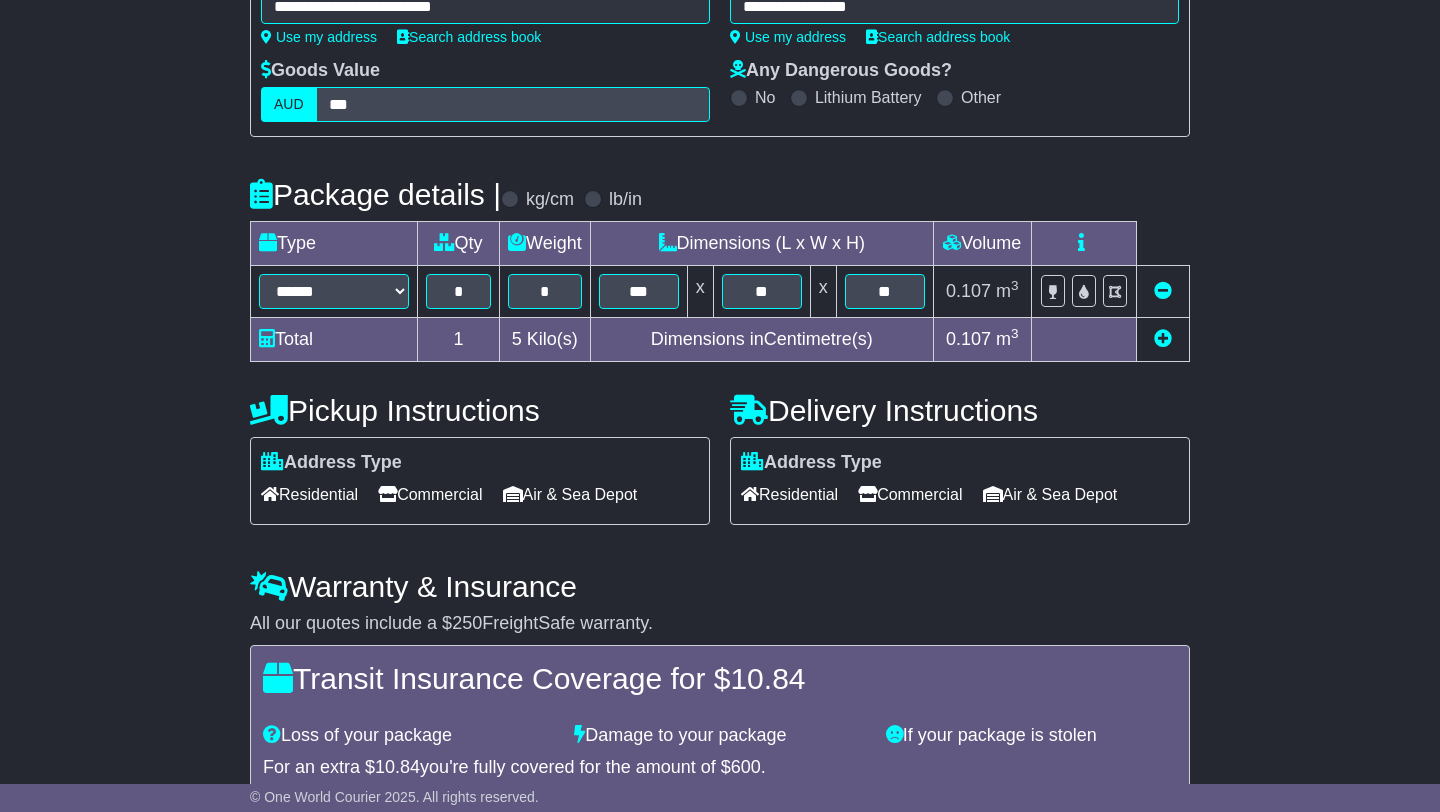 scroll, scrollTop: 466, scrollLeft: 0, axis: vertical 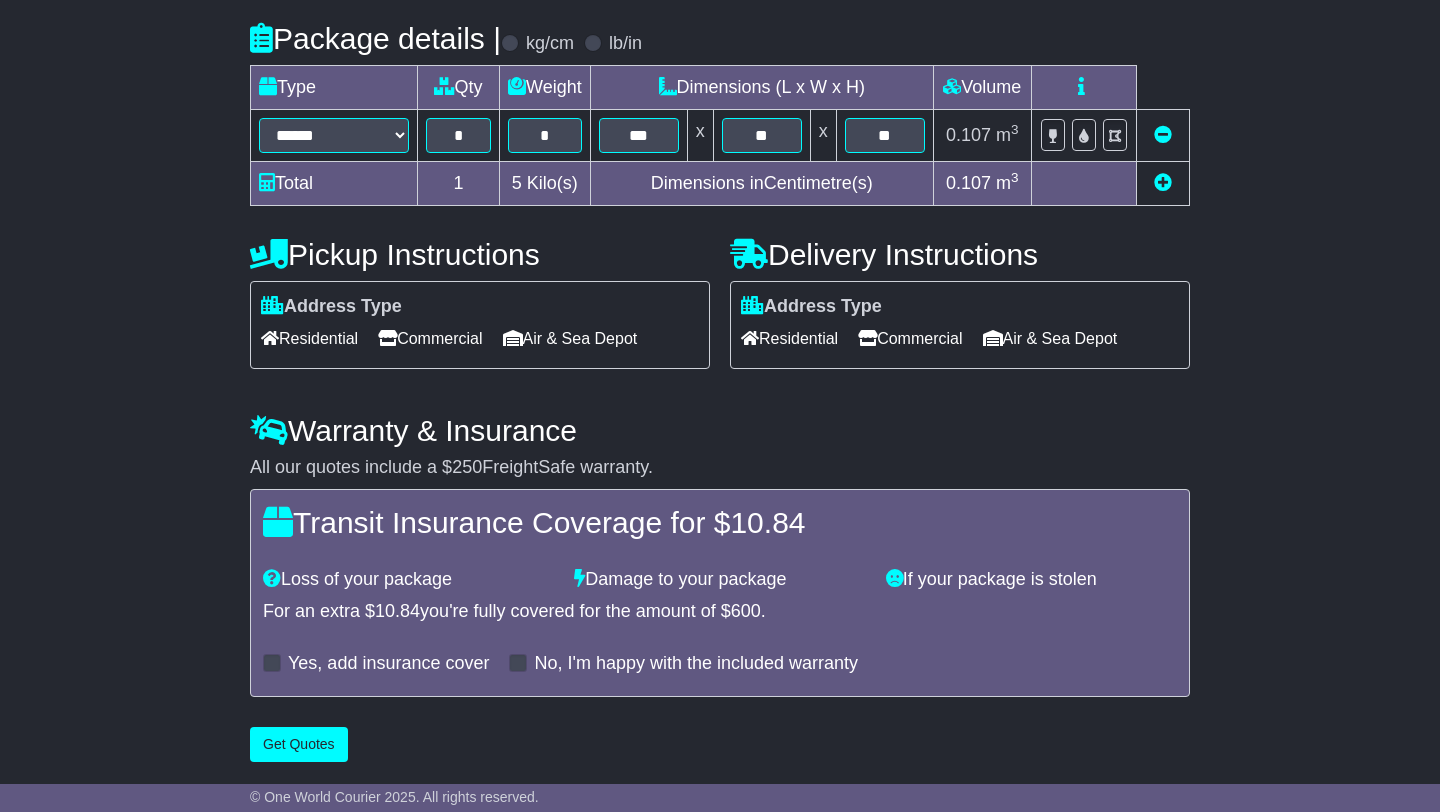 click on "**********" at bounding box center (720, 250) 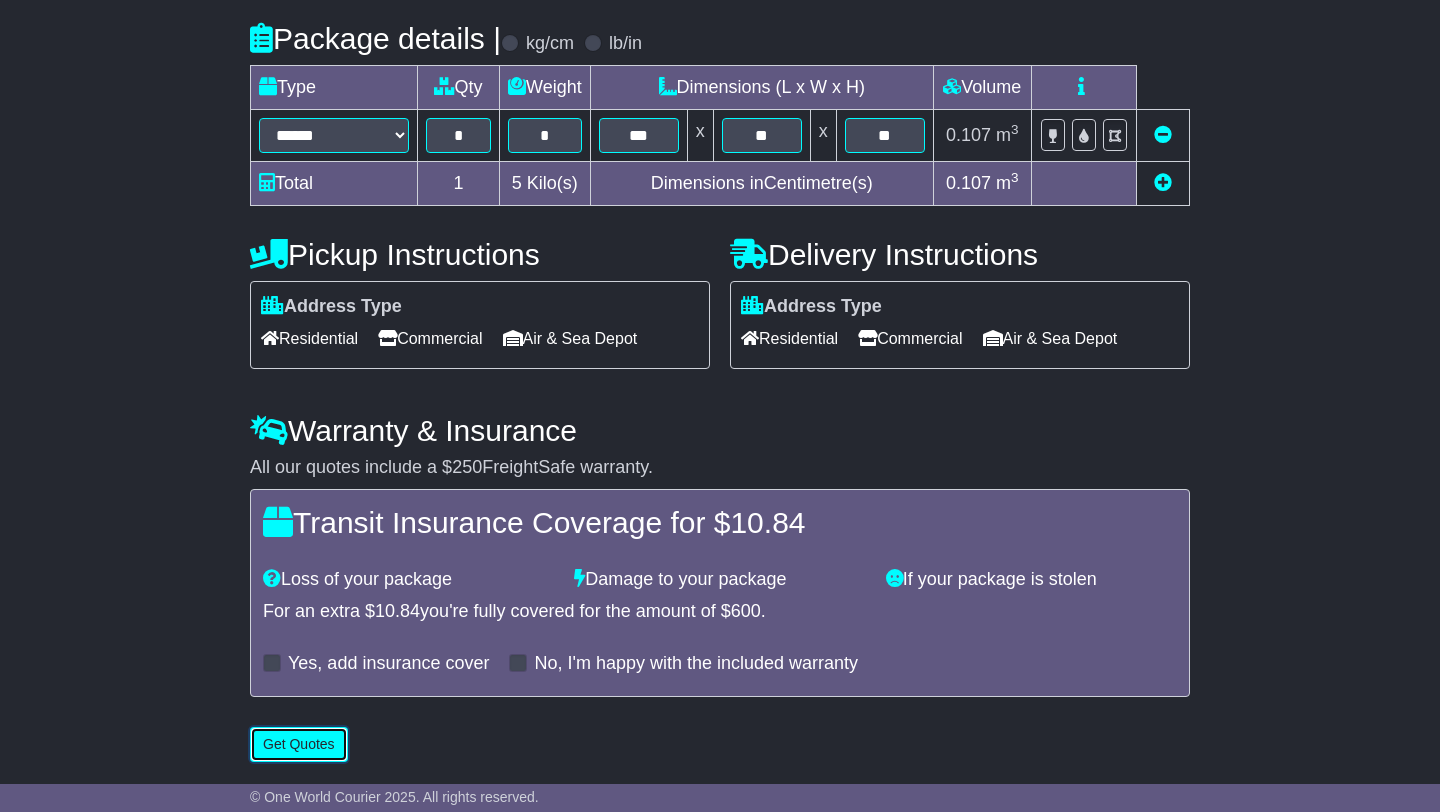 click on "Get Quotes" at bounding box center (299, 744) 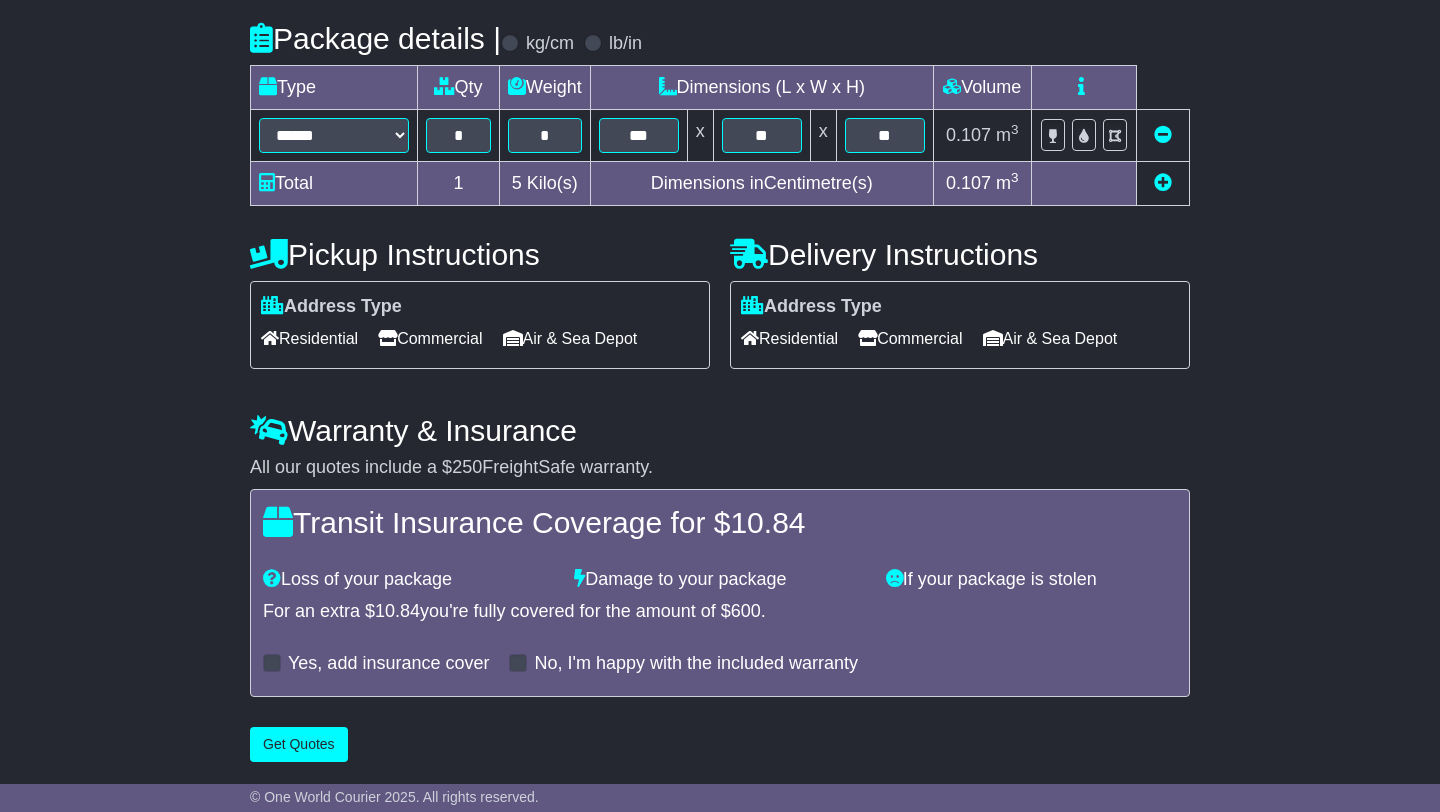 scroll, scrollTop: 0, scrollLeft: 0, axis: both 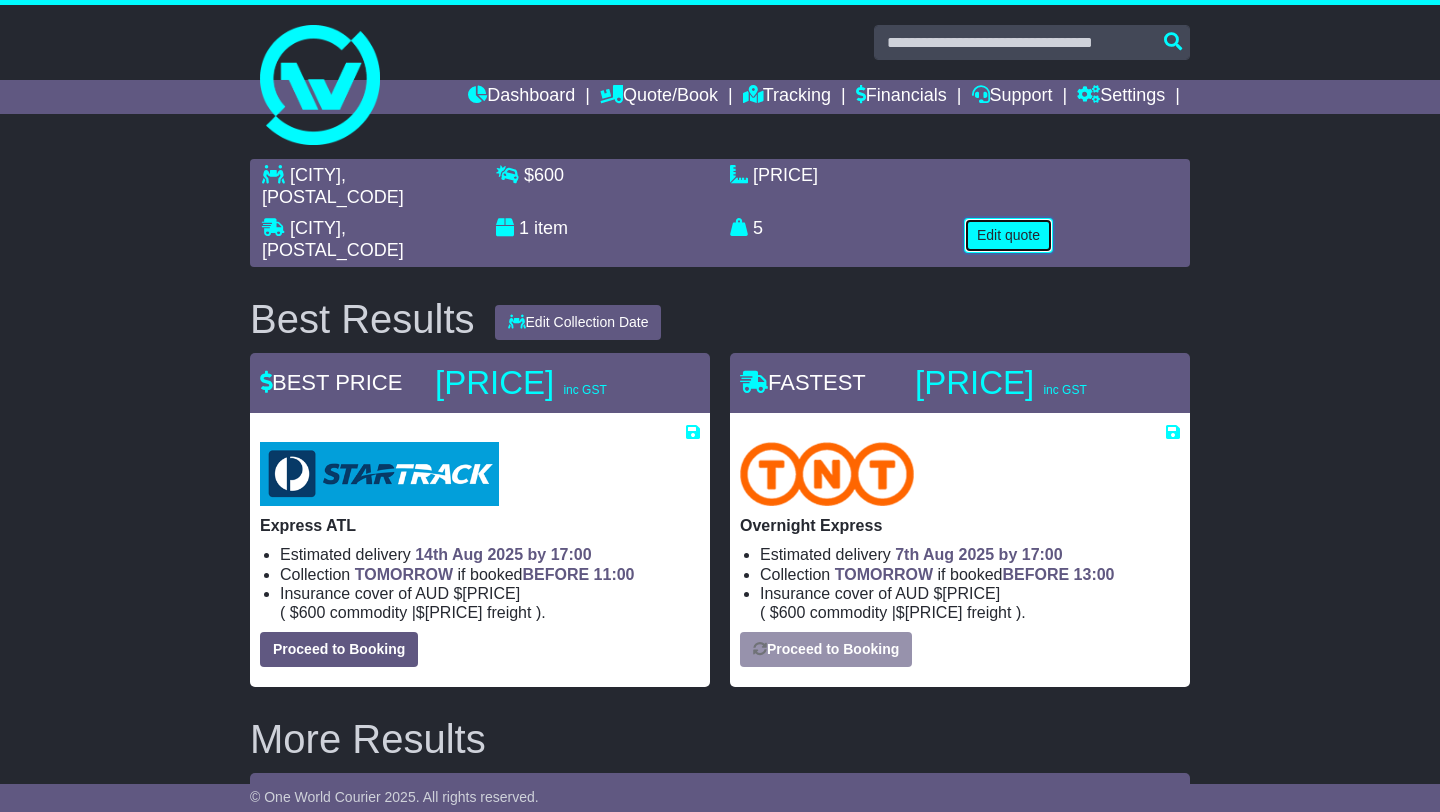 click on "Edit quote" at bounding box center [1008, 235] 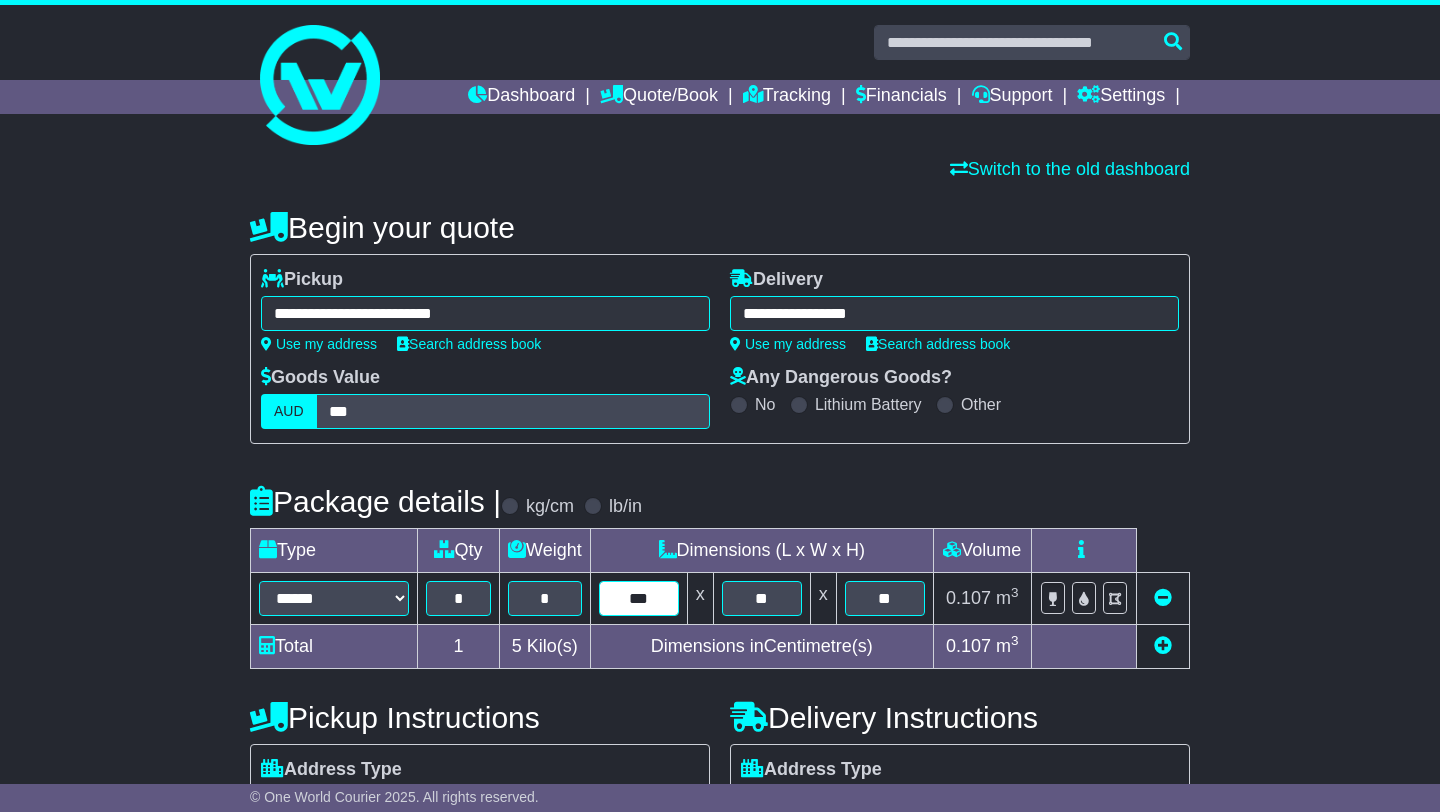 click on "***" at bounding box center (639, 598) 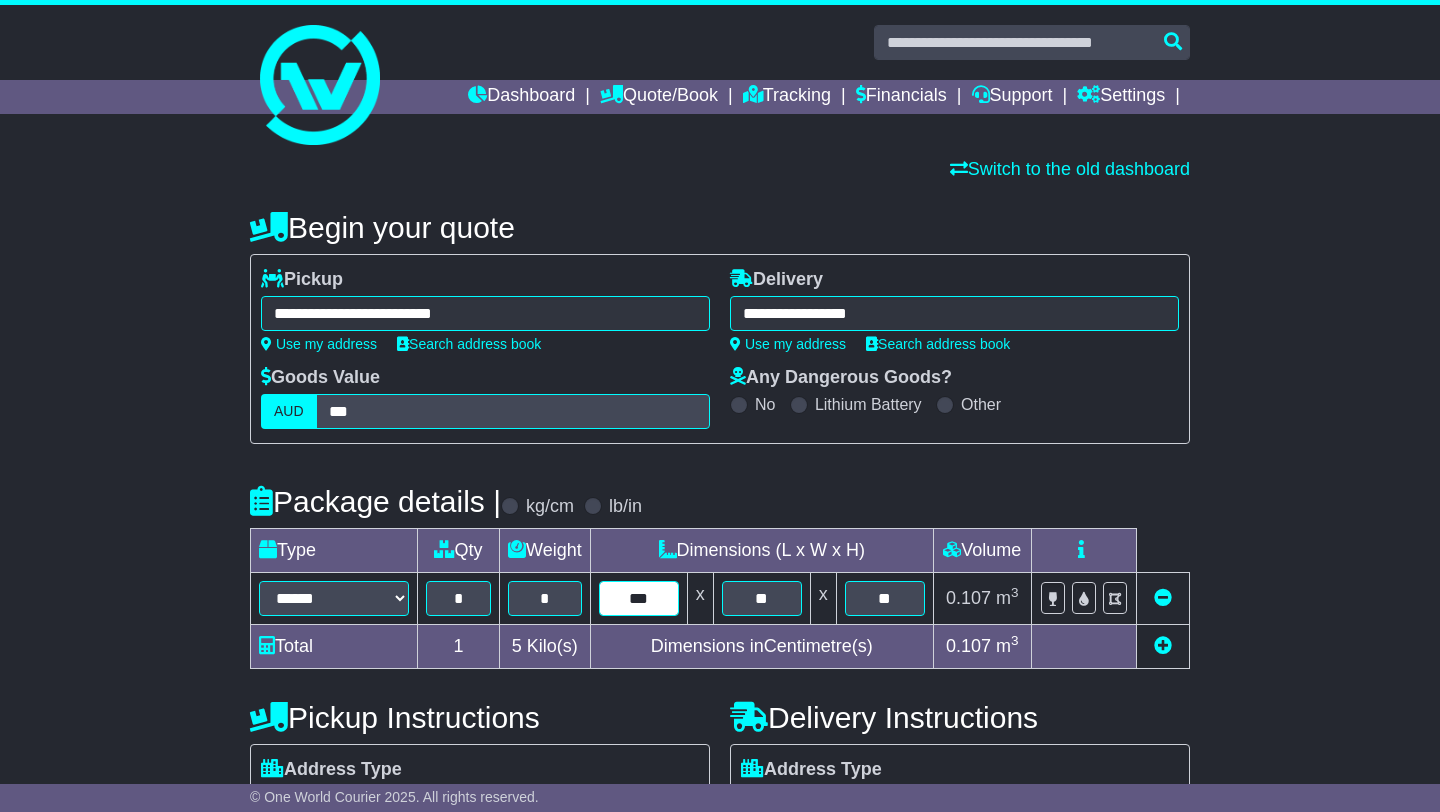 type on "***" 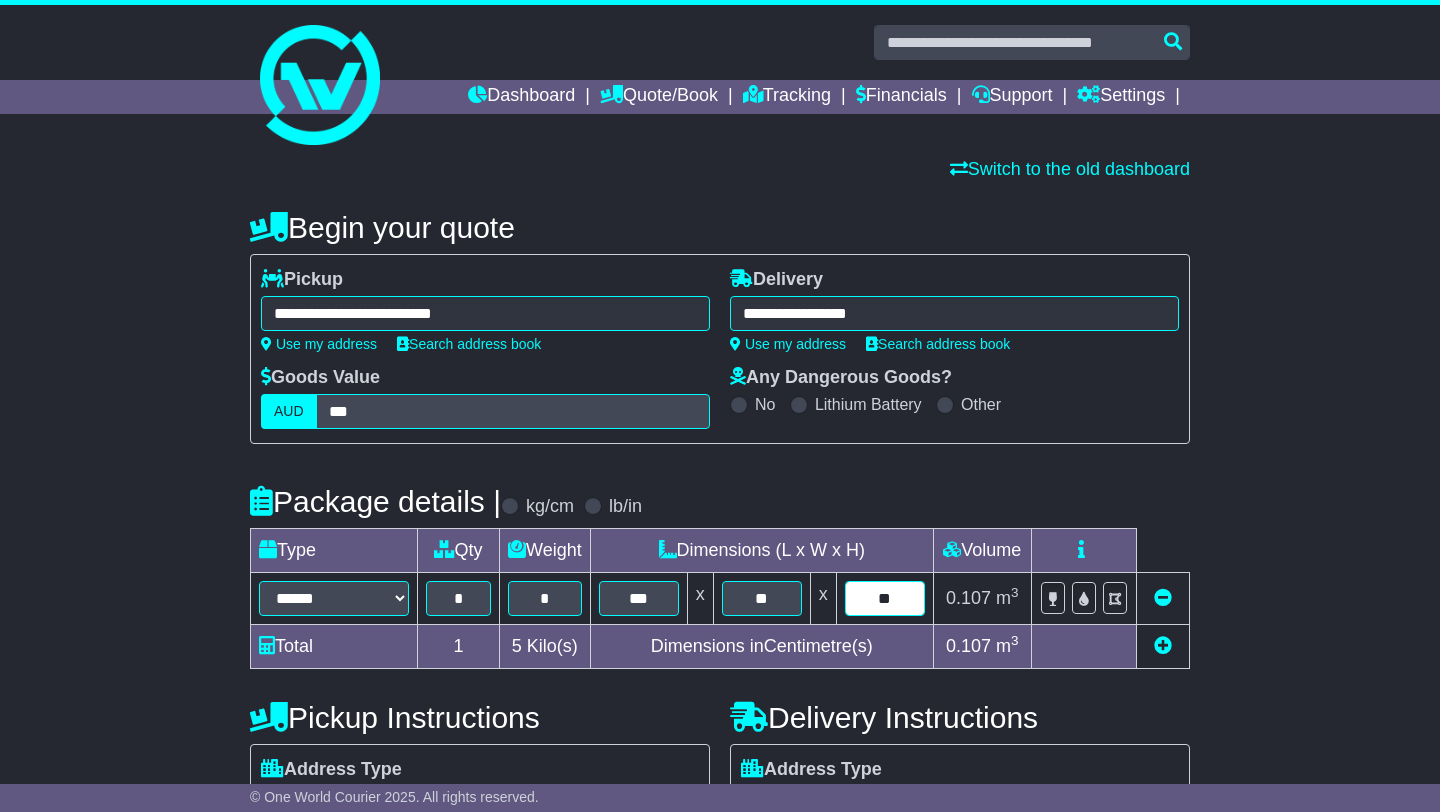 click on "**" at bounding box center (885, 598) 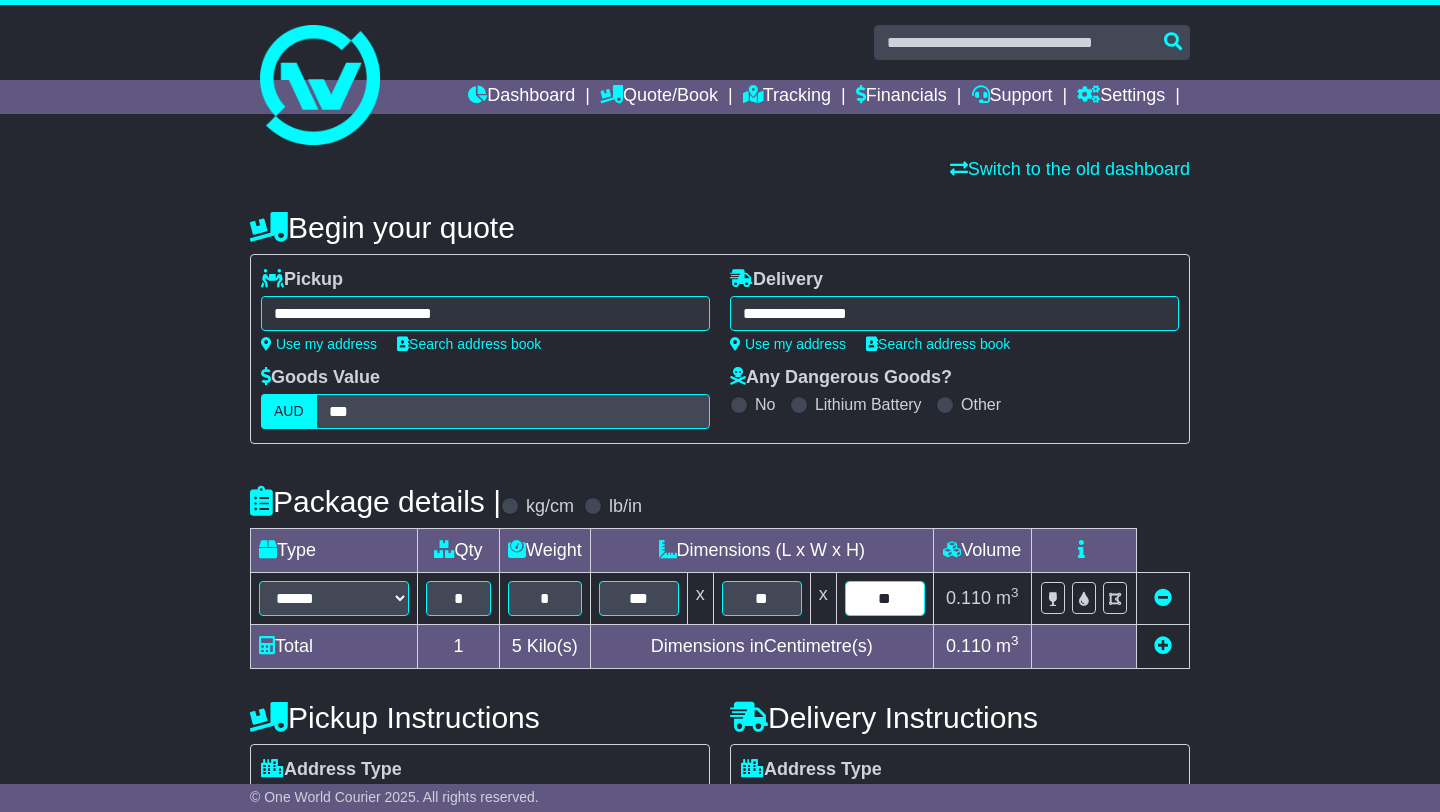 click on "**" at bounding box center [885, 598] 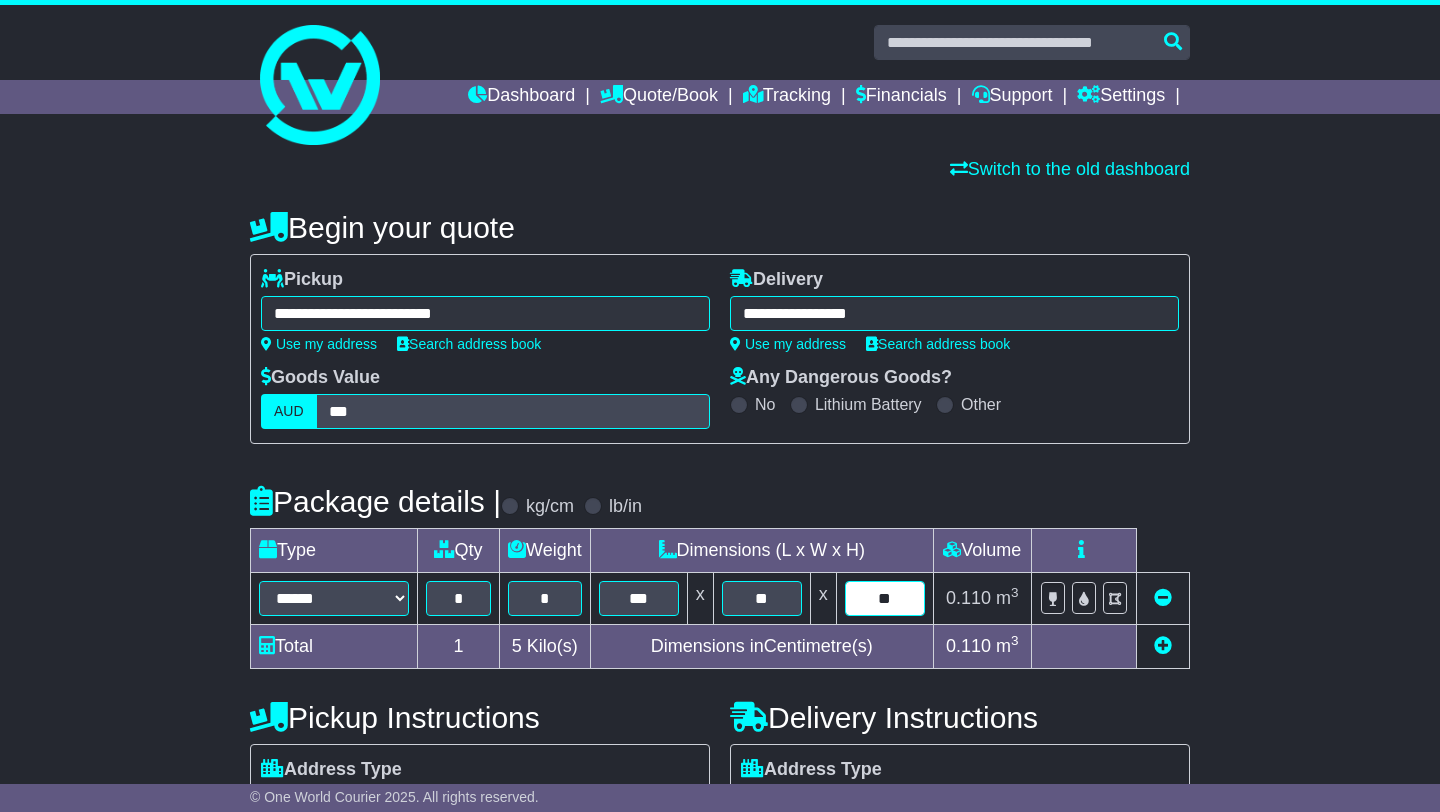 type on "**" 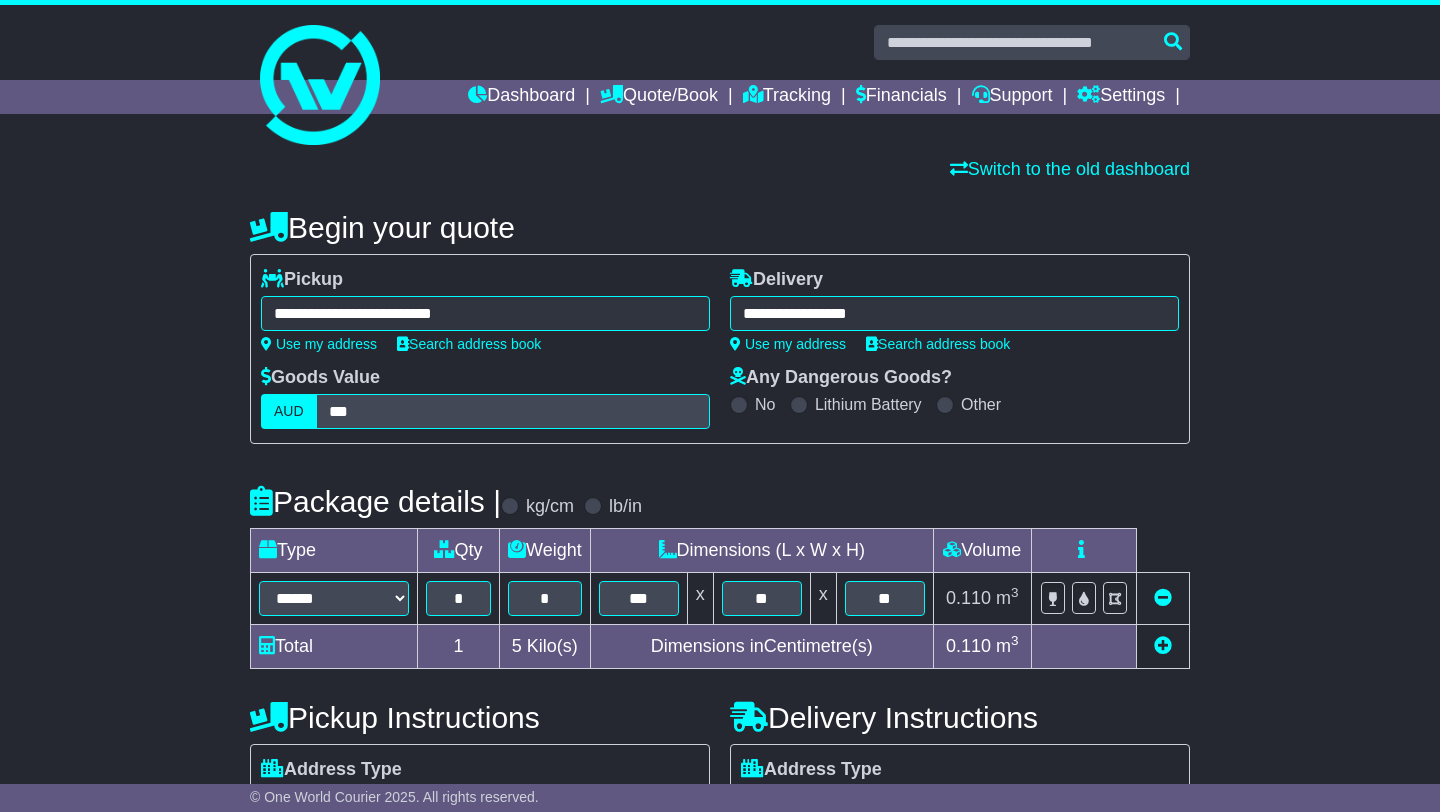 scroll, scrollTop: 466, scrollLeft: 0, axis: vertical 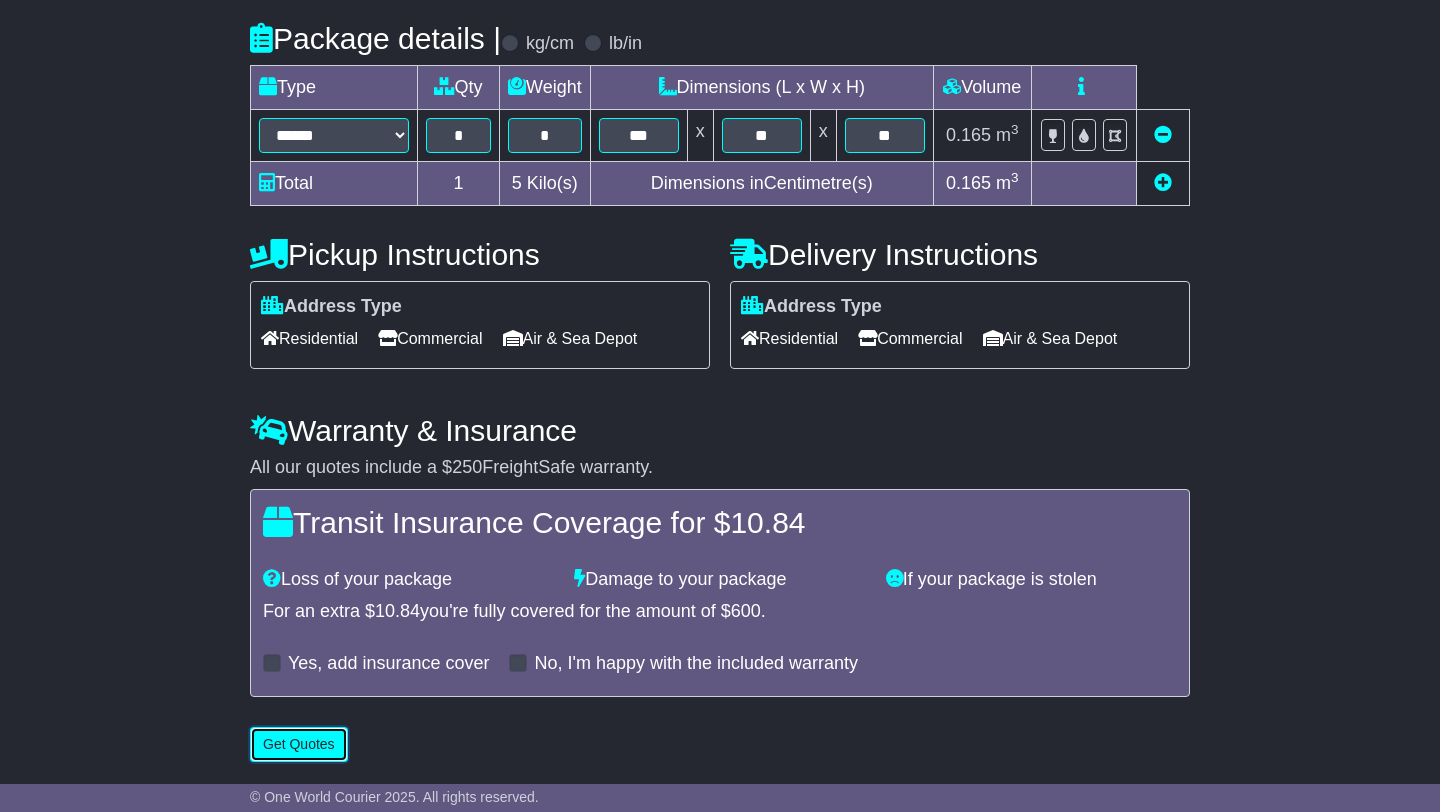 click on "Get Quotes" at bounding box center (299, 744) 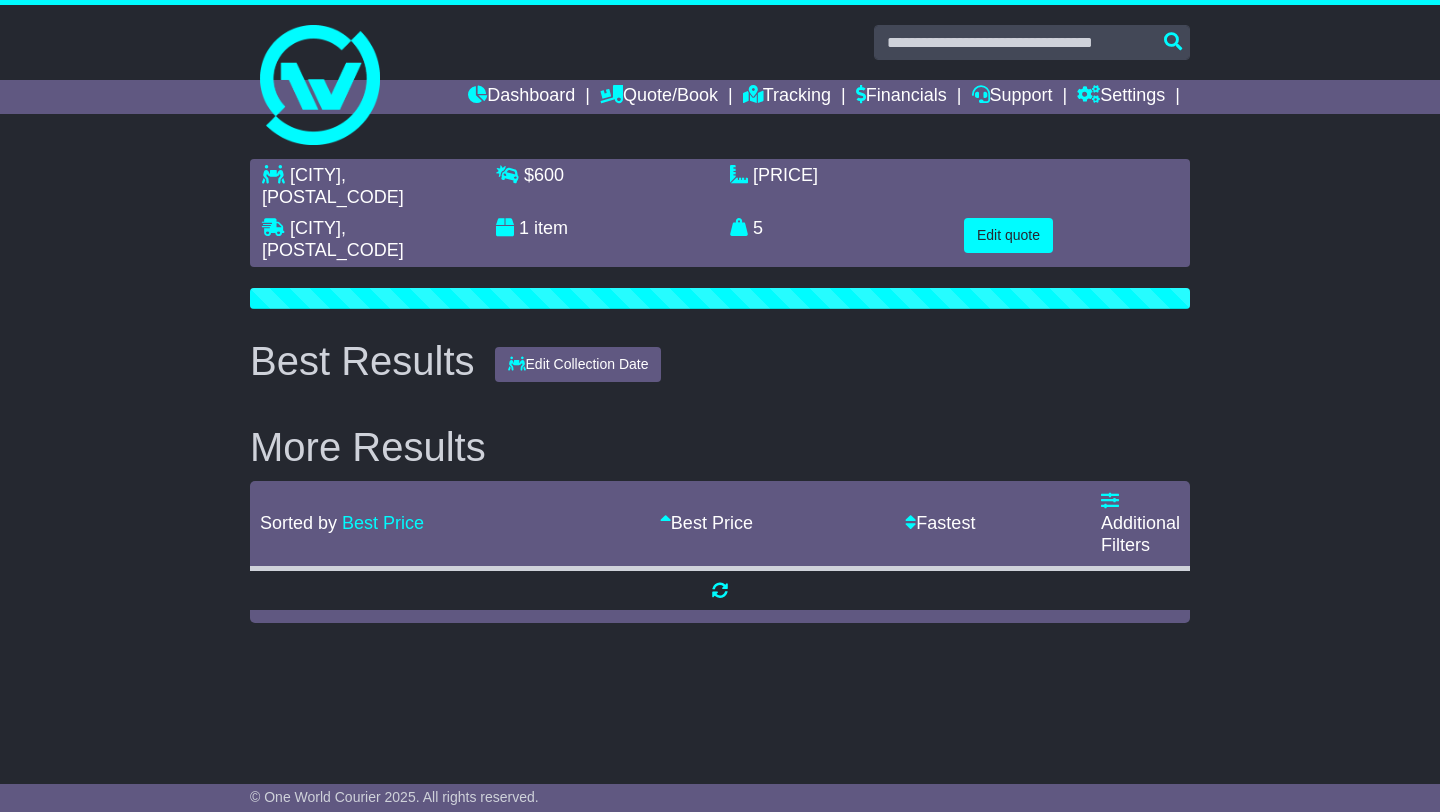 scroll, scrollTop: 0, scrollLeft: 0, axis: both 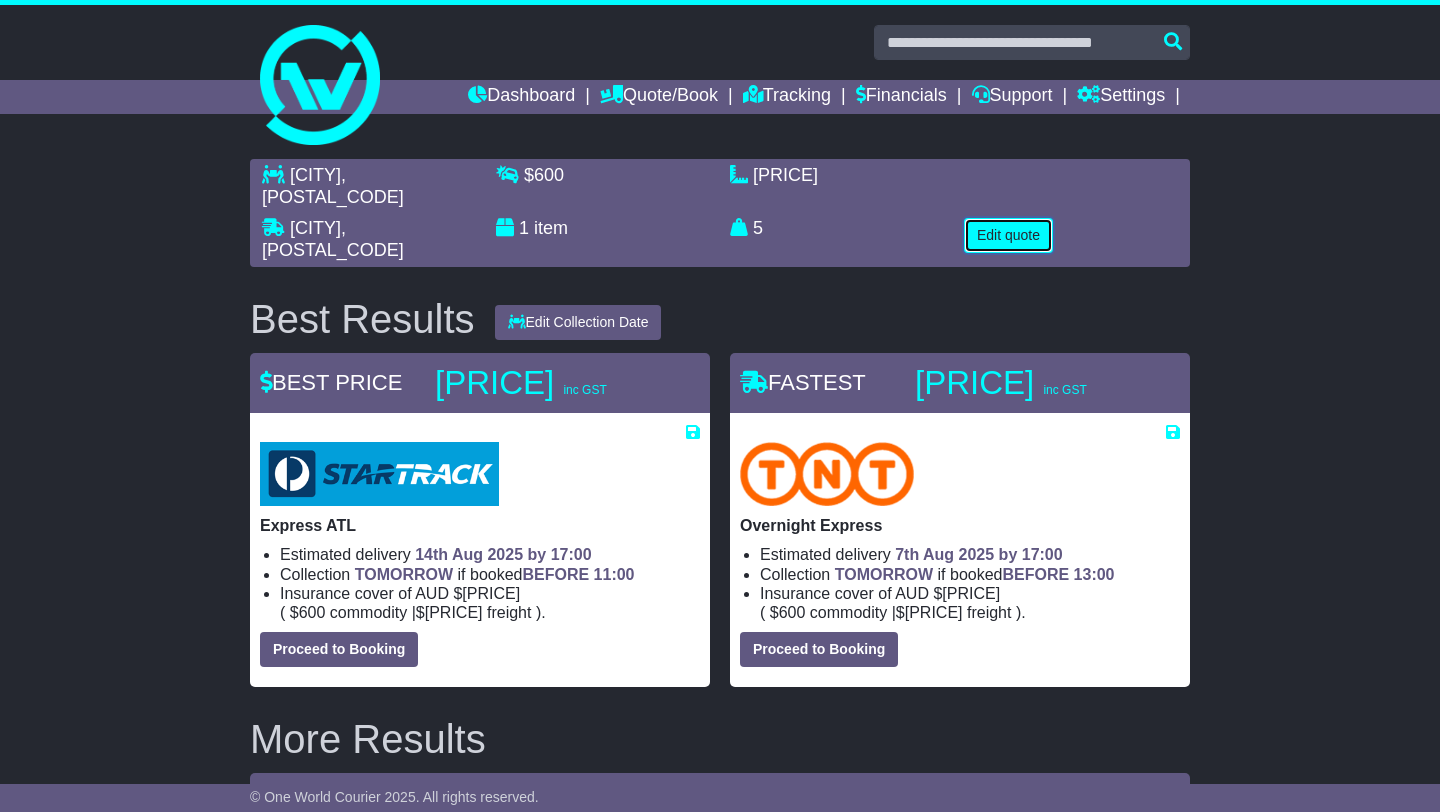 click on "Edit quote" at bounding box center [1008, 235] 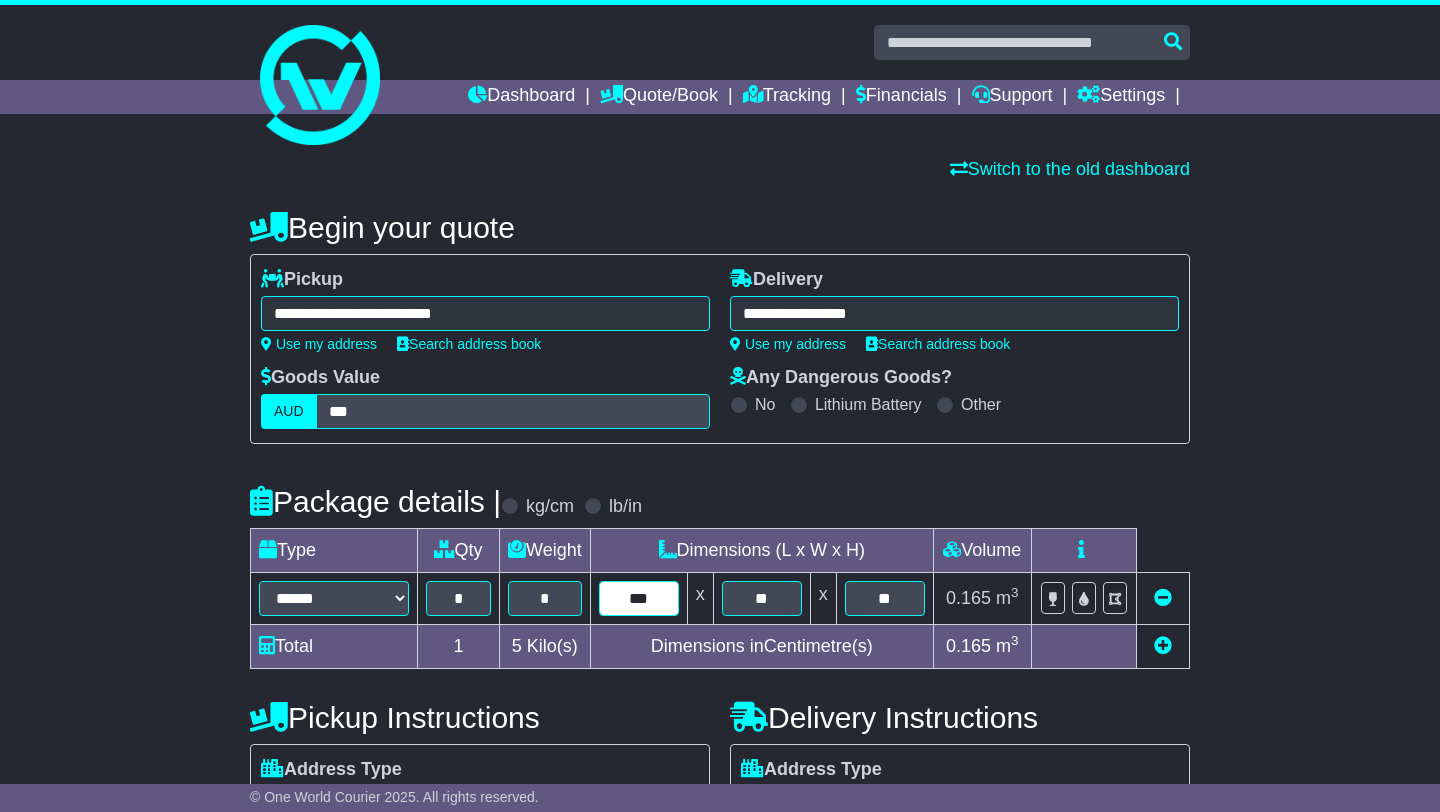 click on "***" at bounding box center [639, 598] 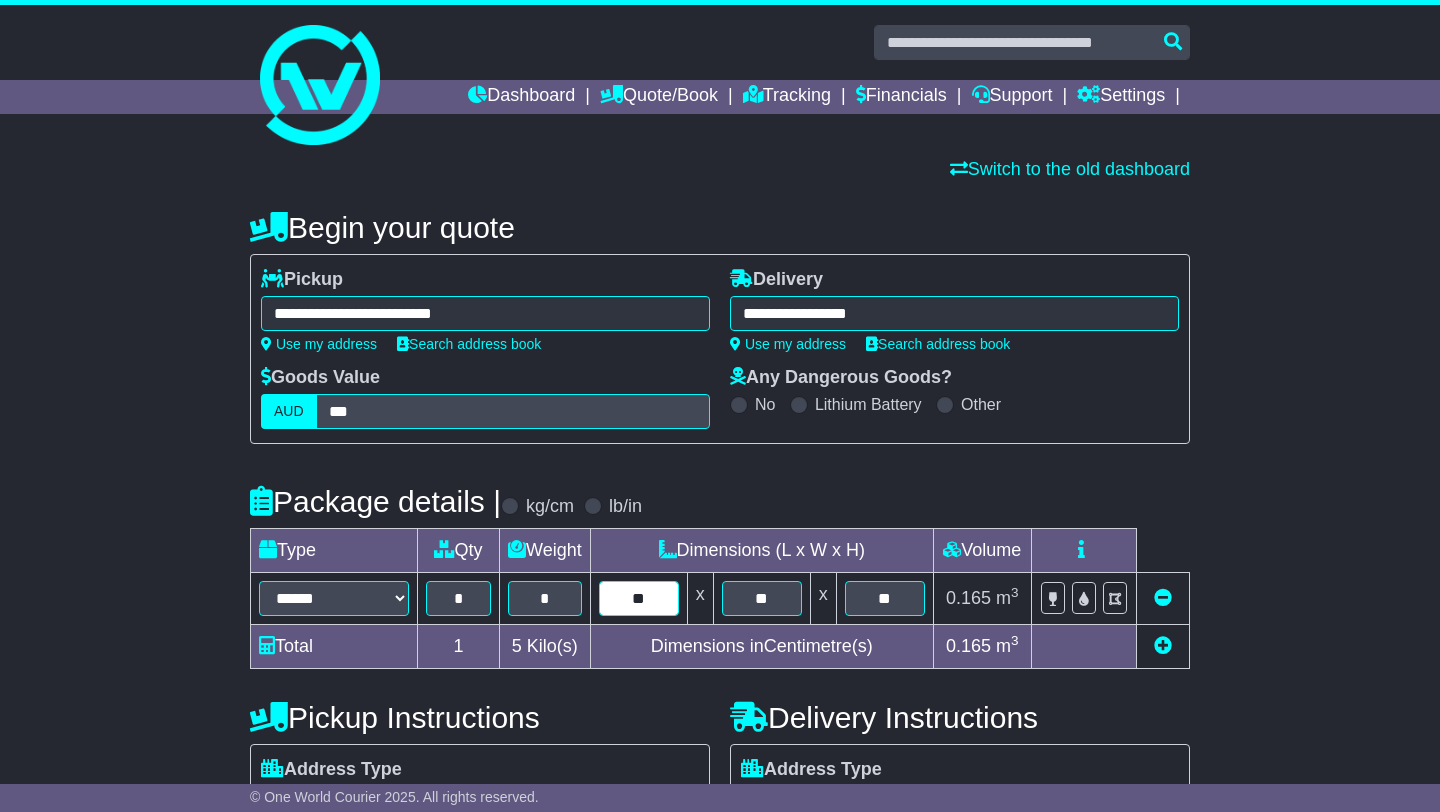 type on "**" 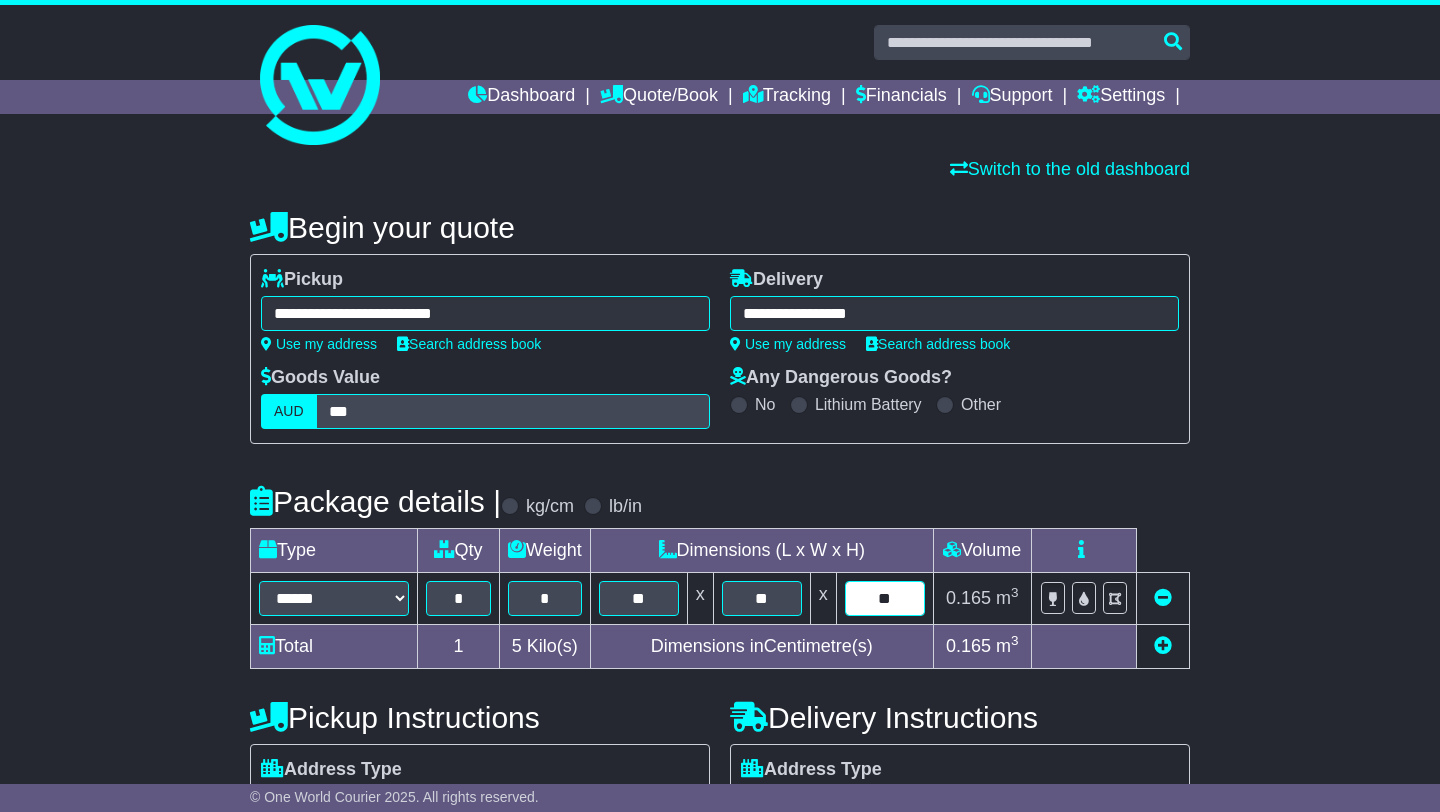 click on "**" at bounding box center [885, 598] 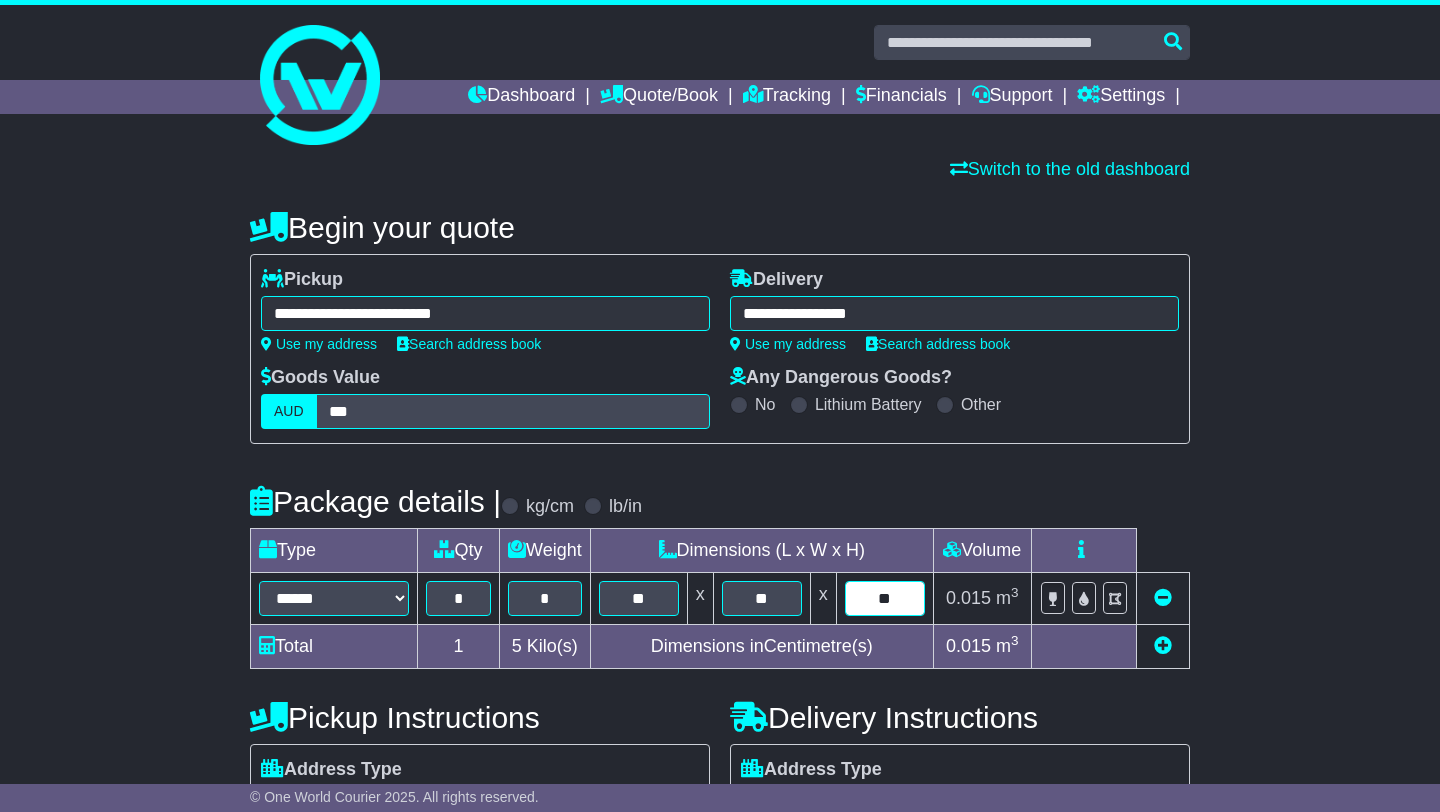 click on "**" at bounding box center [885, 598] 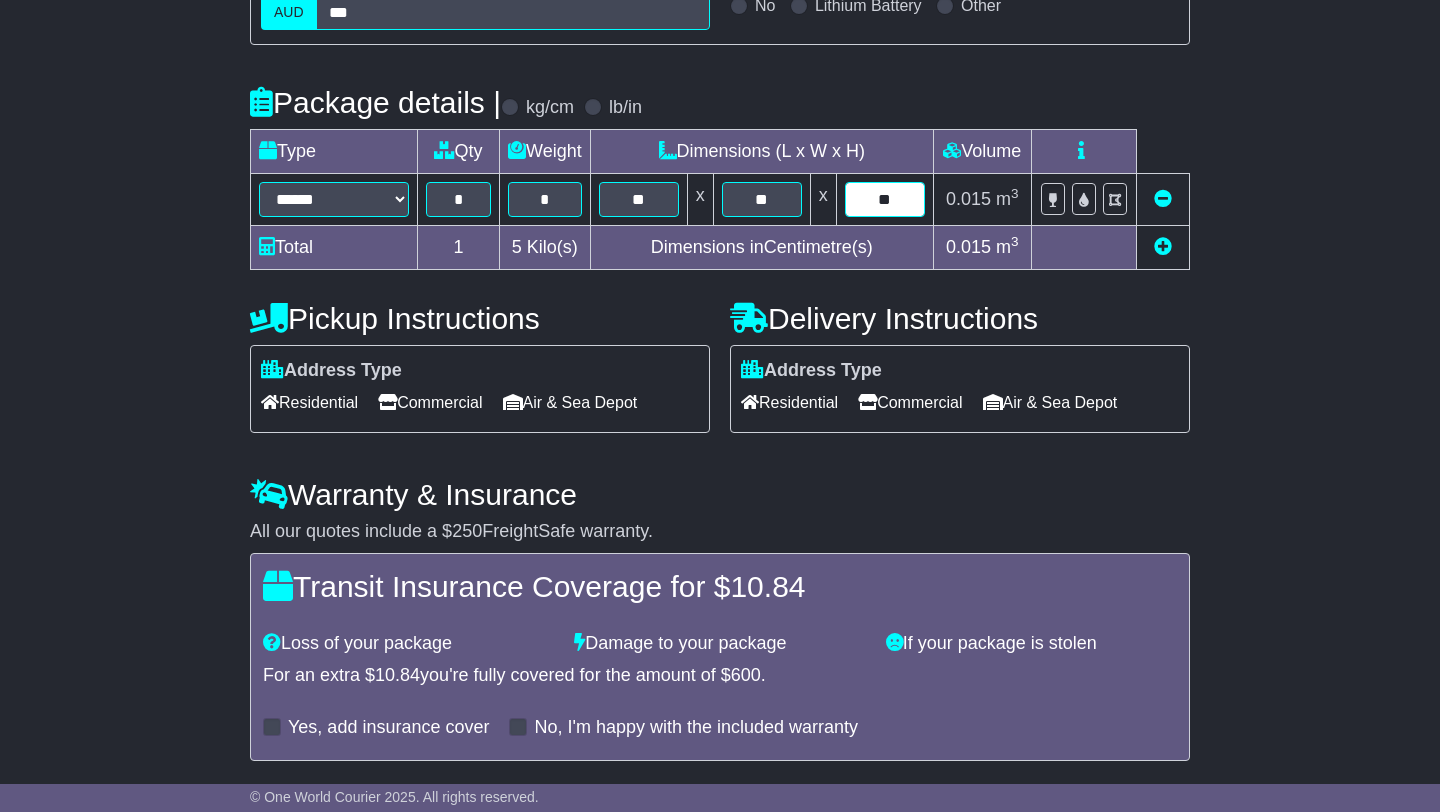 scroll, scrollTop: 466, scrollLeft: 0, axis: vertical 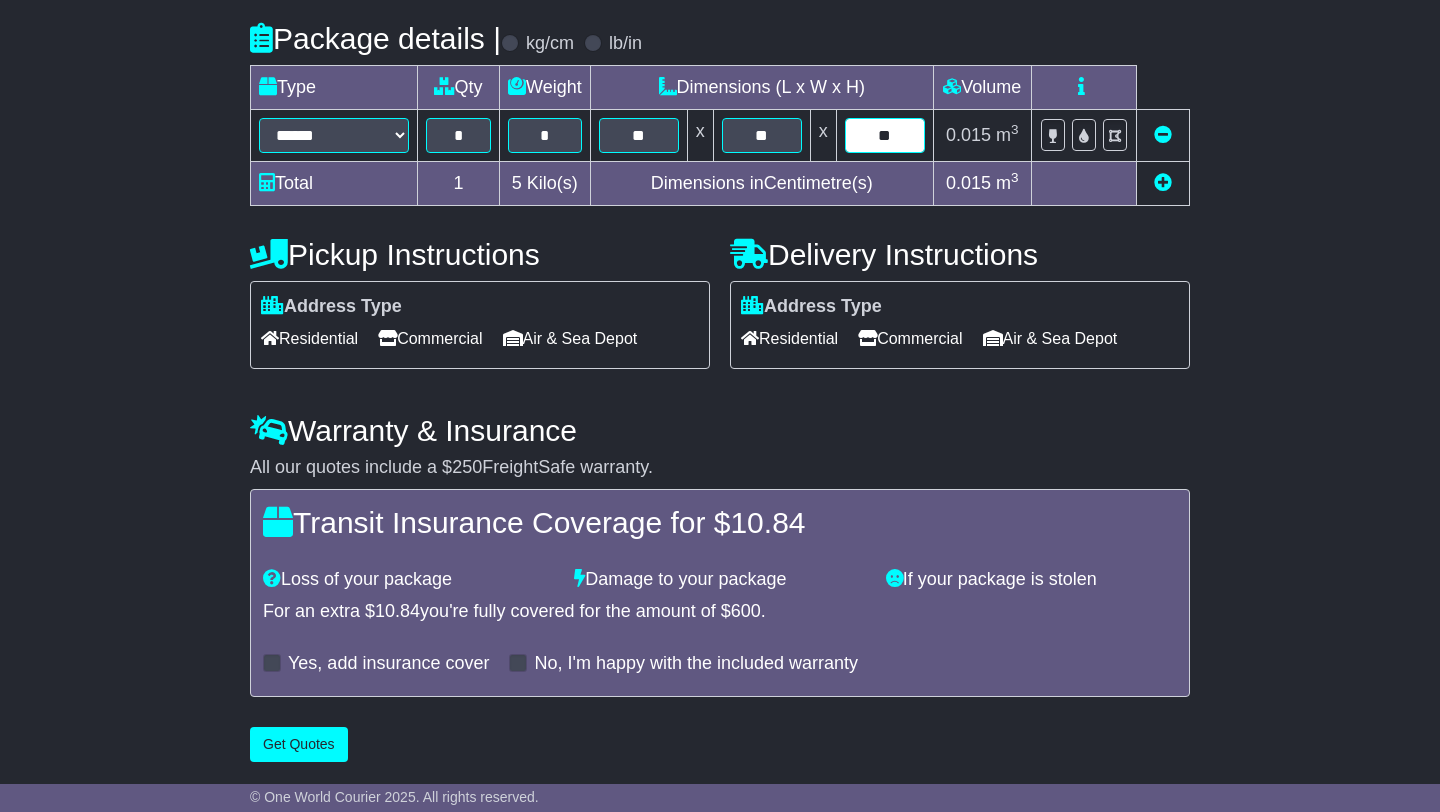 type on "**" 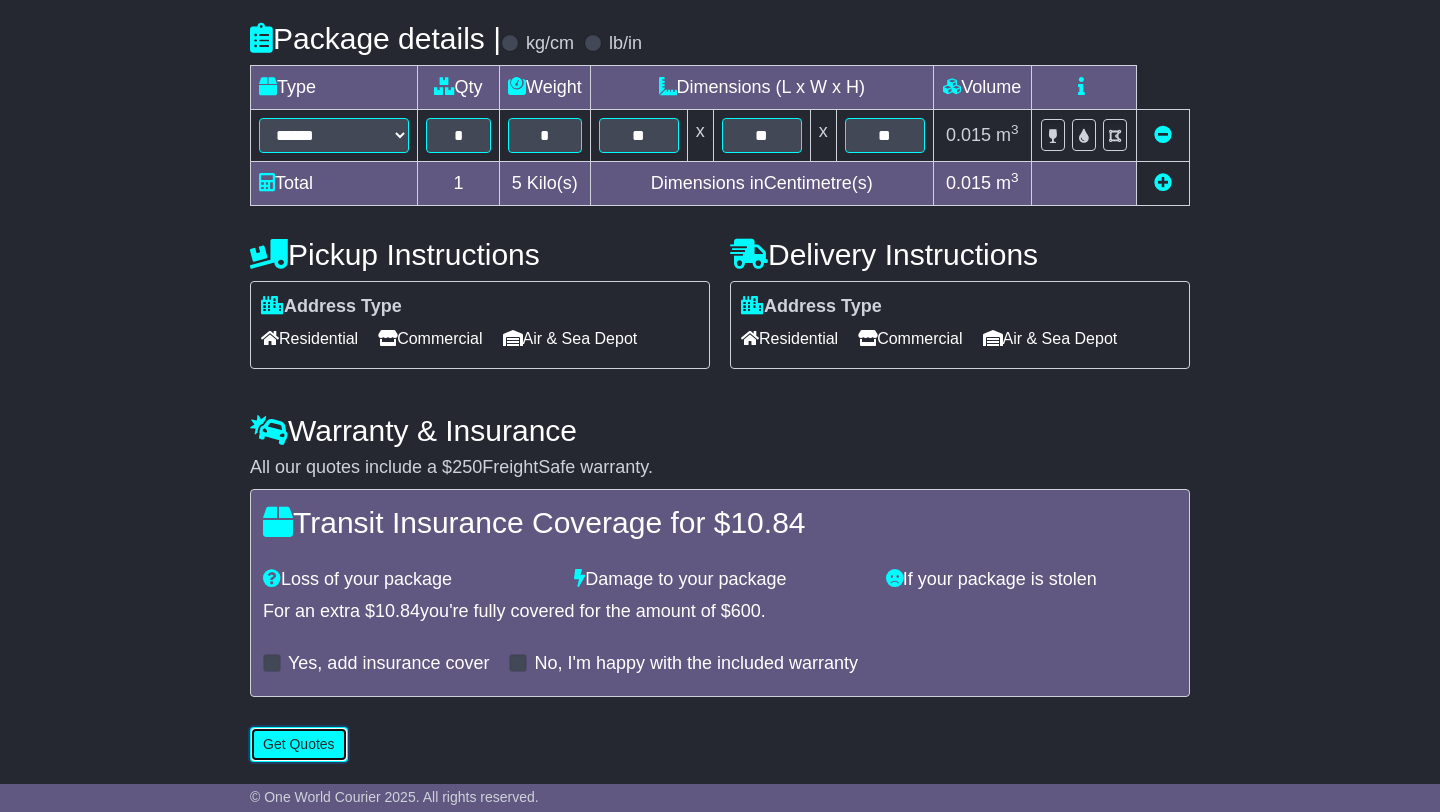 click on "Get Quotes" at bounding box center (299, 744) 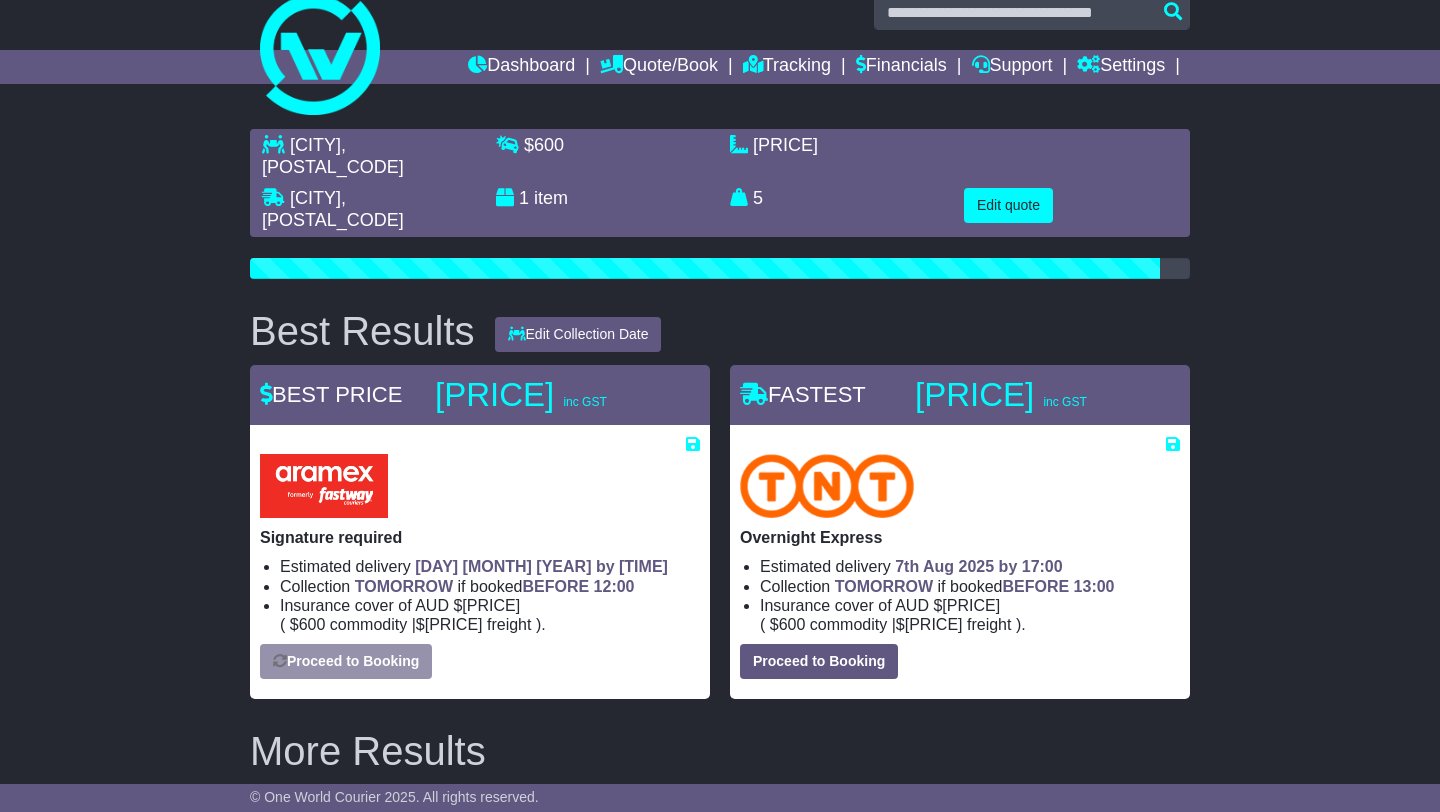 scroll, scrollTop: 35, scrollLeft: 0, axis: vertical 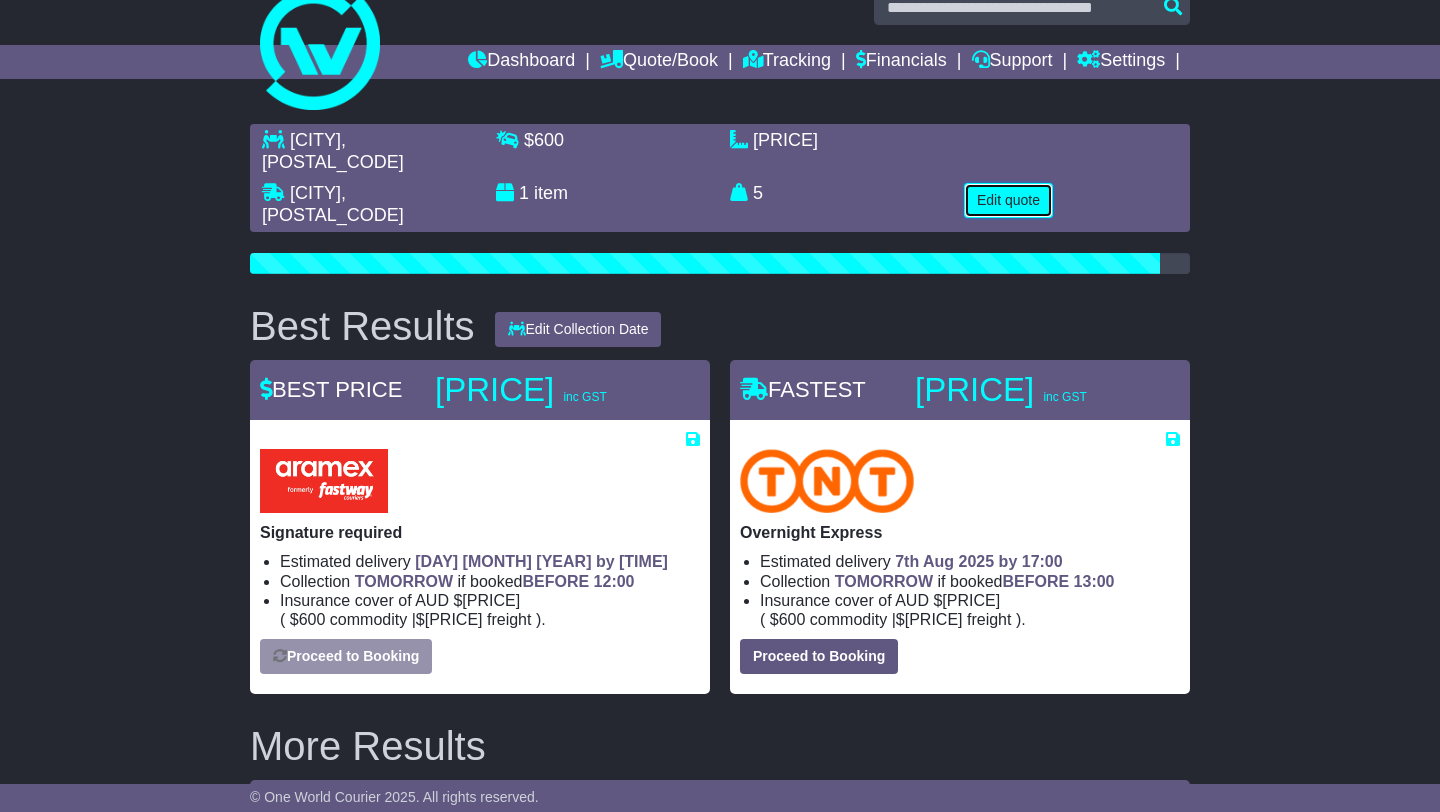 click on "Edit quote" at bounding box center (1008, 200) 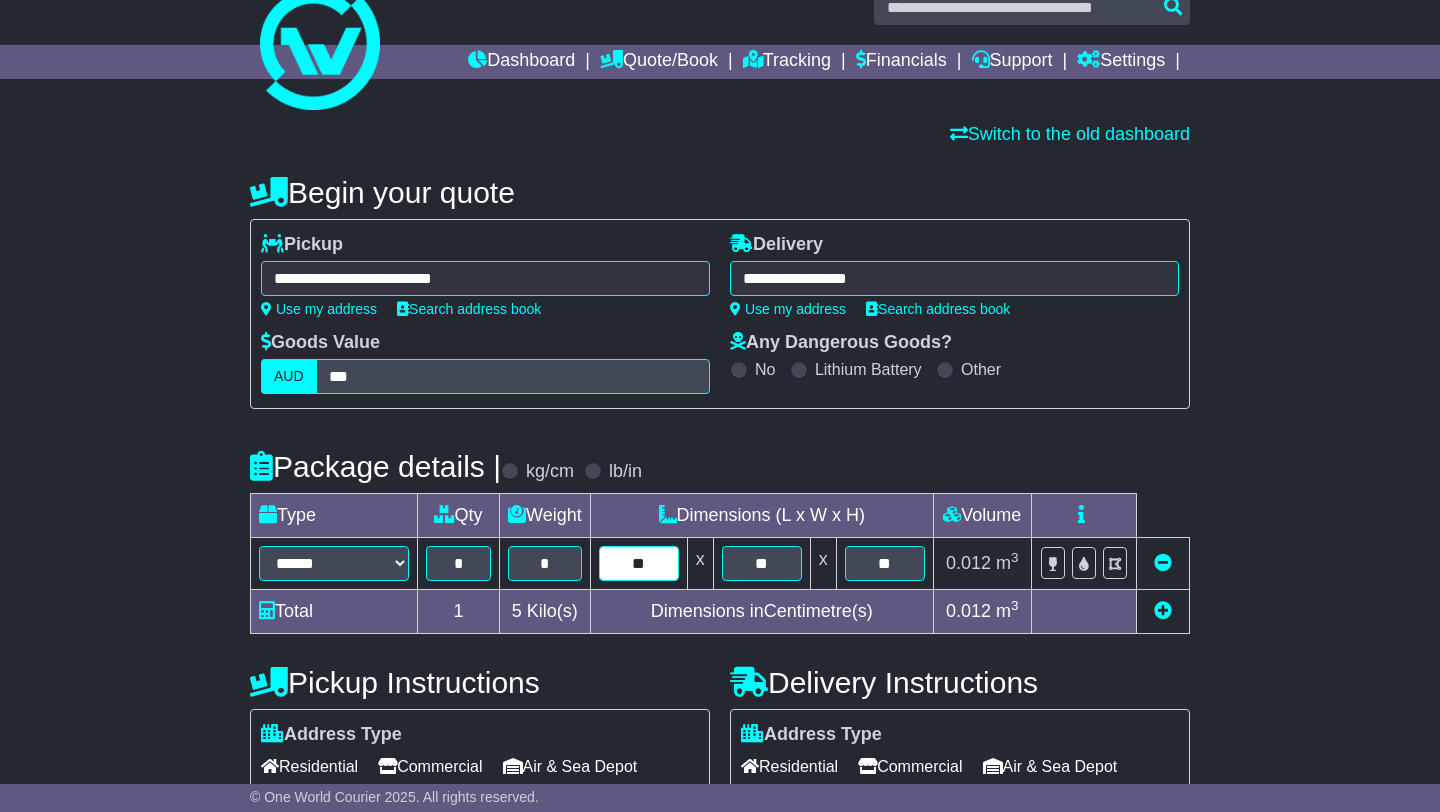 click on "**" at bounding box center [639, 563] 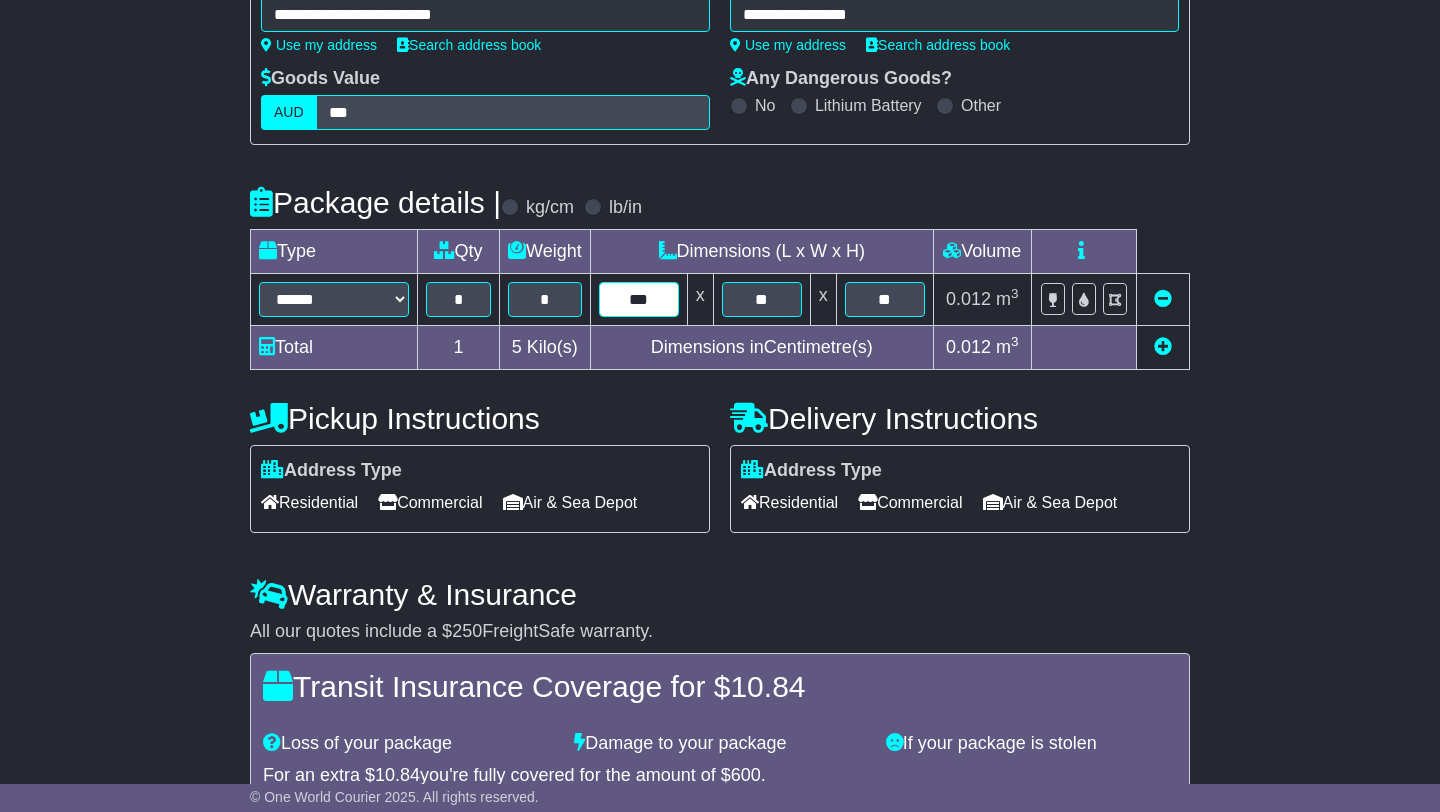 scroll, scrollTop: 466, scrollLeft: 0, axis: vertical 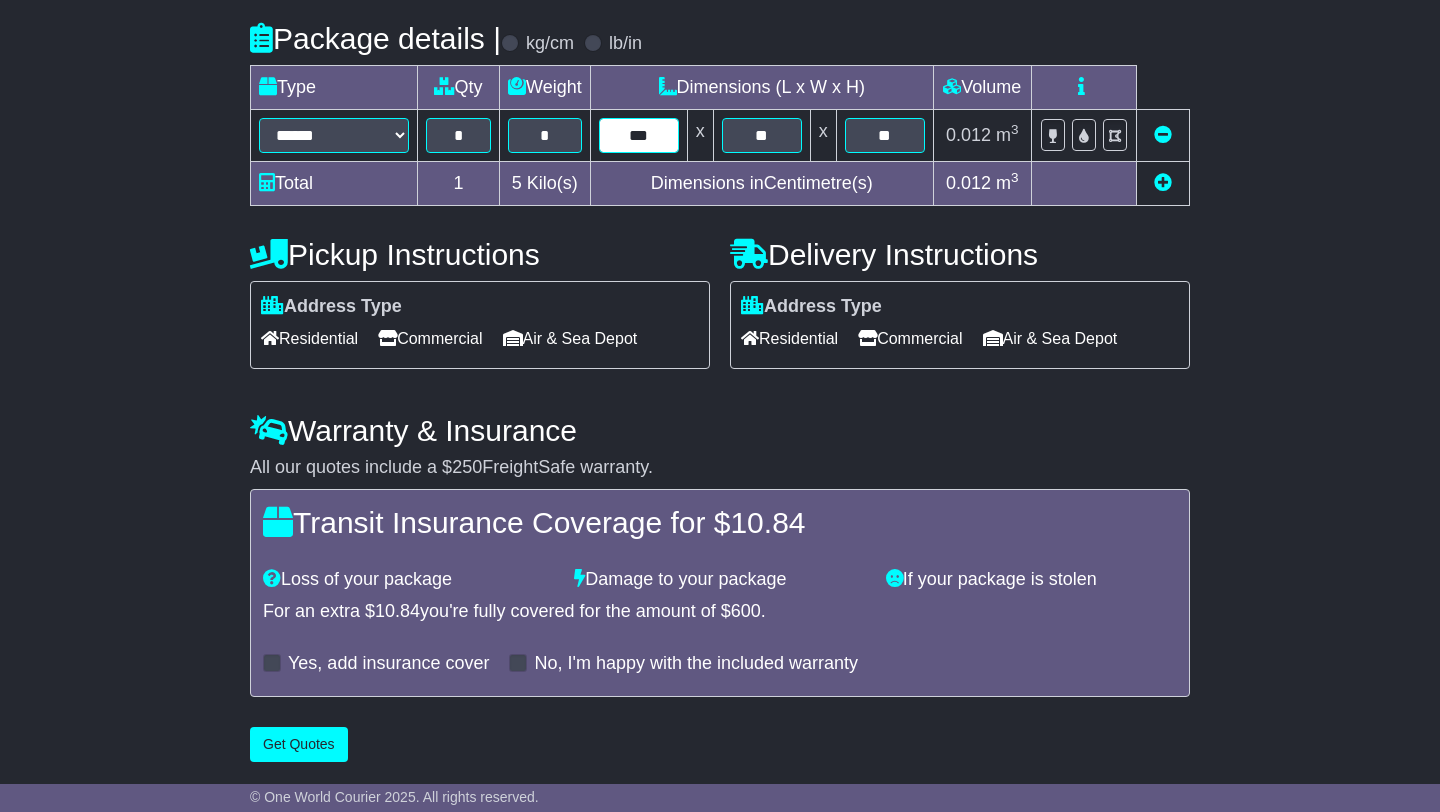 type on "***" 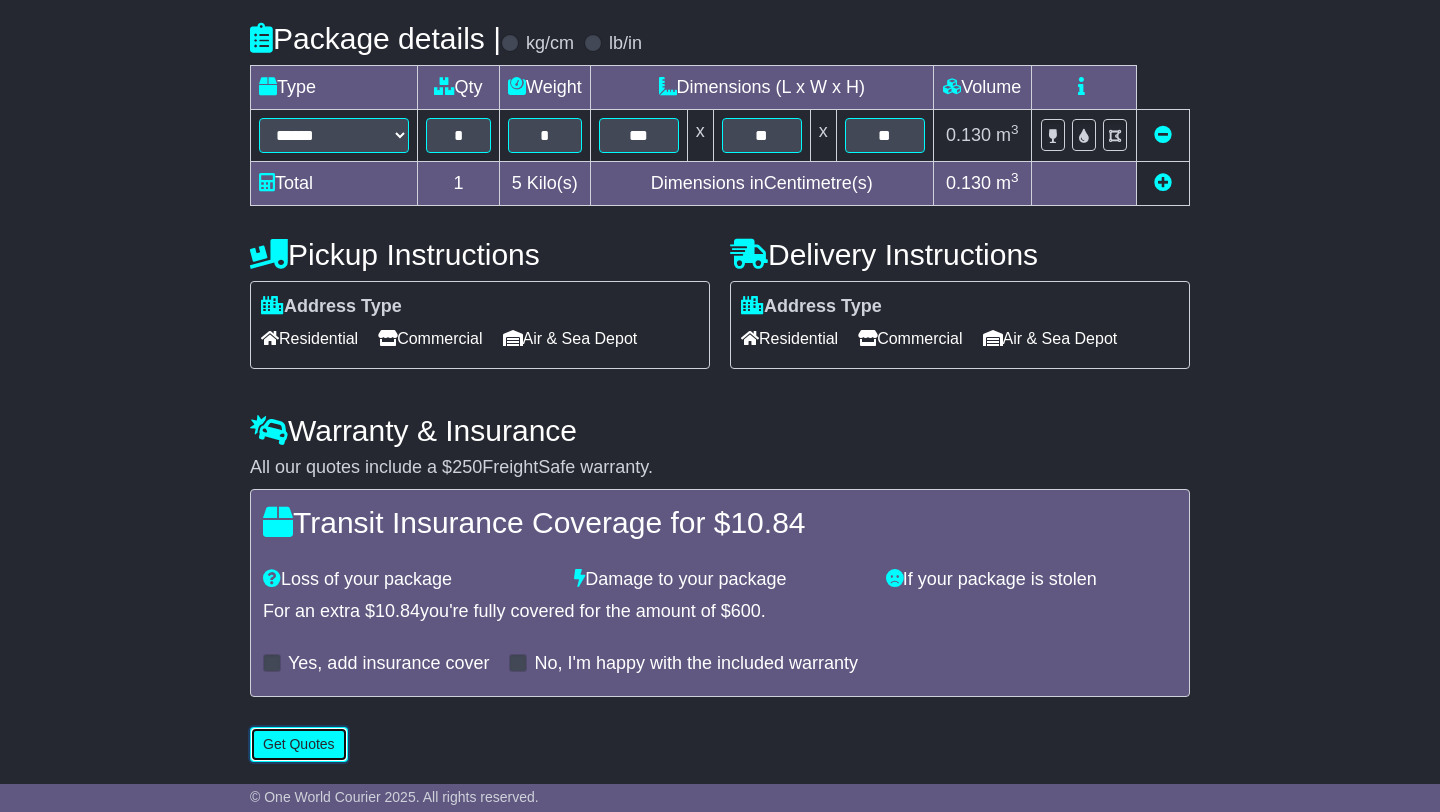 click on "Get Quotes" at bounding box center [299, 744] 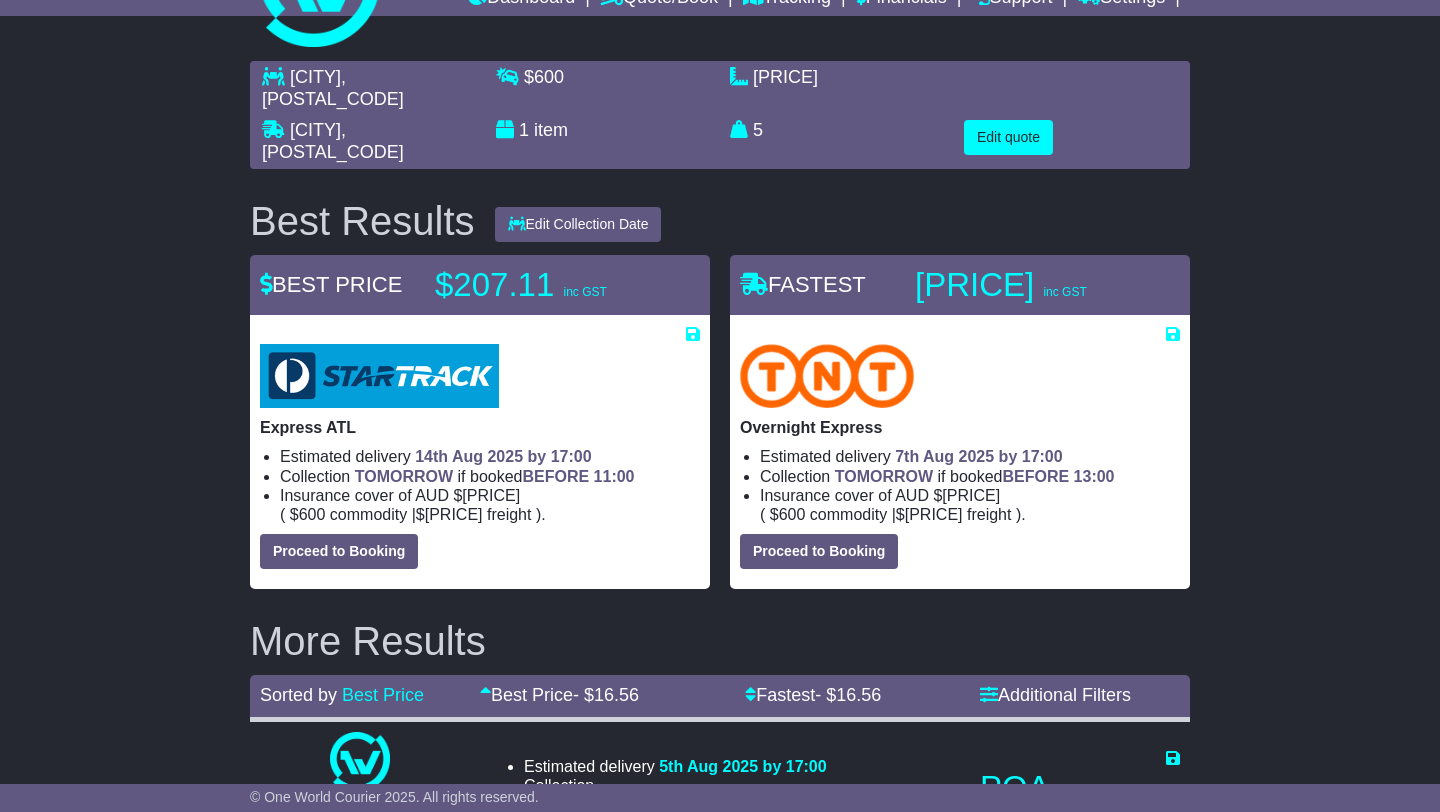 scroll, scrollTop: 0, scrollLeft: 0, axis: both 